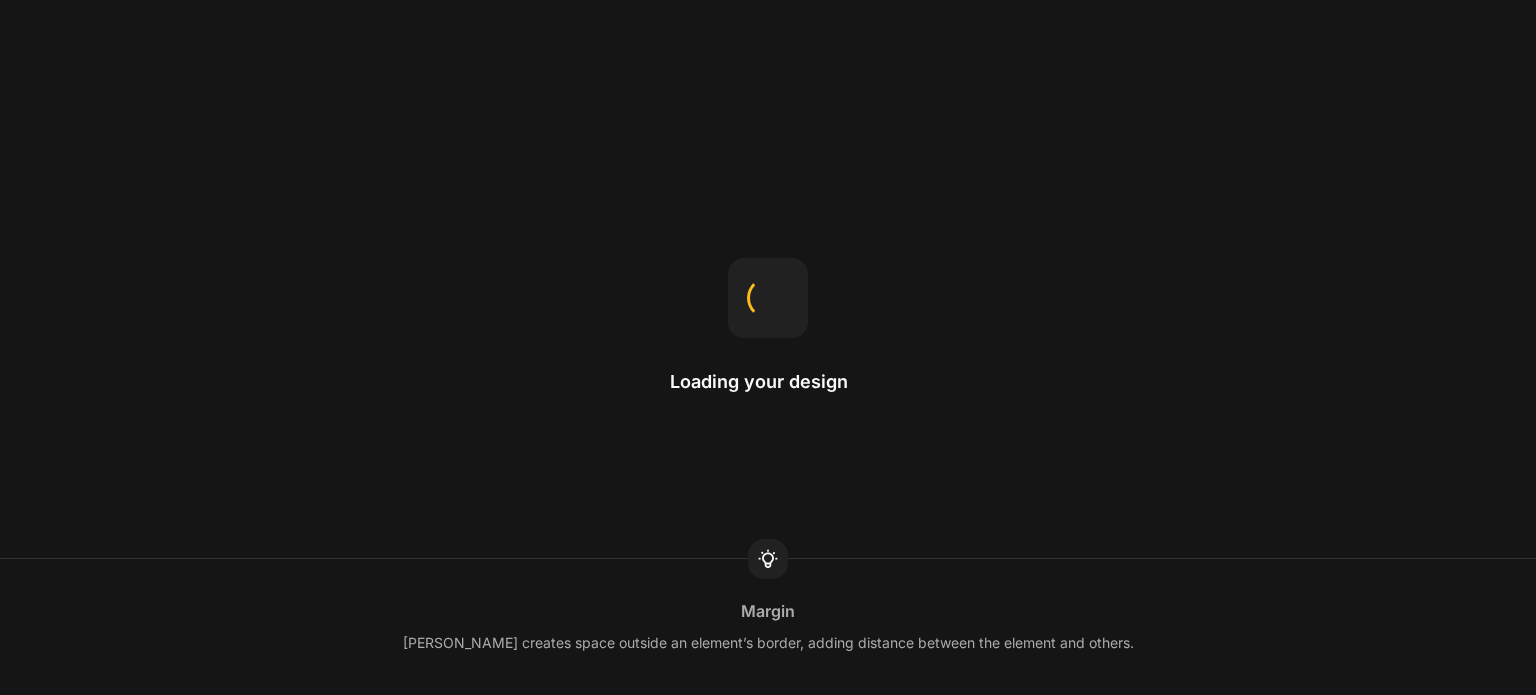 scroll, scrollTop: 0, scrollLeft: 0, axis: both 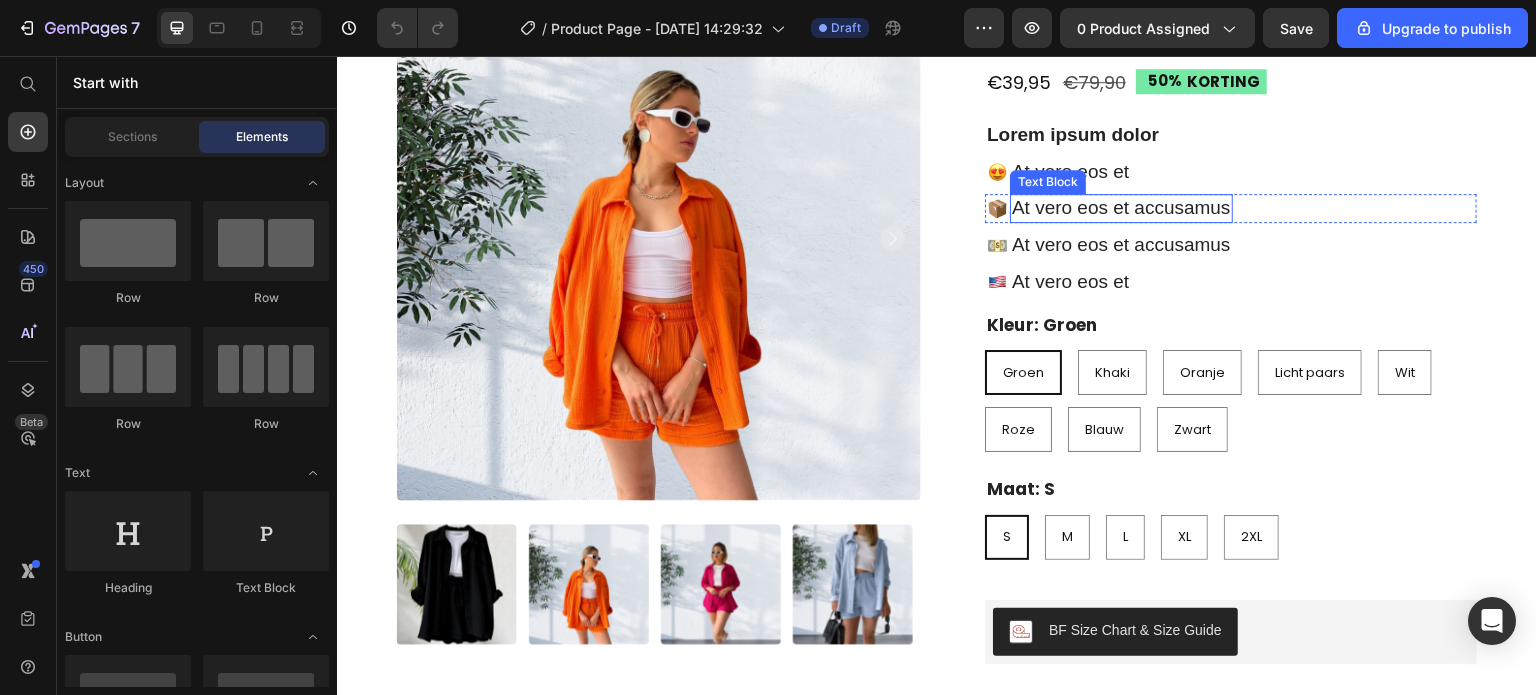 click on "At vero eos et accusamus" at bounding box center (1121, 208) 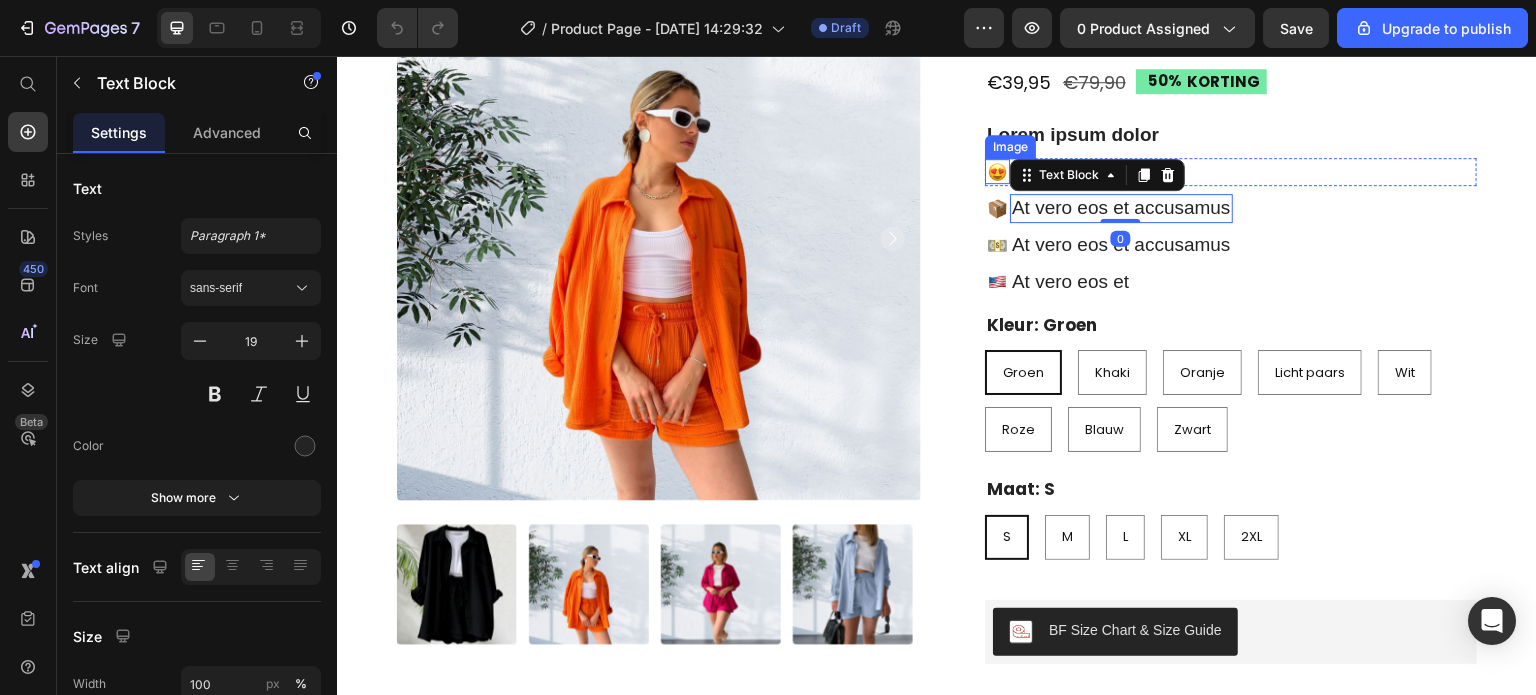 click on "Image" at bounding box center (997, 172) 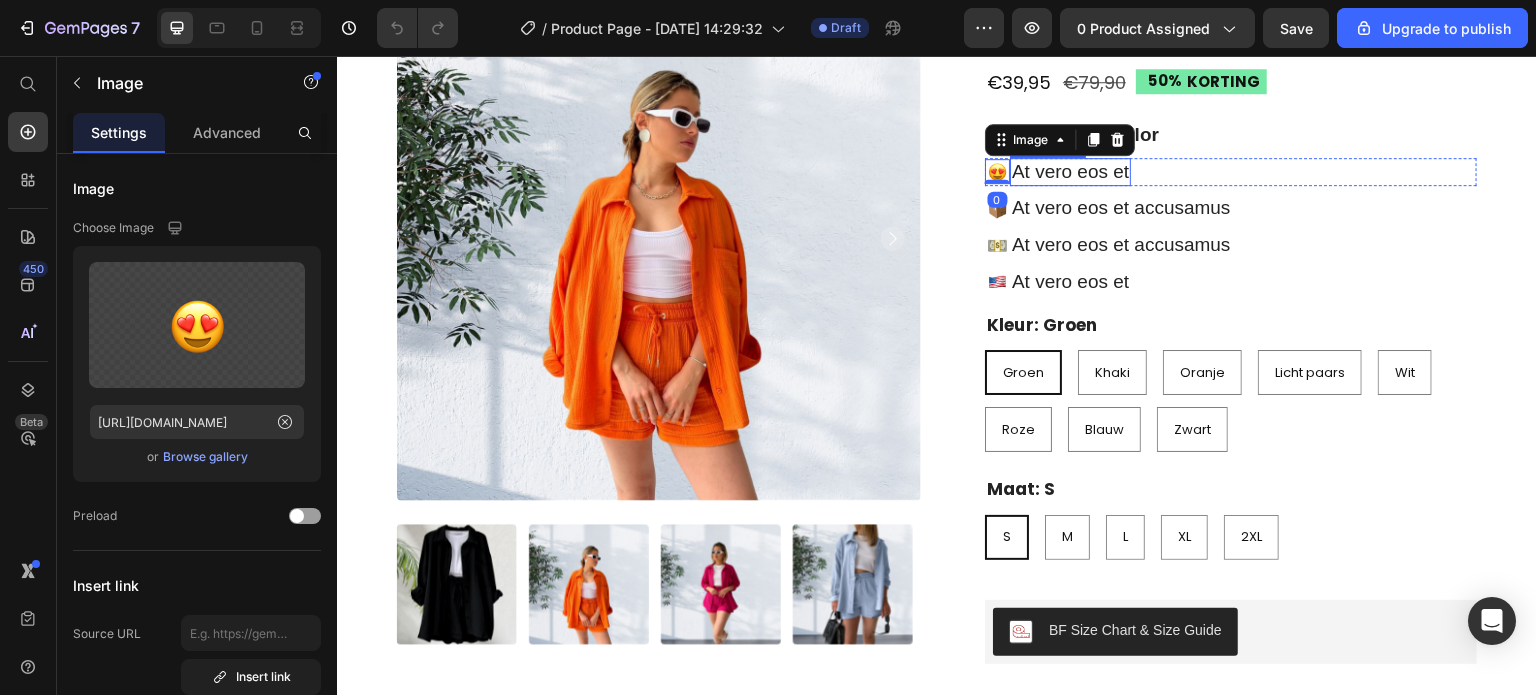 click on "At vero eos et" at bounding box center (1070, 172) 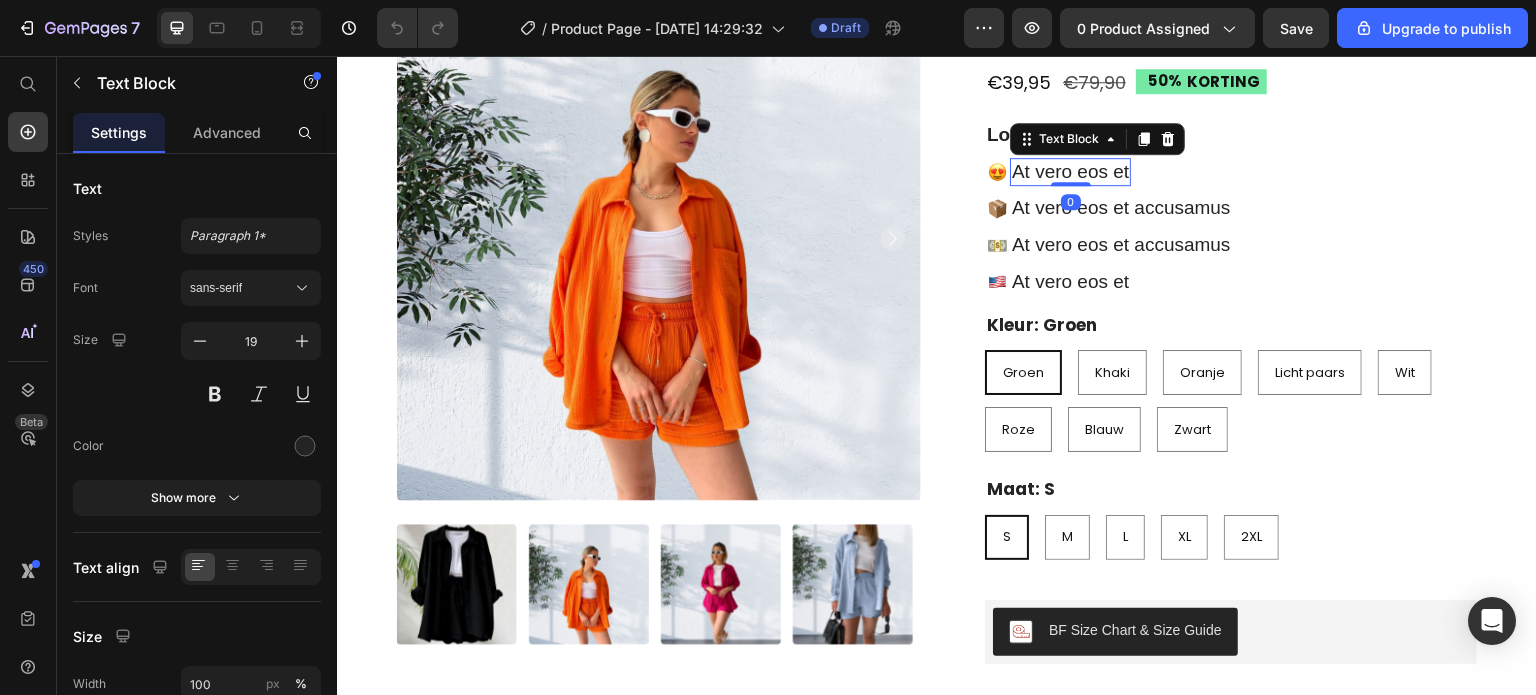 click on "At vero eos et" at bounding box center [1070, 172] 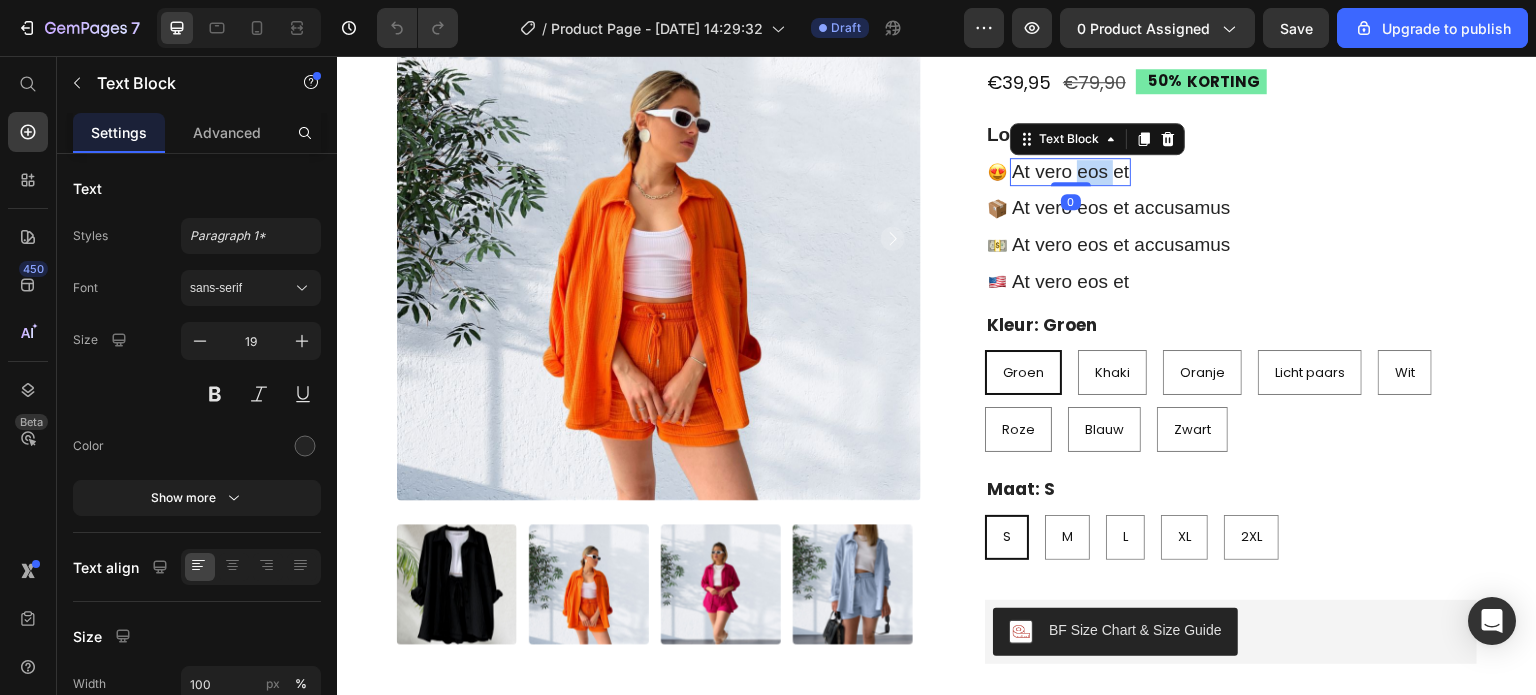 click on "At vero eos et" at bounding box center (1070, 172) 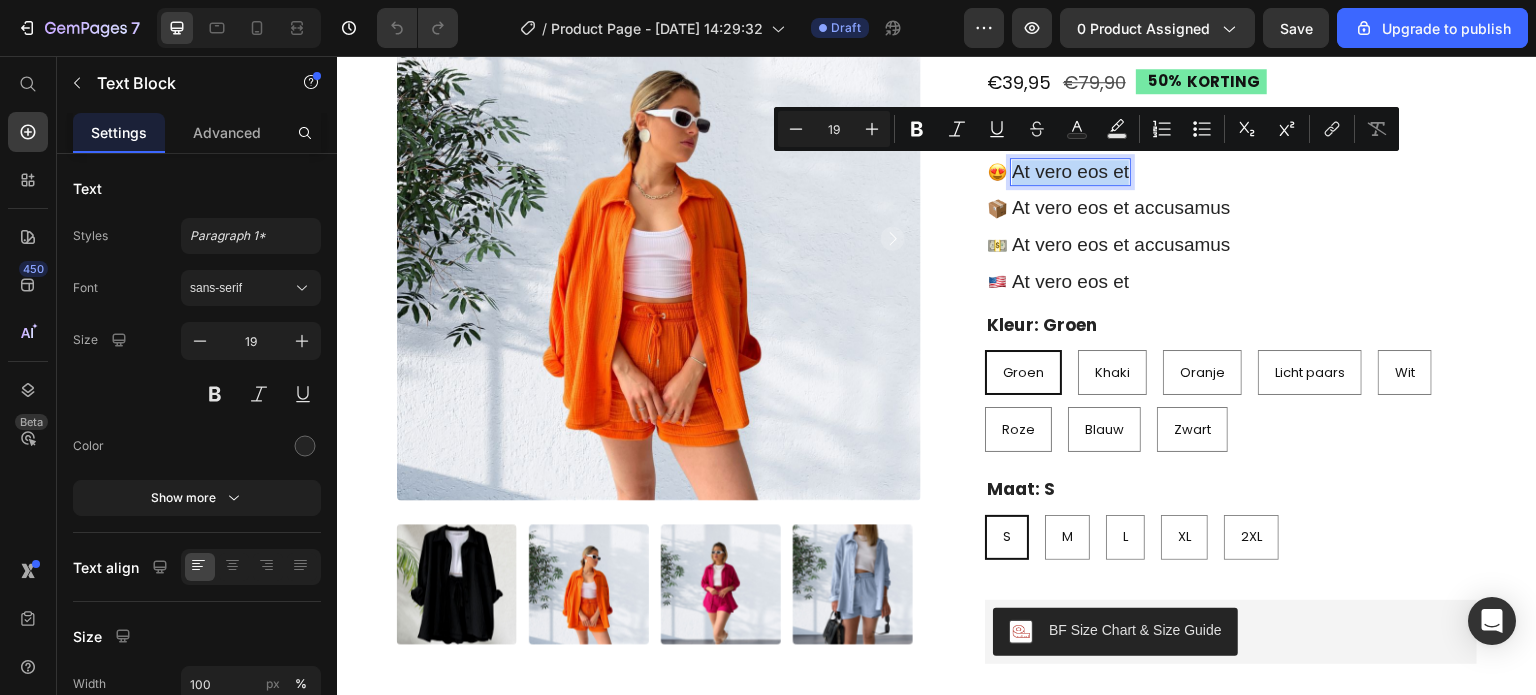 click on "At vero eos et" at bounding box center (1070, 172) 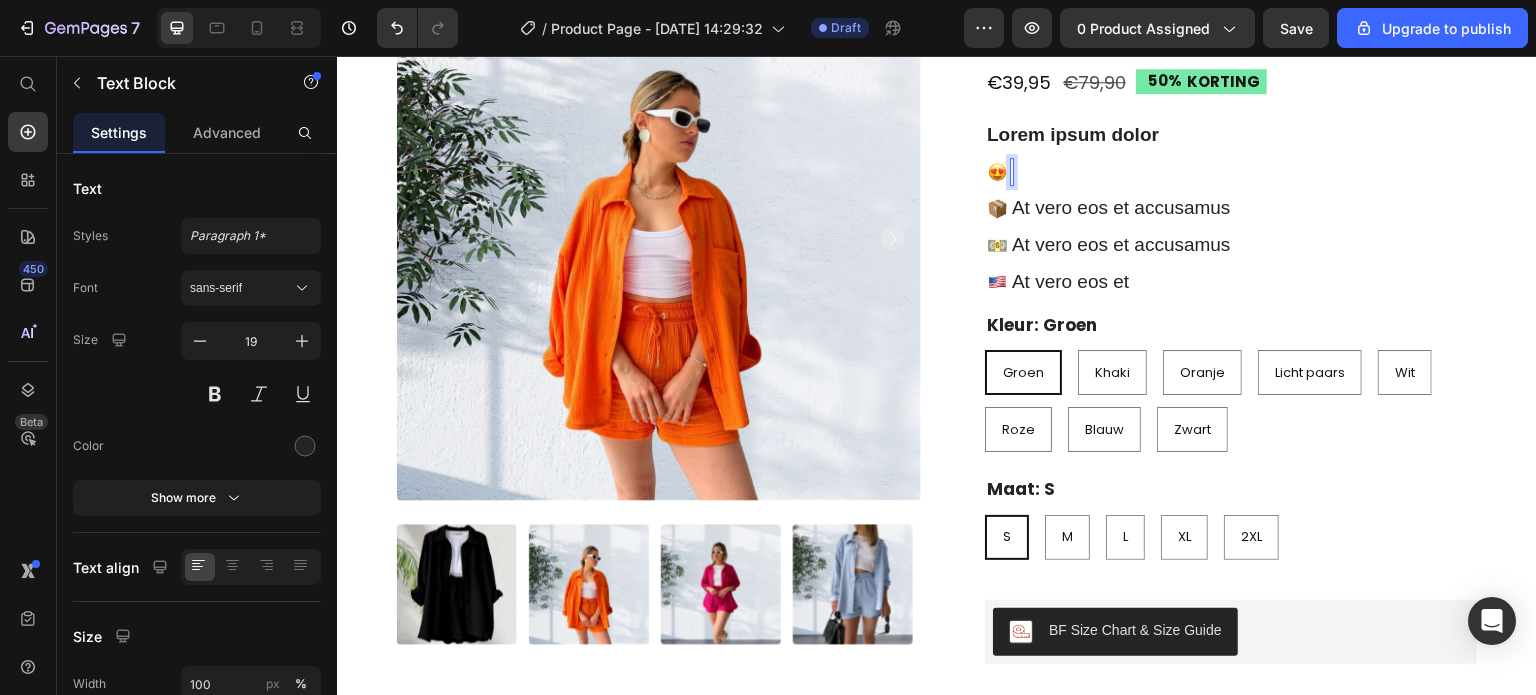 scroll, scrollTop: 189, scrollLeft: 0, axis: vertical 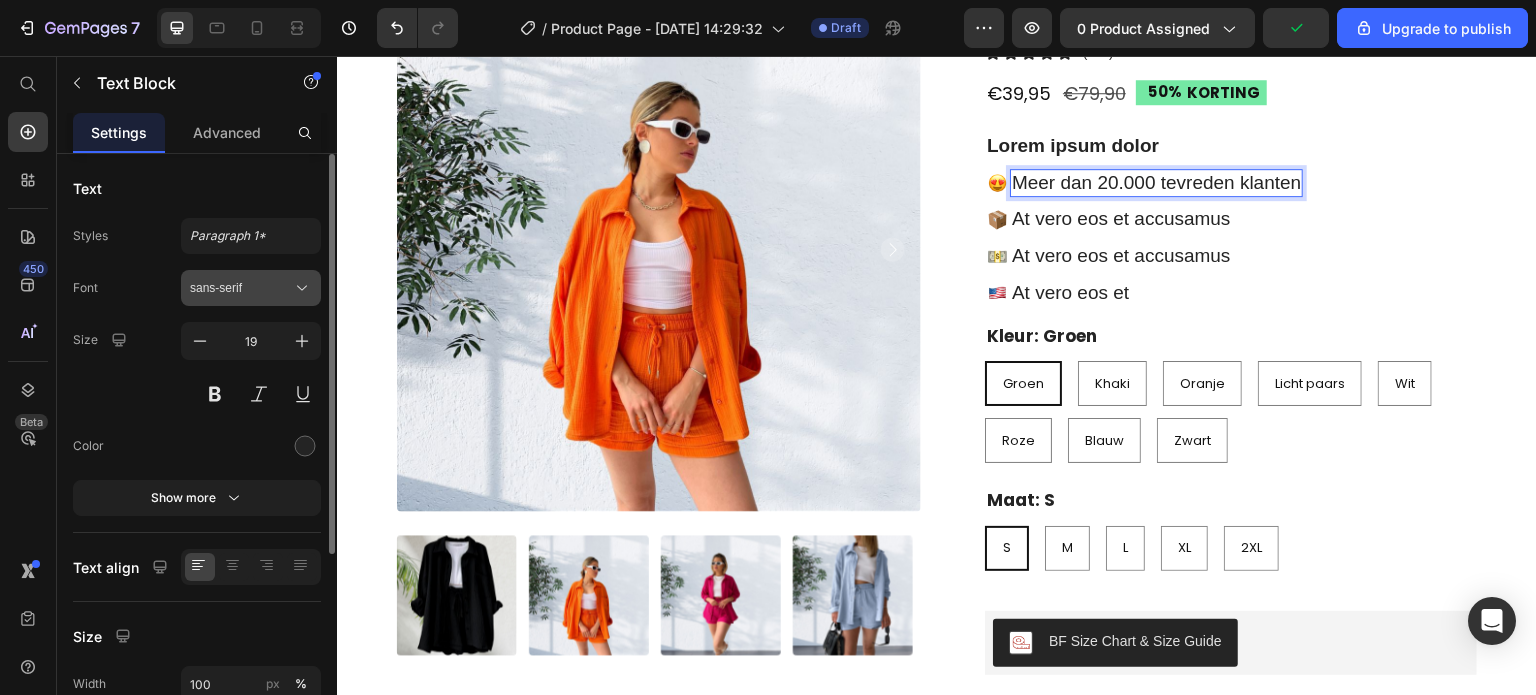 click on "sans-serif" at bounding box center (241, 288) 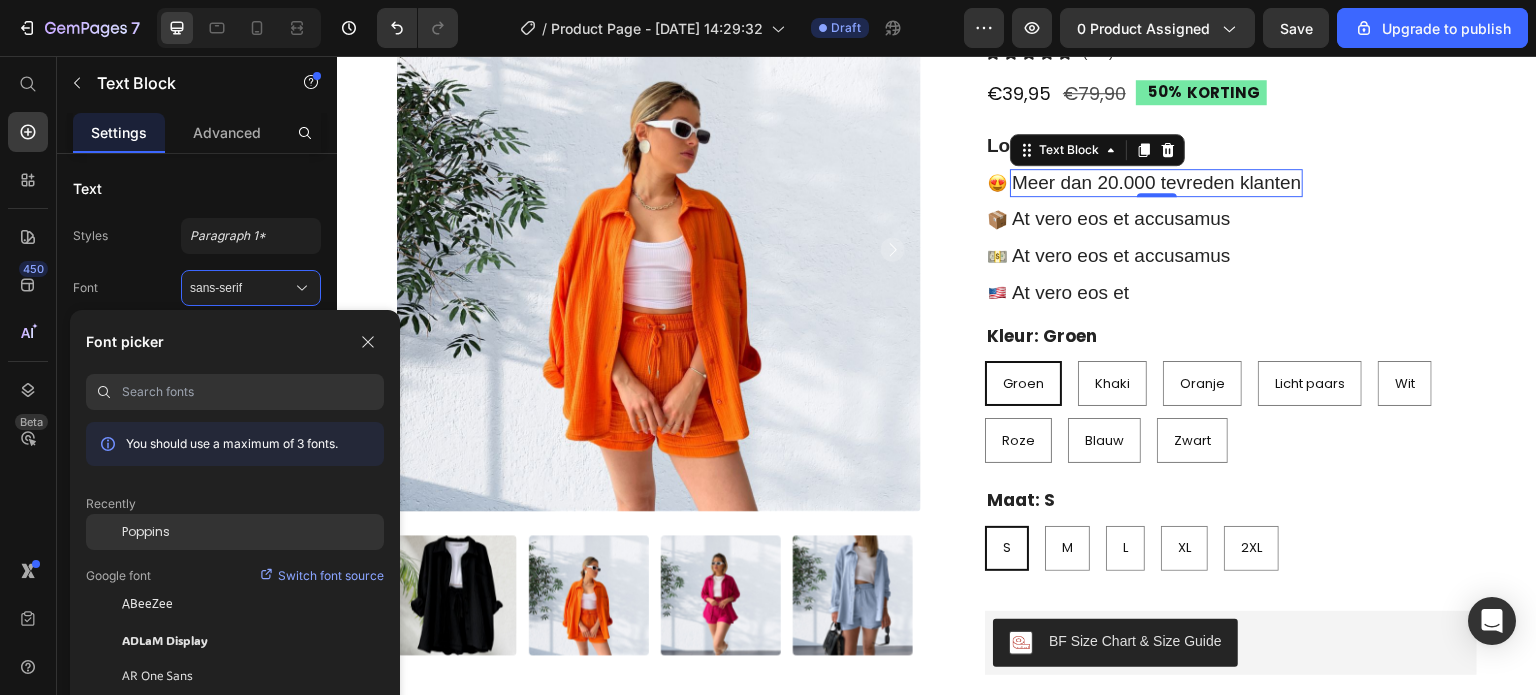 click on "Poppins" at bounding box center [146, 532] 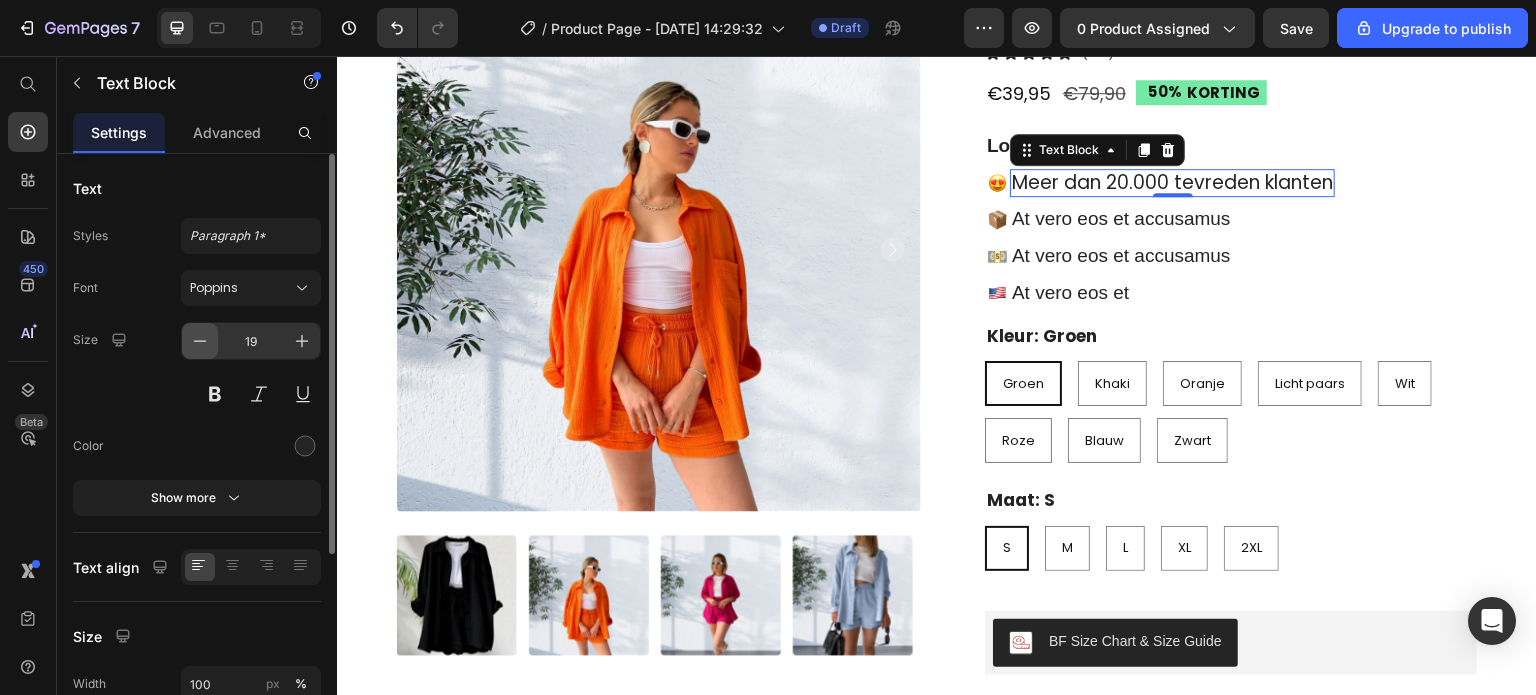 click 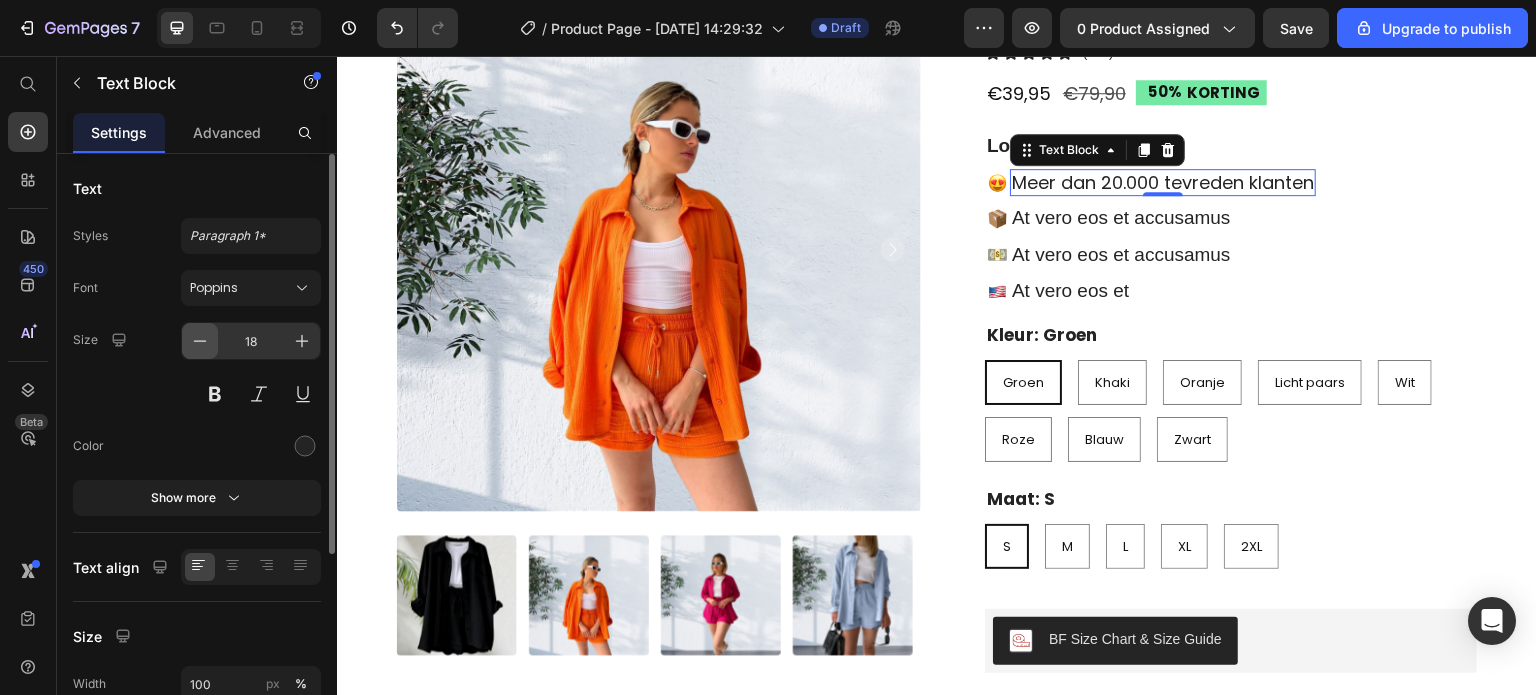 click 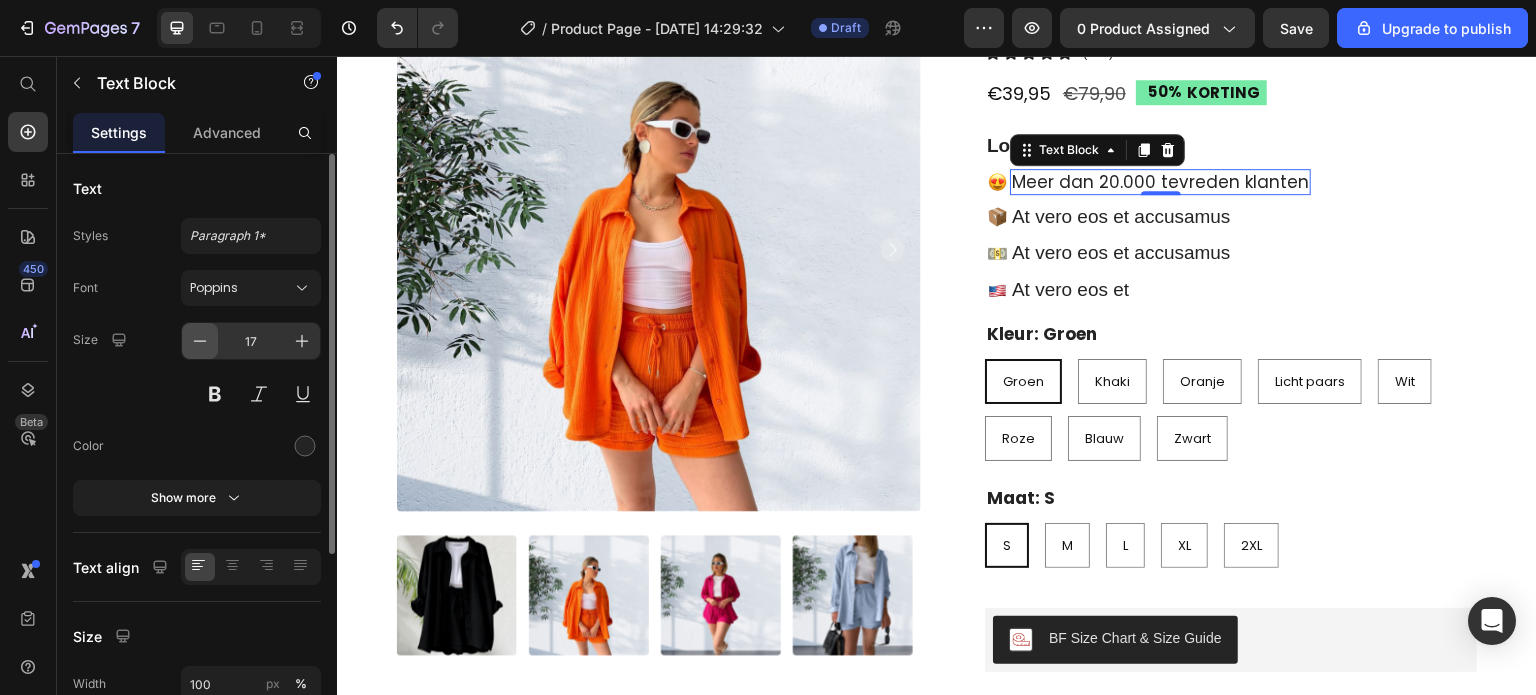 click 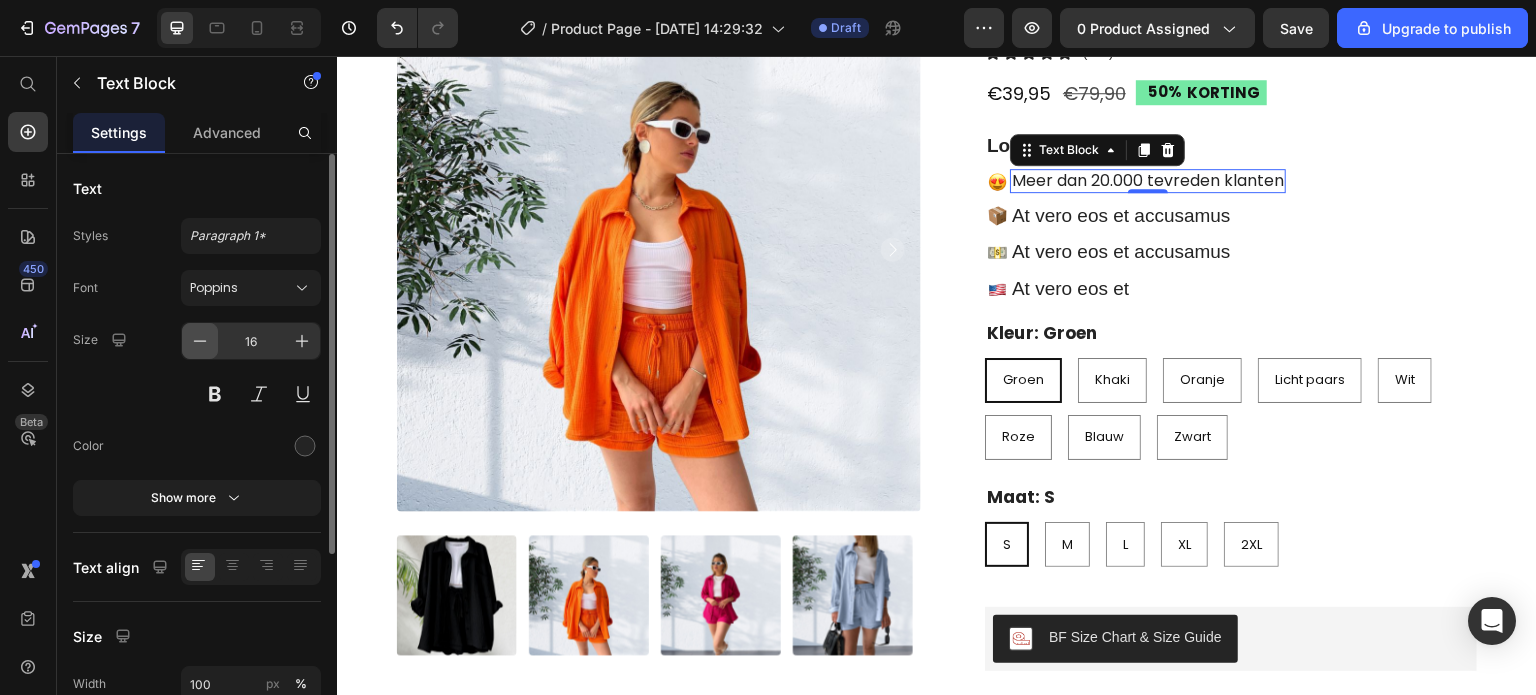 click 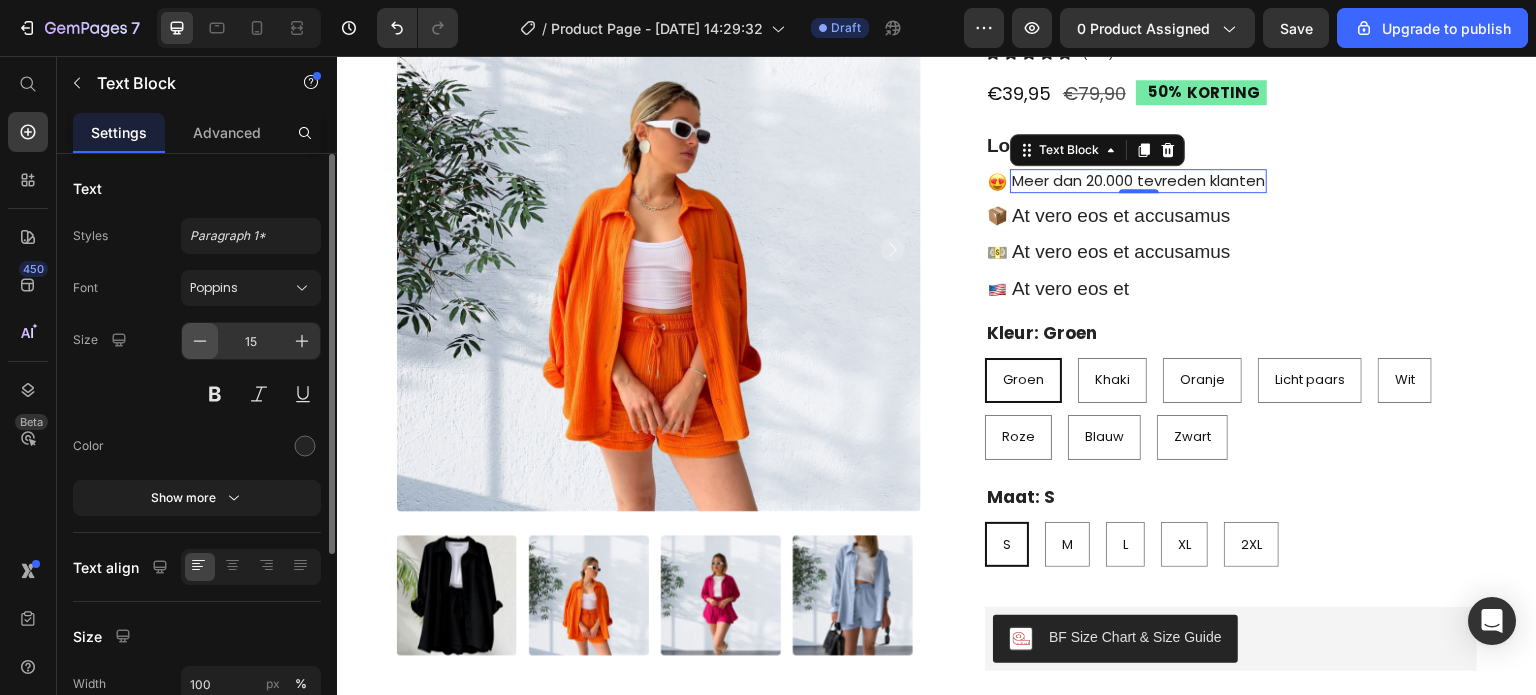 click 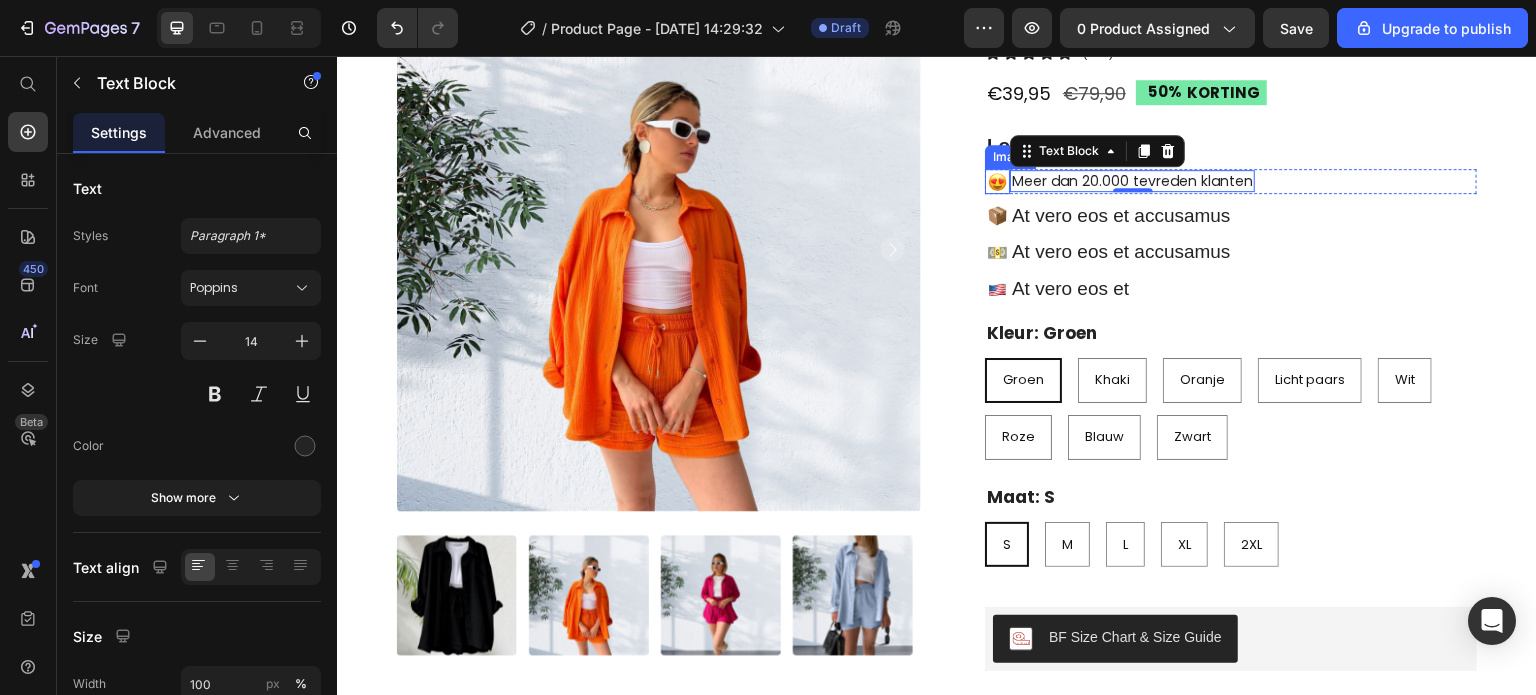 click at bounding box center (997, 181) 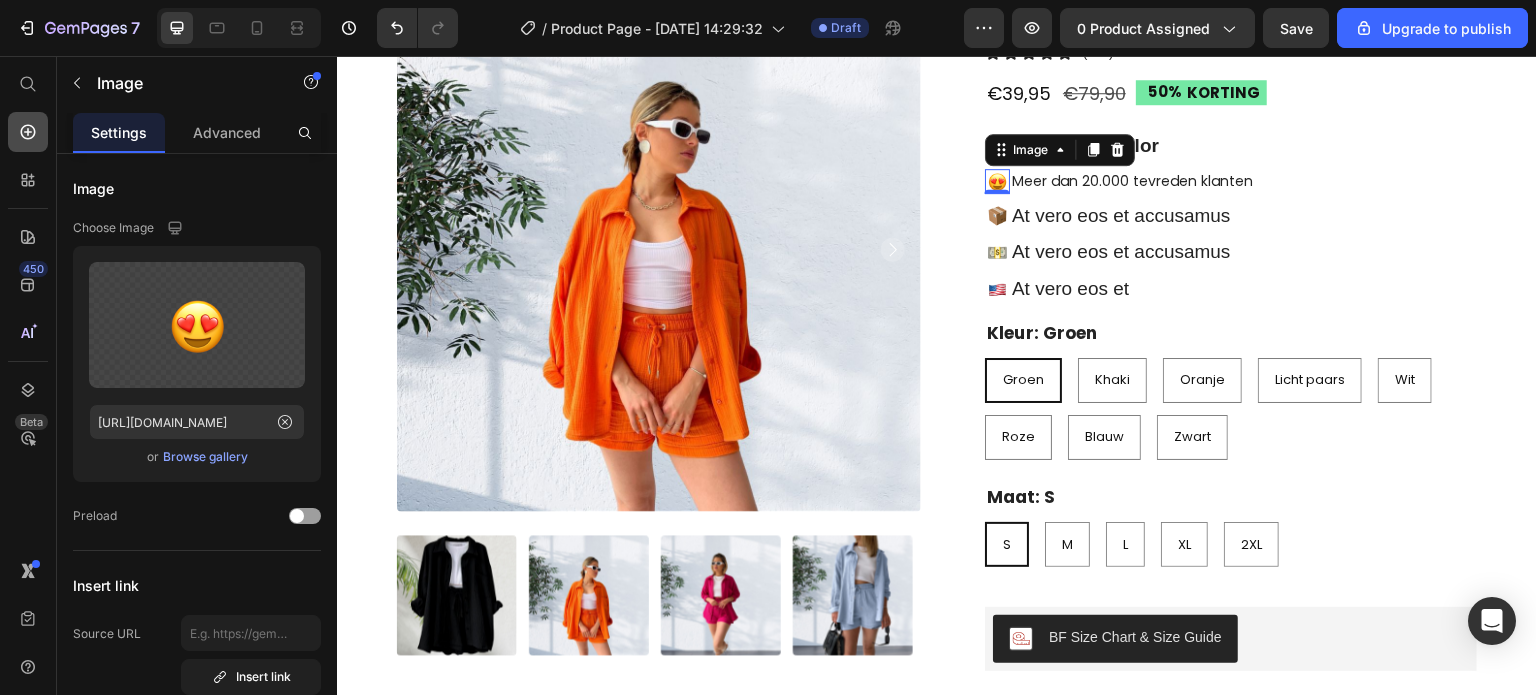 click 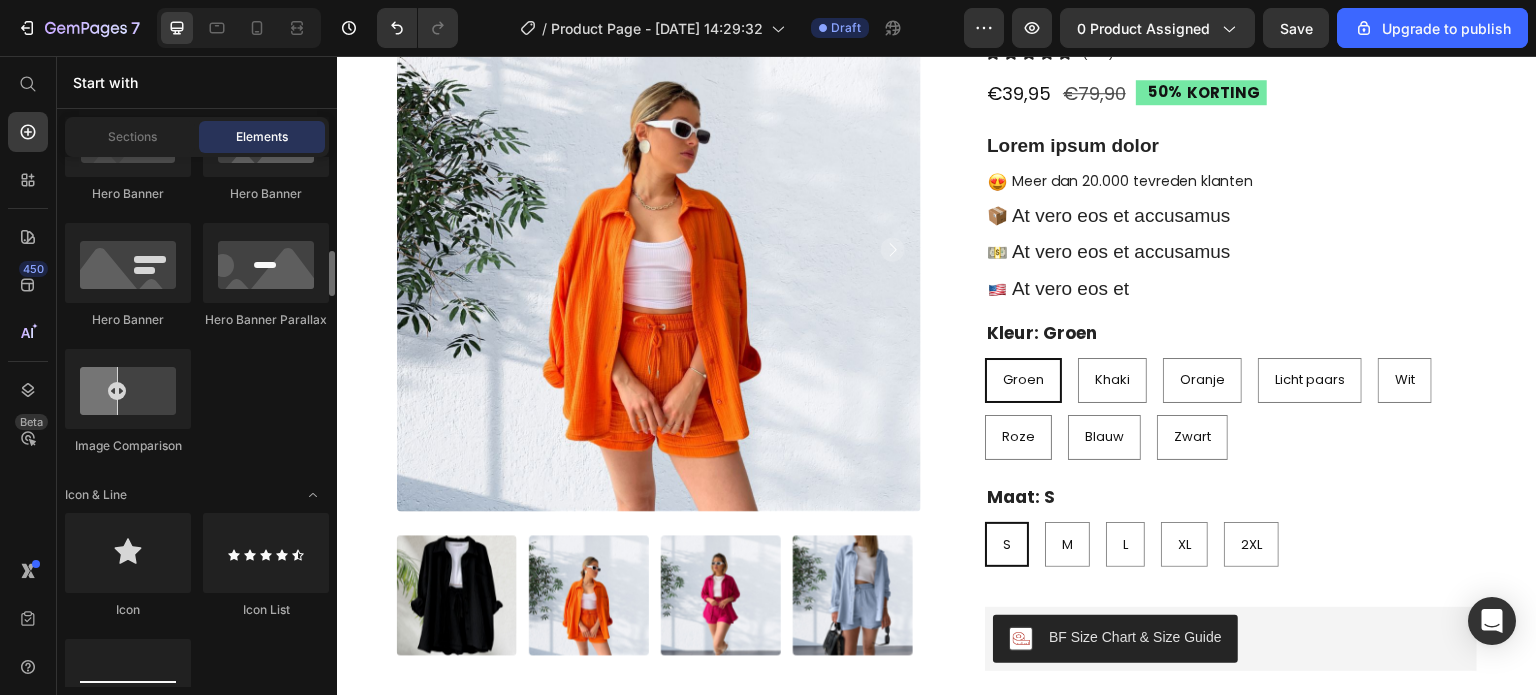 scroll, scrollTop: 1200, scrollLeft: 0, axis: vertical 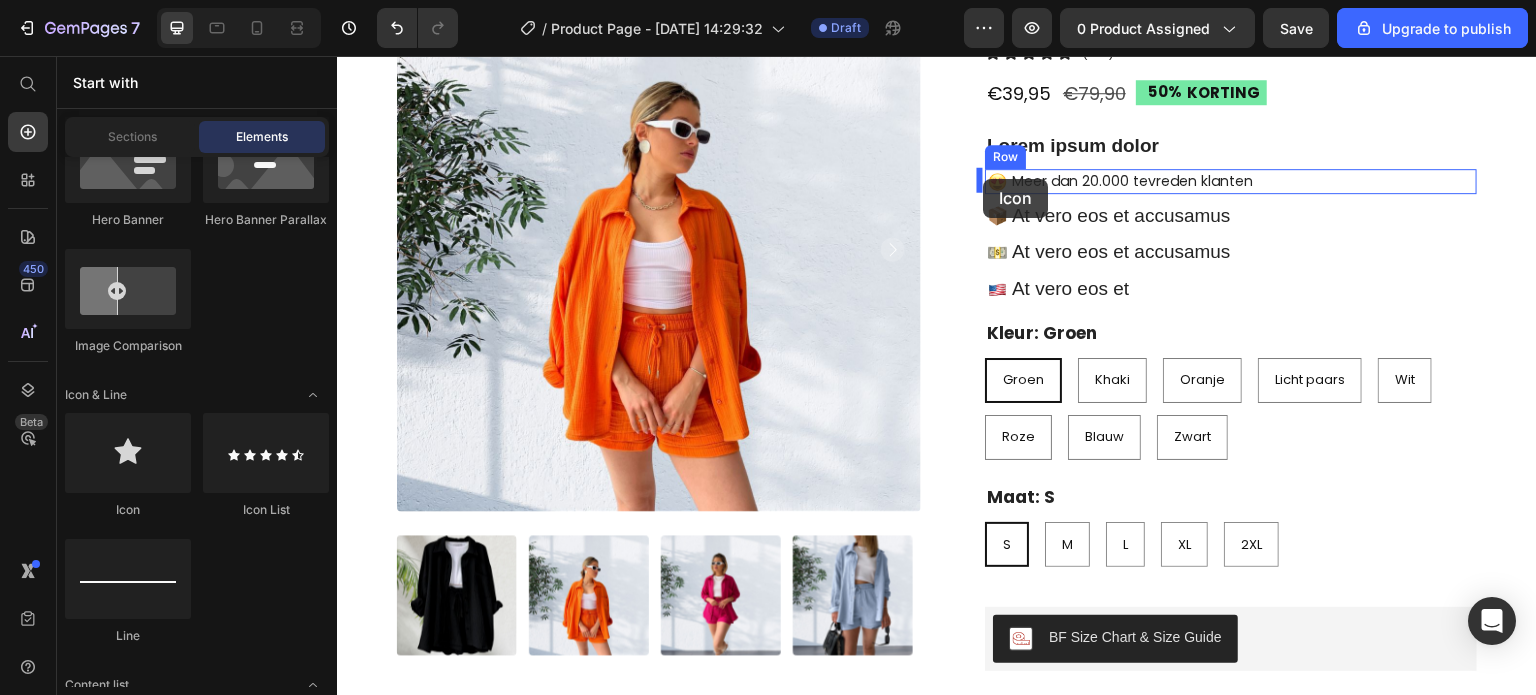 drag, startPoint x: 475, startPoint y: 508, endPoint x: 984, endPoint y: 179, distance: 606.0709 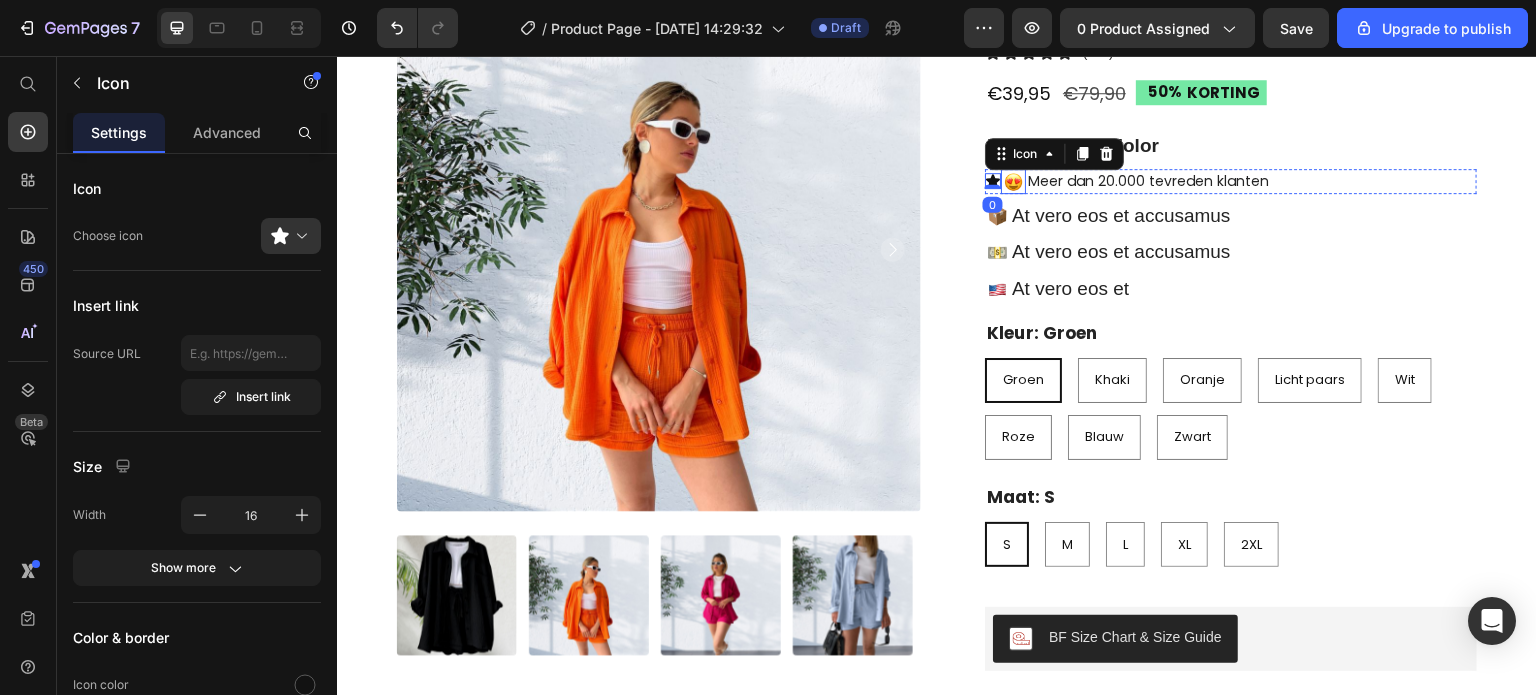 click at bounding box center [1013, 181] 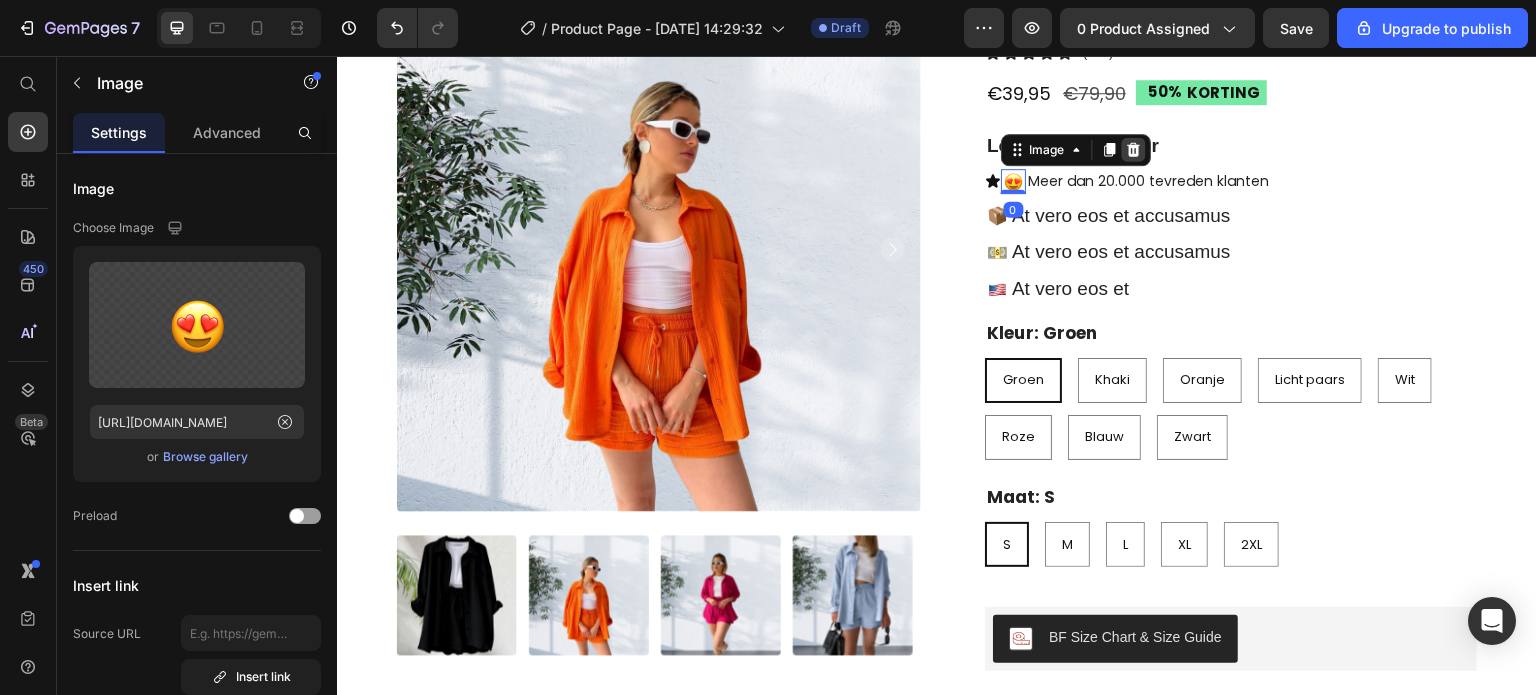 click 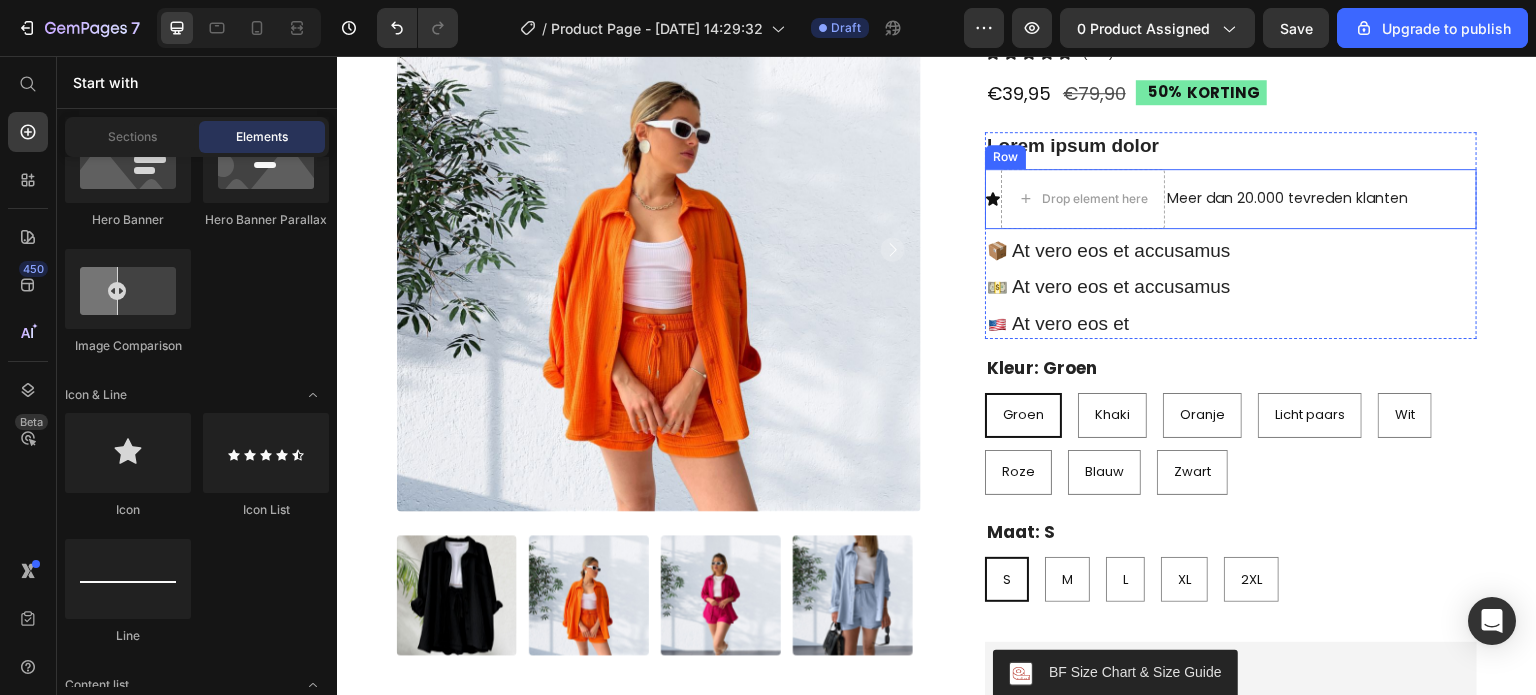 click on "Meer dan 20.000 tevreden klanten Text Block" at bounding box center [1287, 199] 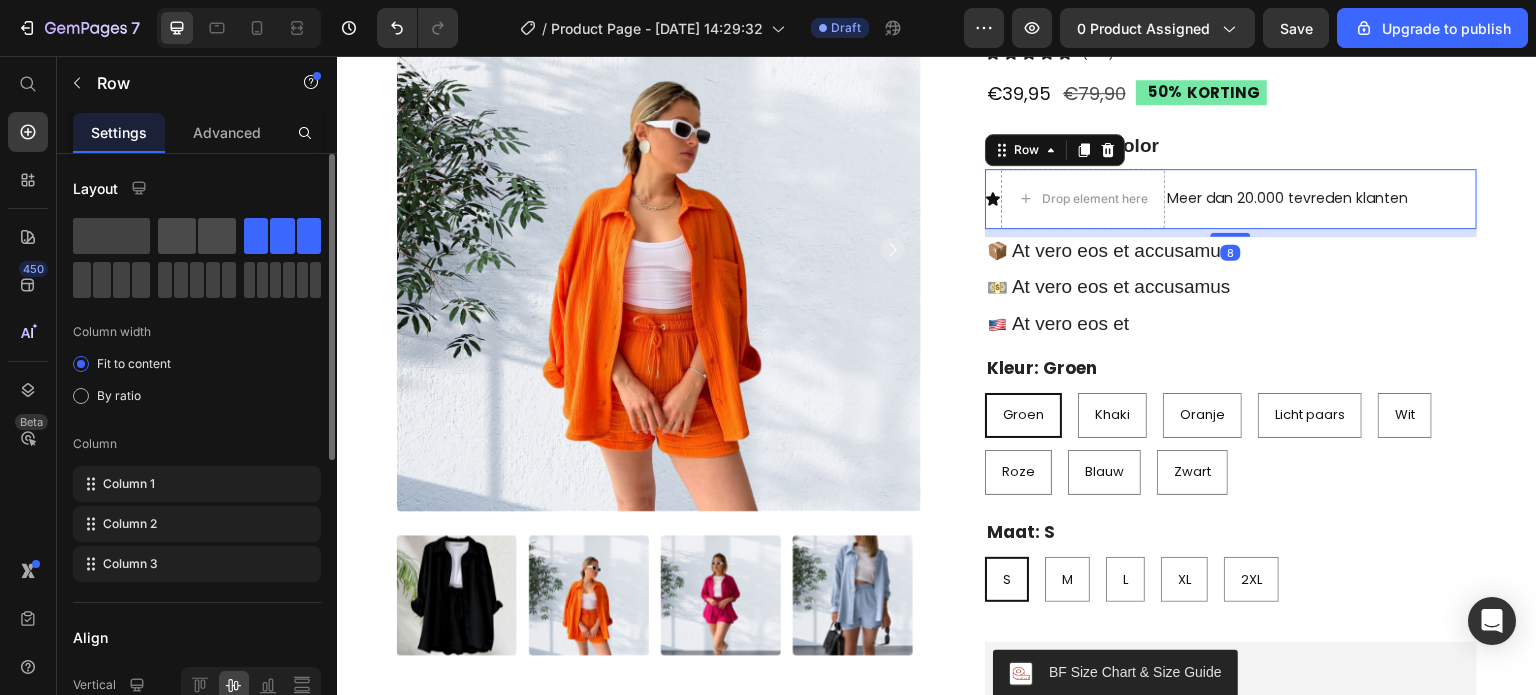 drag, startPoint x: 204, startPoint y: 220, endPoint x: 372, endPoint y: 219, distance: 168.00298 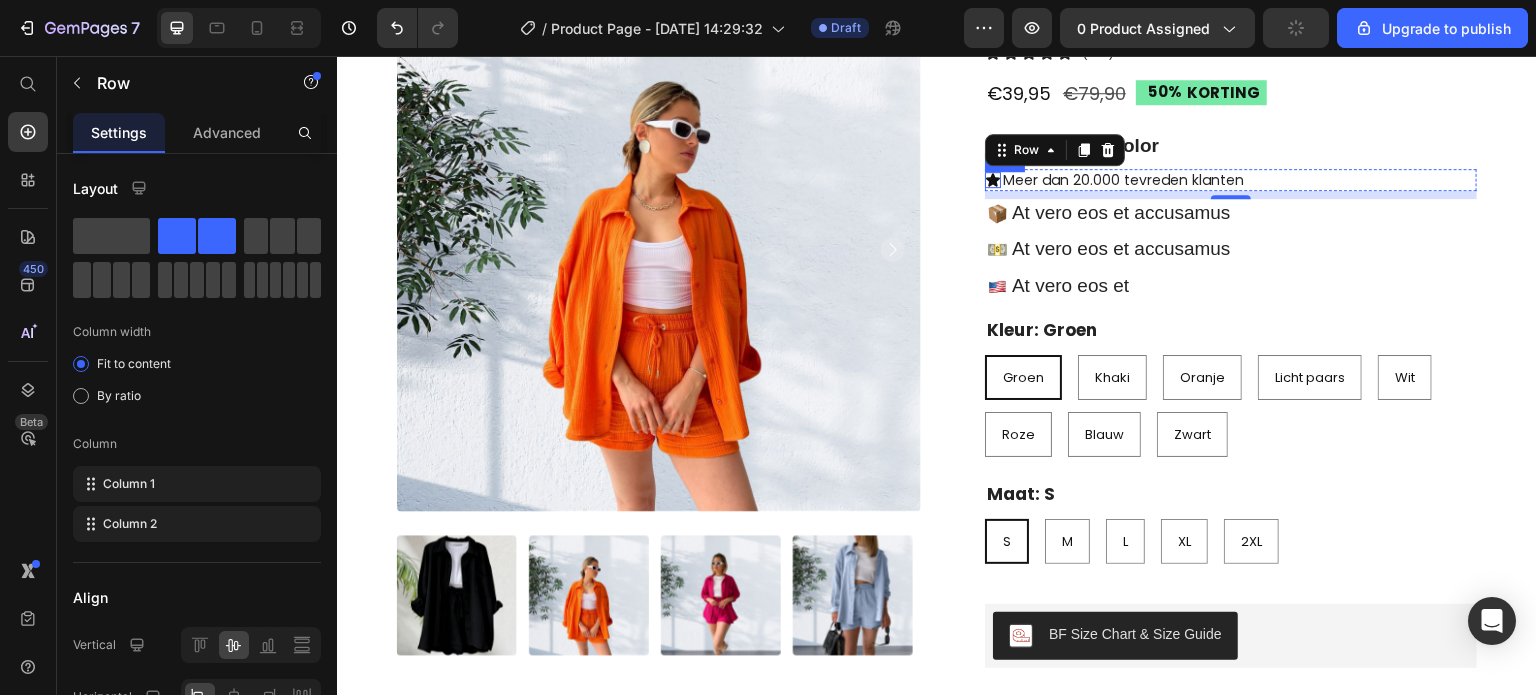 click 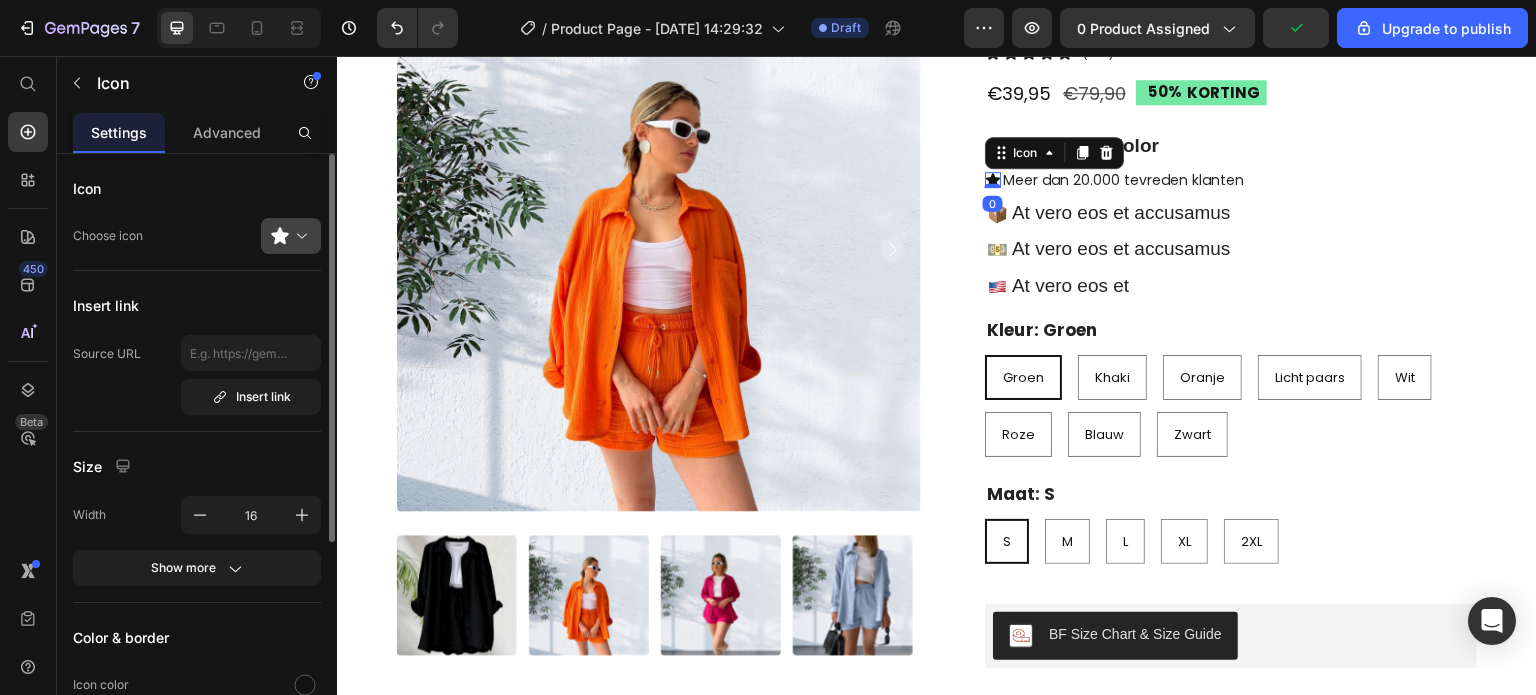 click at bounding box center (299, 236) 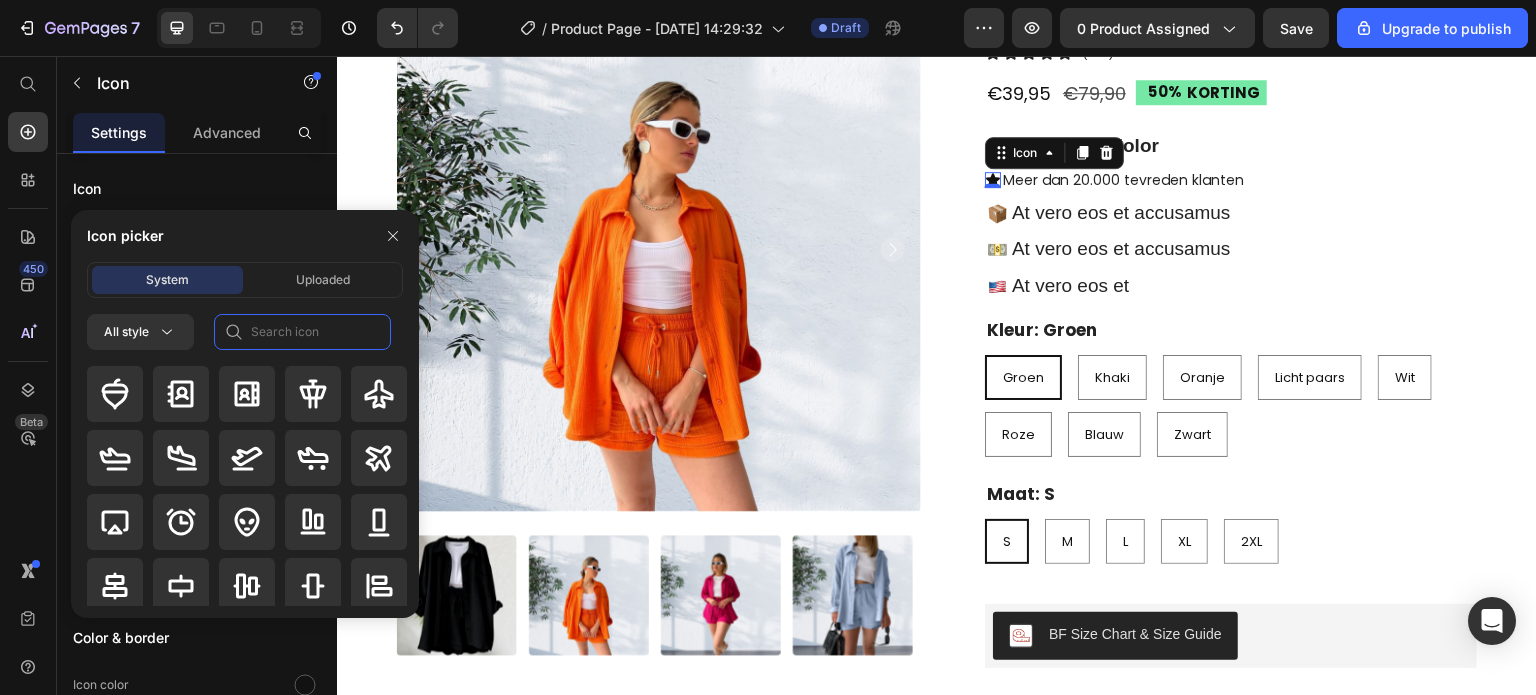 click 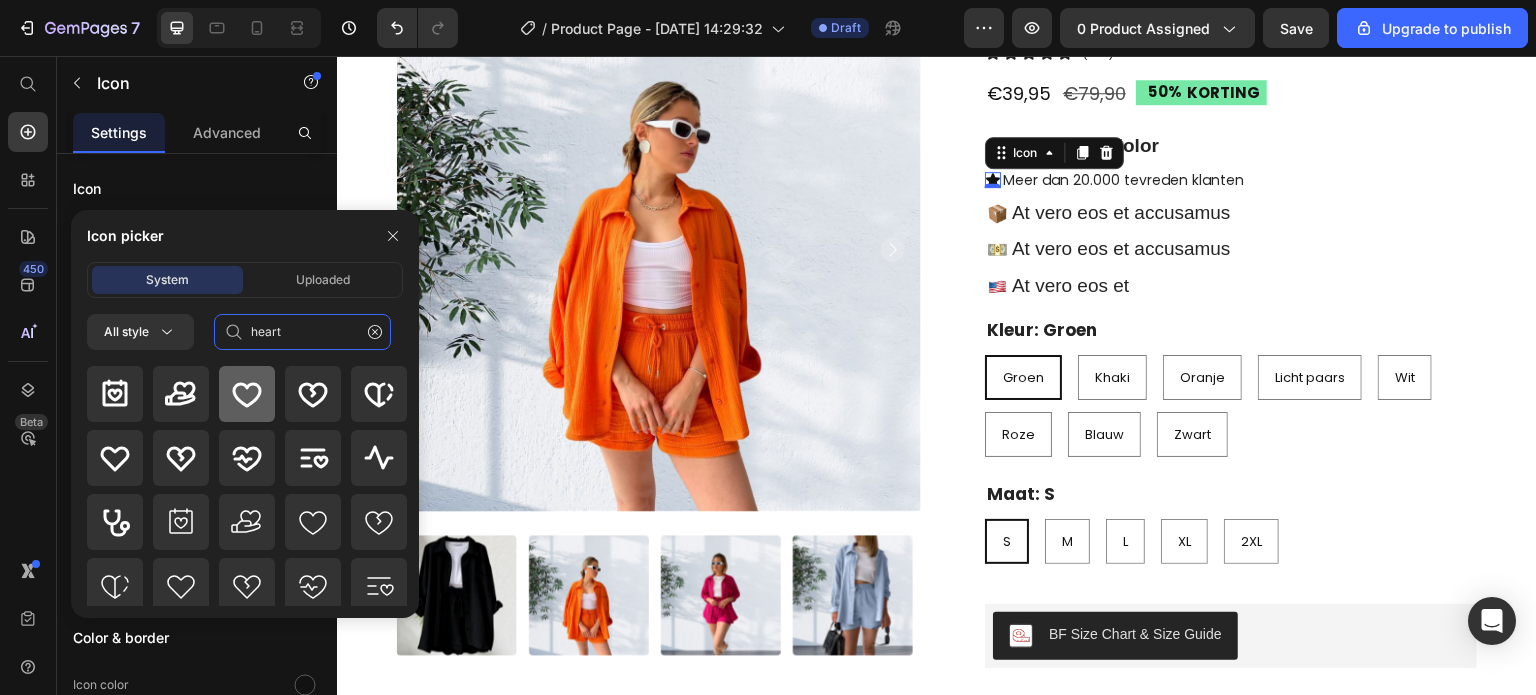 type on "heart" 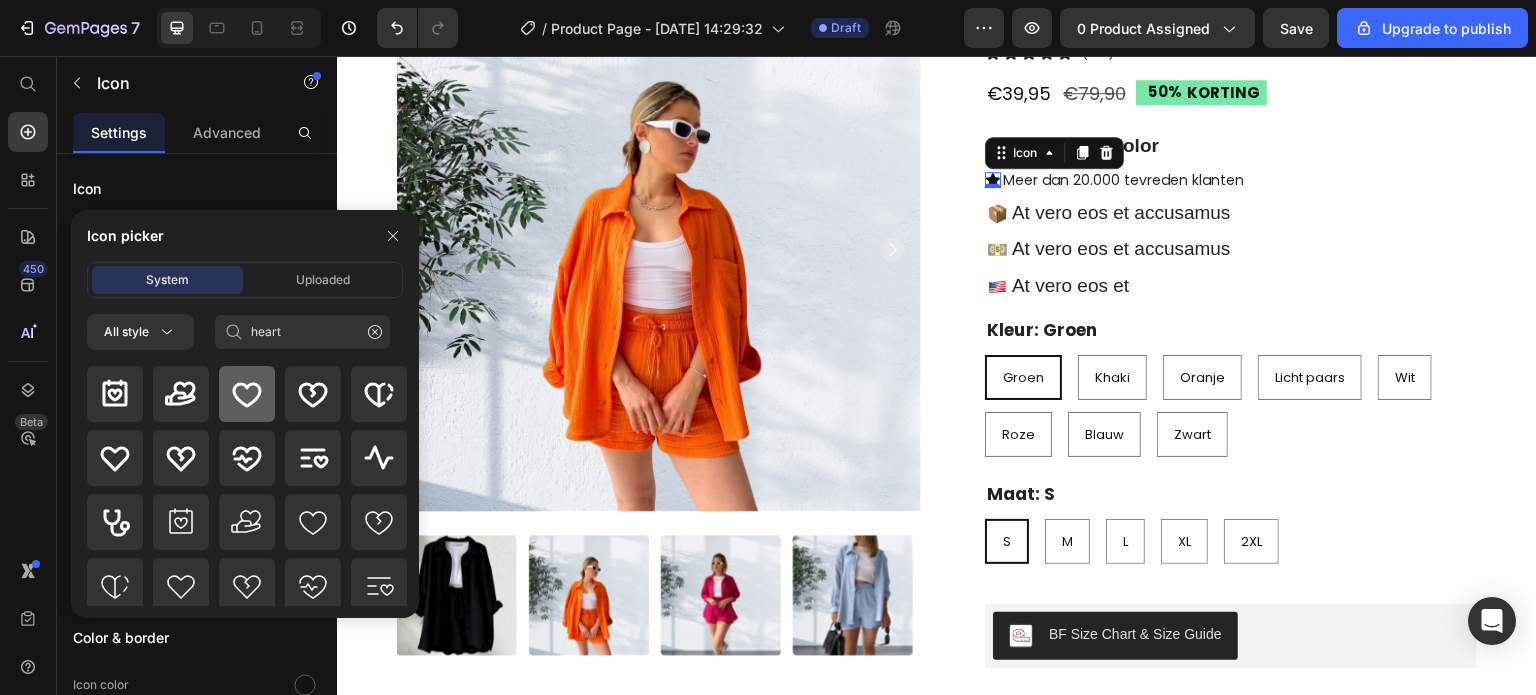 click 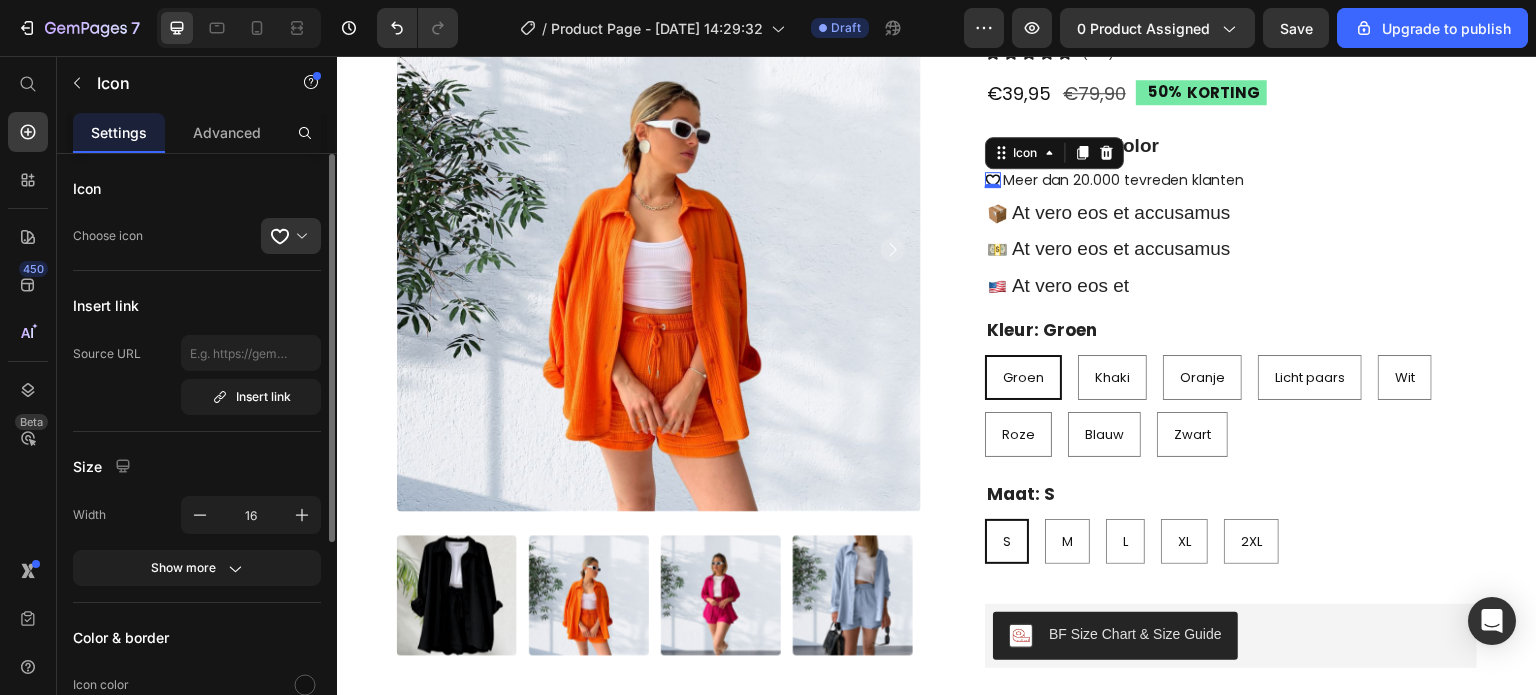 scroll, scrollTop: 200, scrollLeft: 0, axis: vertical 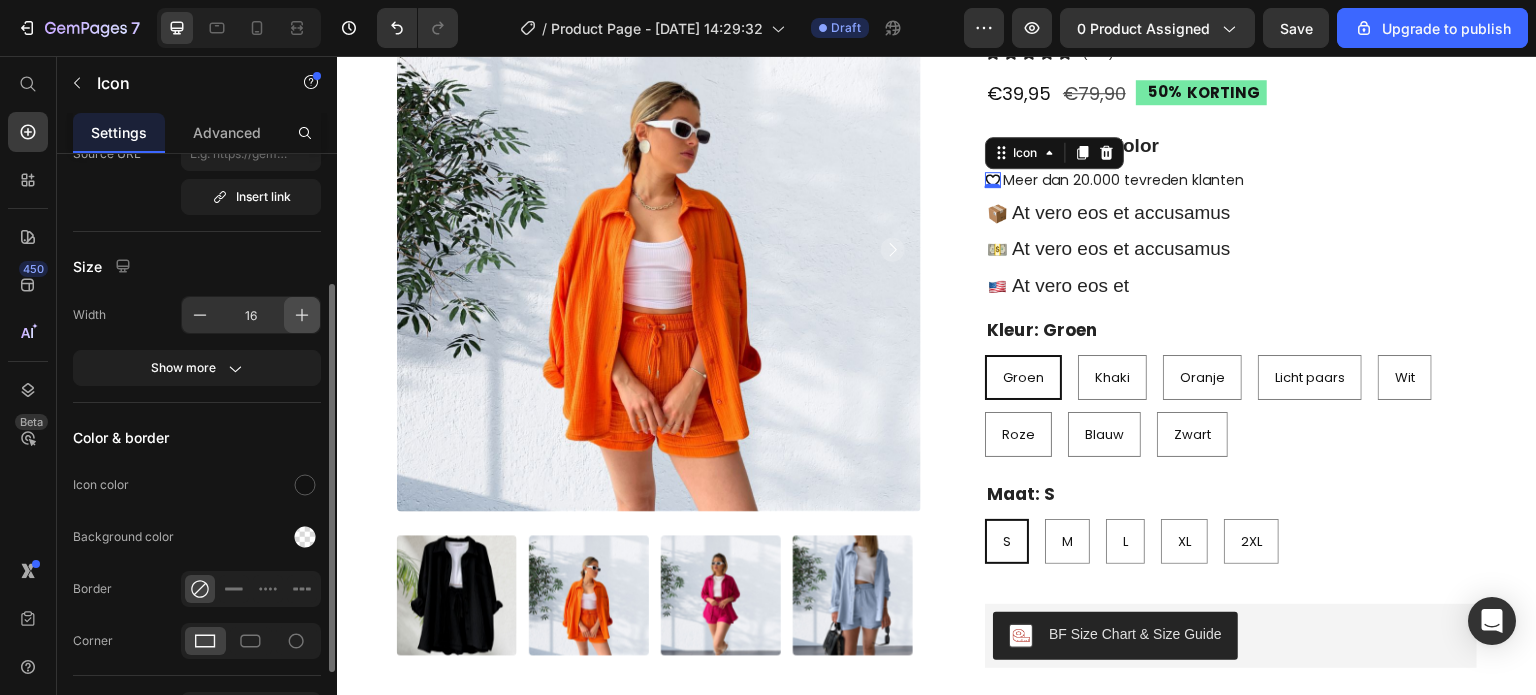 click at bounding box center [302, 315] 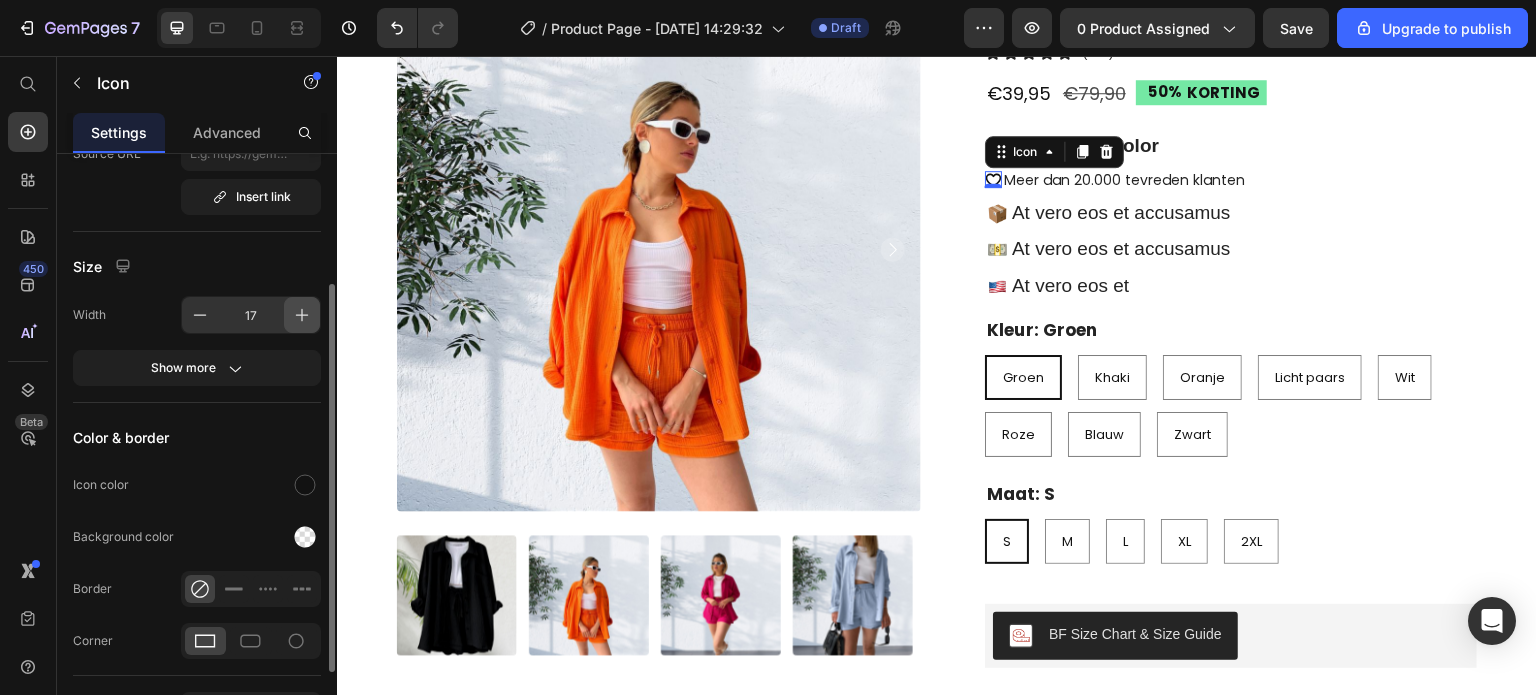 click at bounding box center [302, 315] 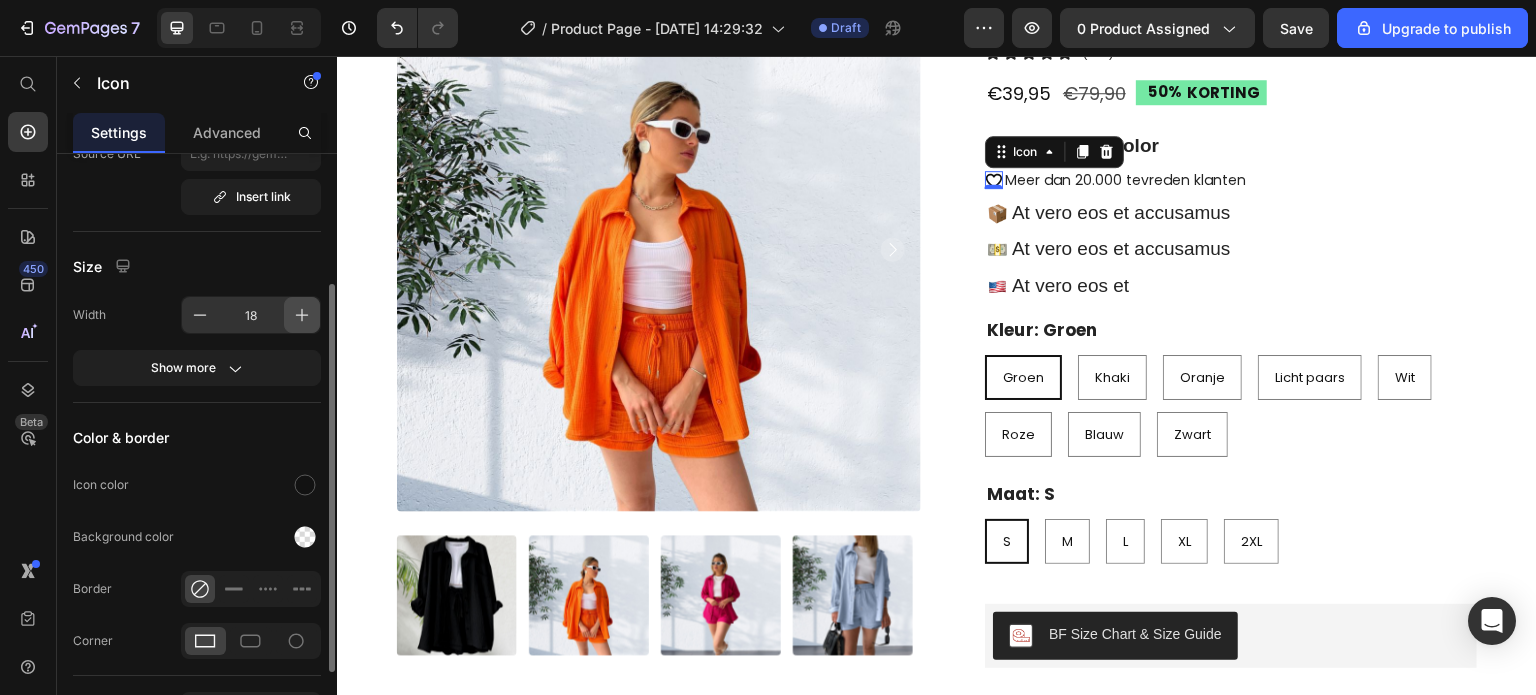 click 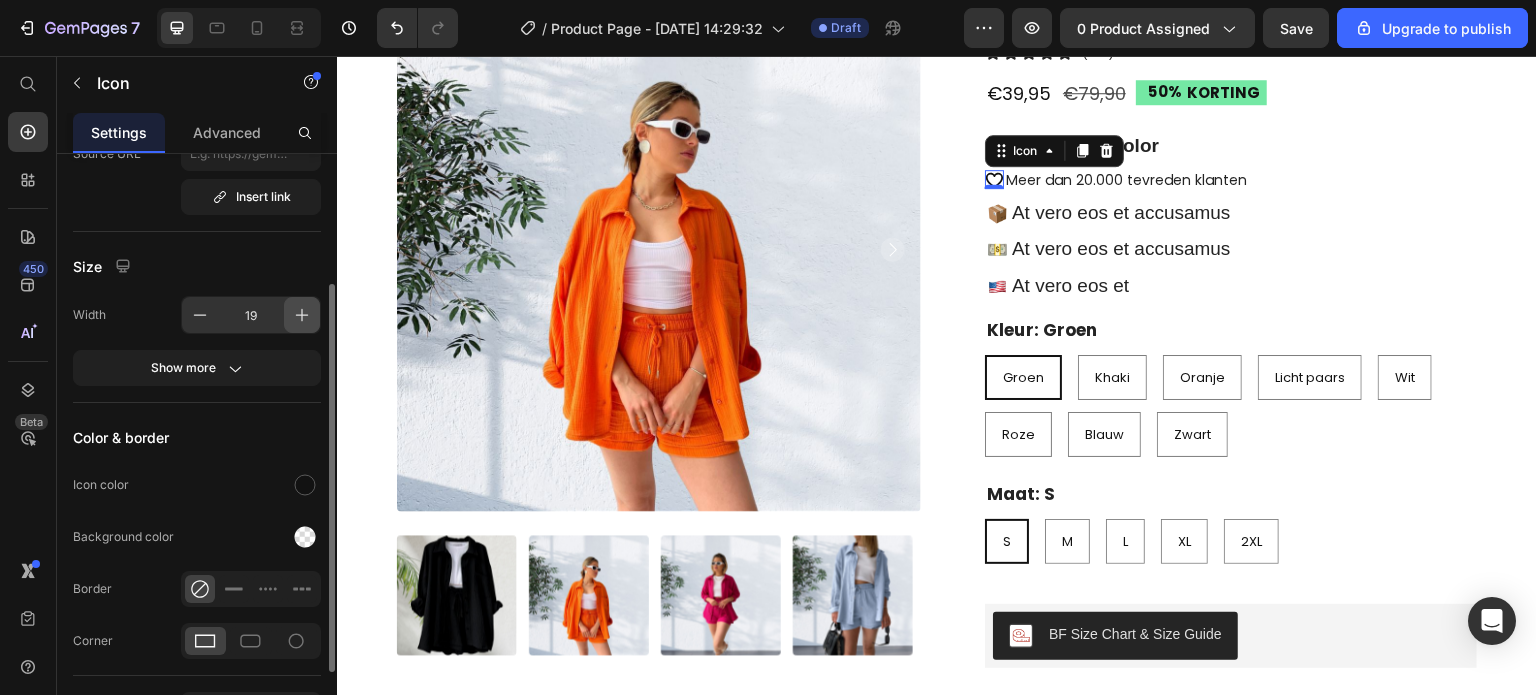 click 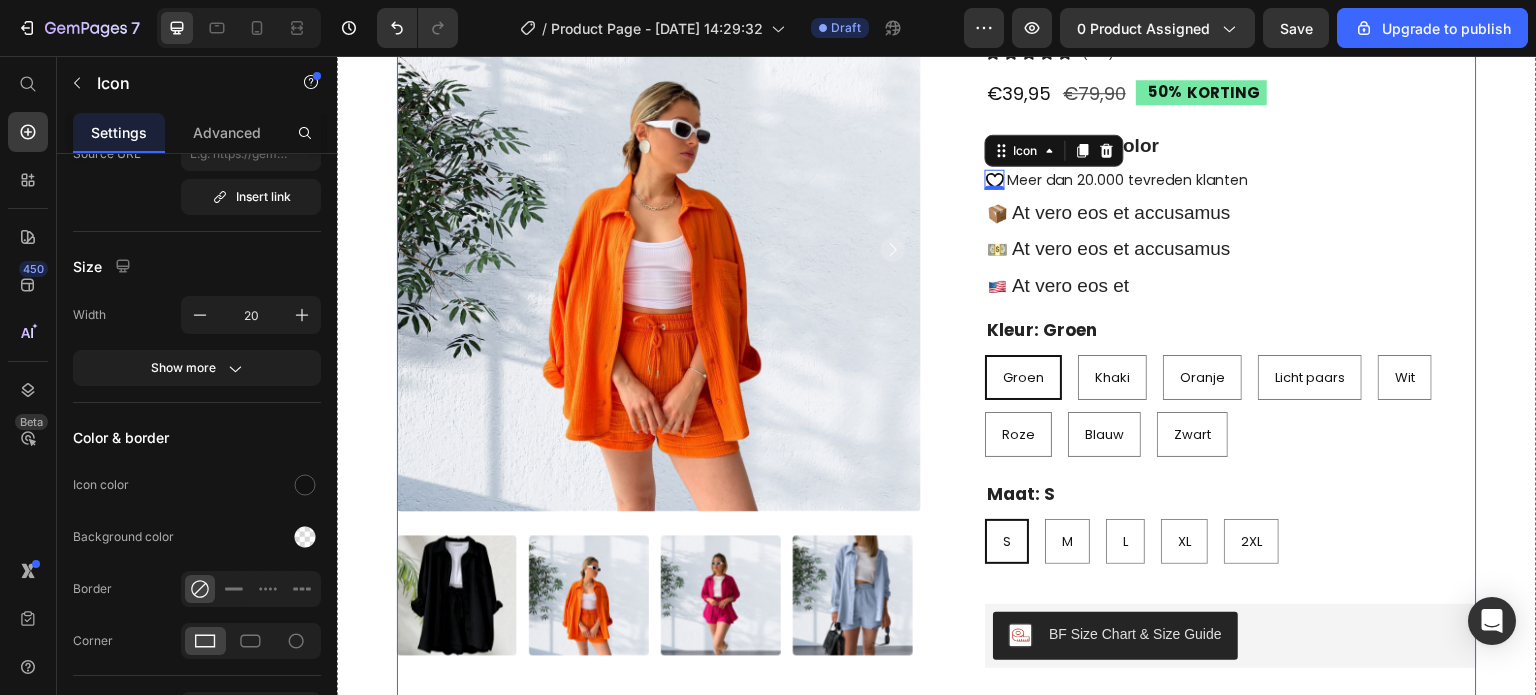 click on "Product Images Amora Duo Product Title Icon Icon Icon Icon Icon Icon List (144) Text Block Row €39,95 Product Price €79,90 Product Price 50% KORTING Discount Tag Row Lorem ipsum dolor Text Block
Icon   0 Meer dan 20.000 tevreden klanten Text Block Row Image At vero eos et accusamus  Text Block Row Image At vero eos et accusamus  Text Block Row Image At vero eos et  Text Block Row Row Groen Khaki Oranje Licht paars Wit Roze Blauw Zwart S M L XL 2XL Product Variants & Swatches Kleur: Groen Groen Groen Groen Khaki Khaki Khaki Oranje Oranje Oranje Licht paars Licht paars Licht paars Wit Wit Wit Roze Roze Roze Blauw Blauw Blauw Zwart Zwart Zwart Maat: S S S S M M M L L L XL XL XL 2XL 2XL 2XL Product Variants & Swatches BF Size Chart & Size Guide BF Size Chart & Size Guide + Voeg toe aan winkelwagen Add to Cart Image Image Image Row Row Product" at bounding box center [937, 392] 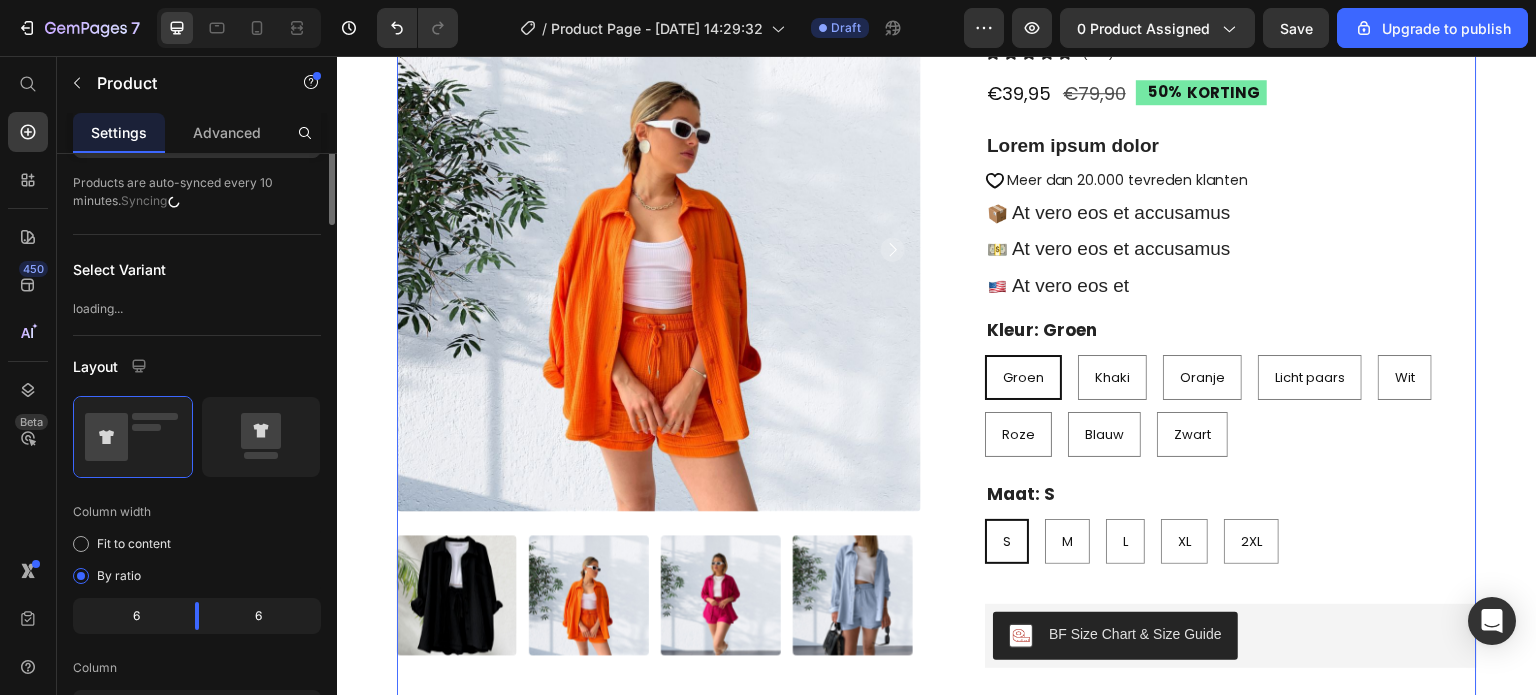 scroll, scrollTop: 0, scrollLeft: 0, axis: both 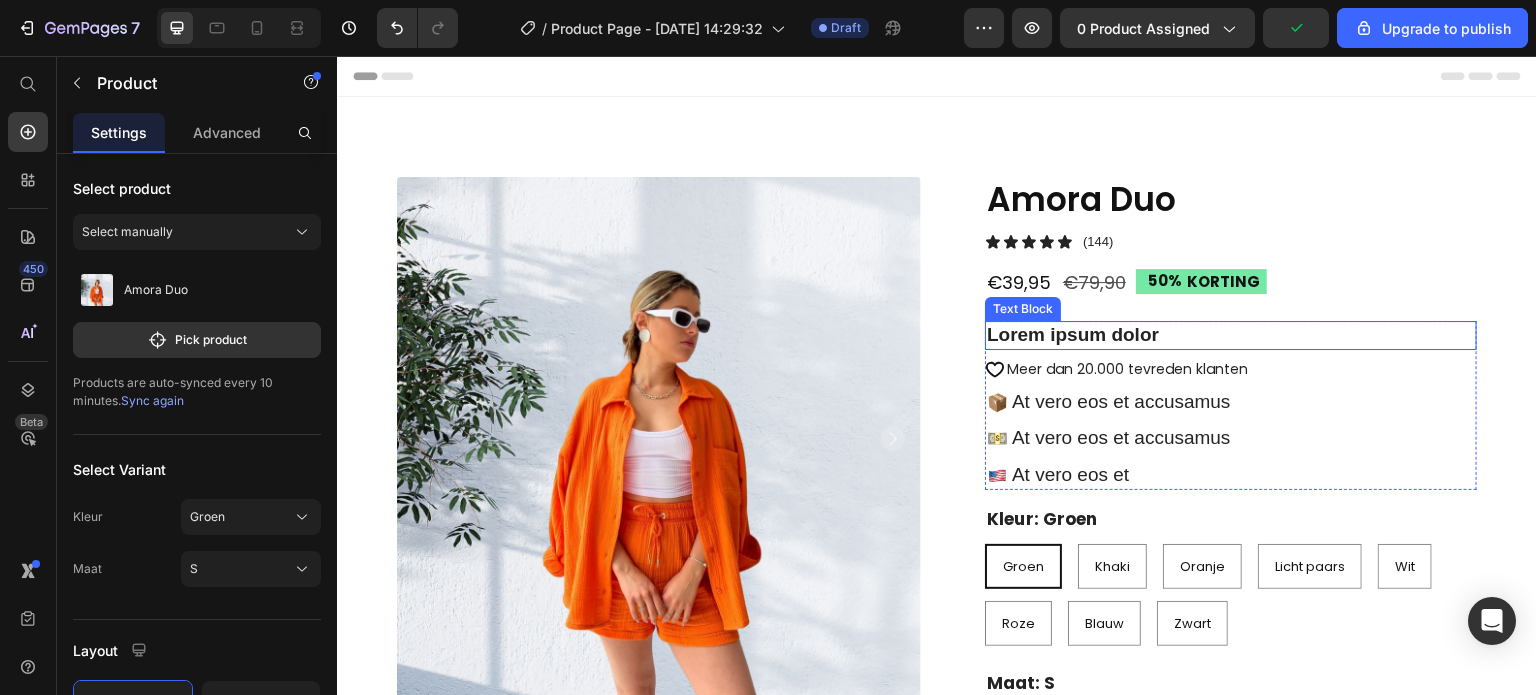 click on "Lorem ipsum dolor" at bounding box center [1231, 335] 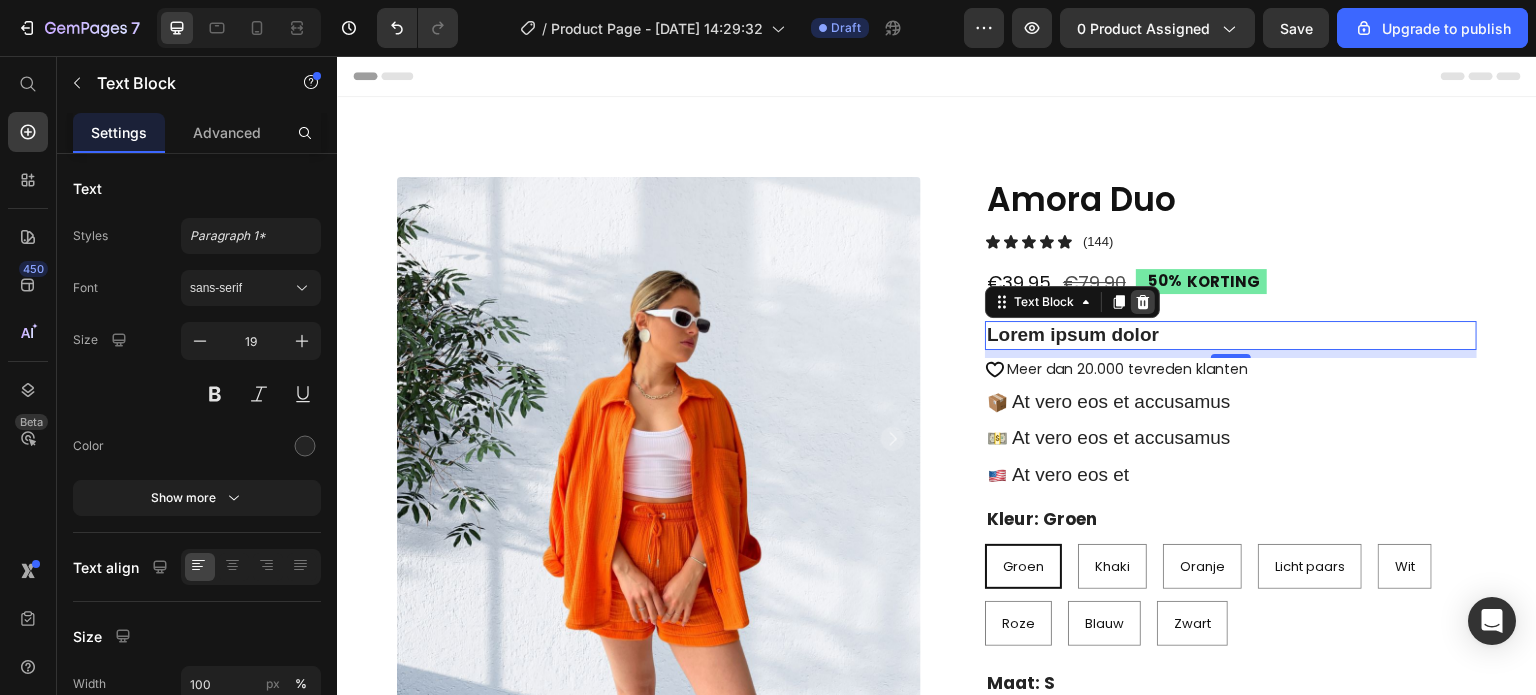click 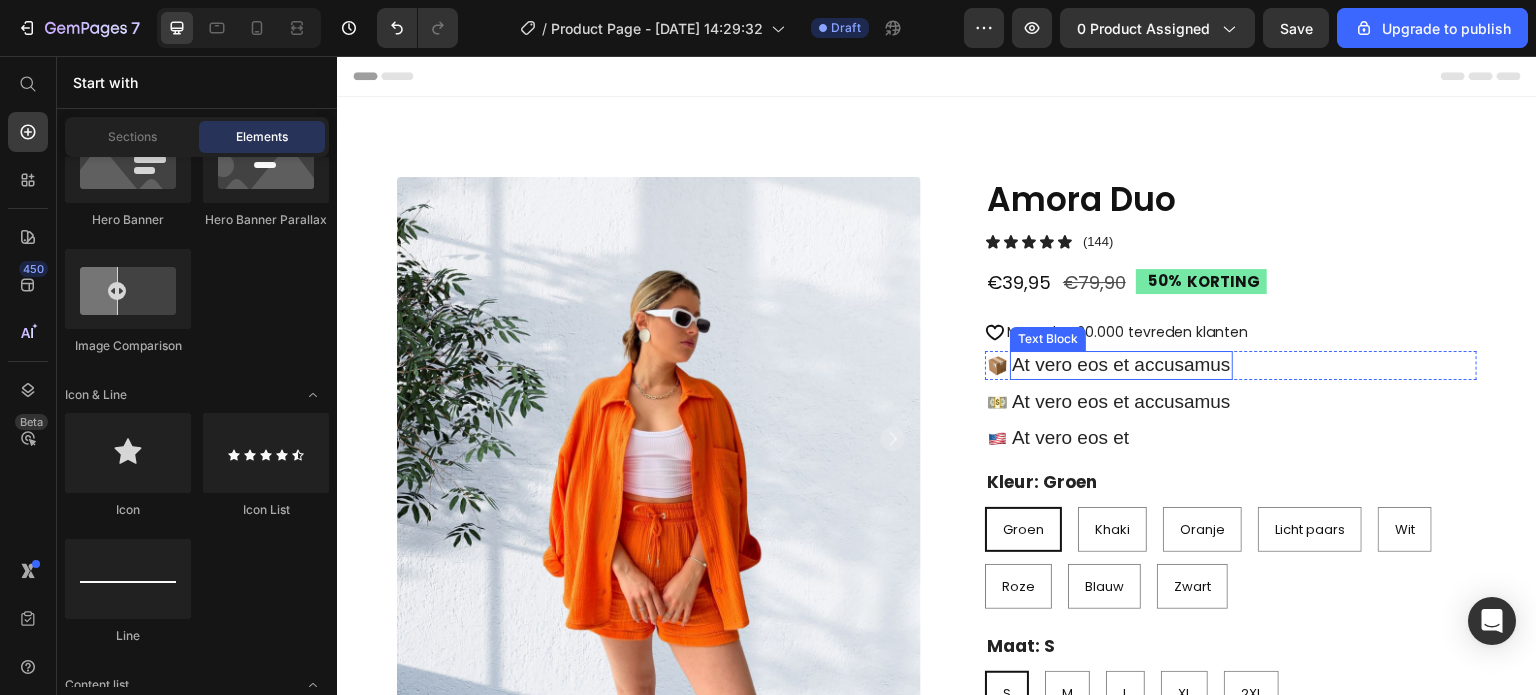 click on "At vero eos et accusamus" at bounding box center [1121, 365] 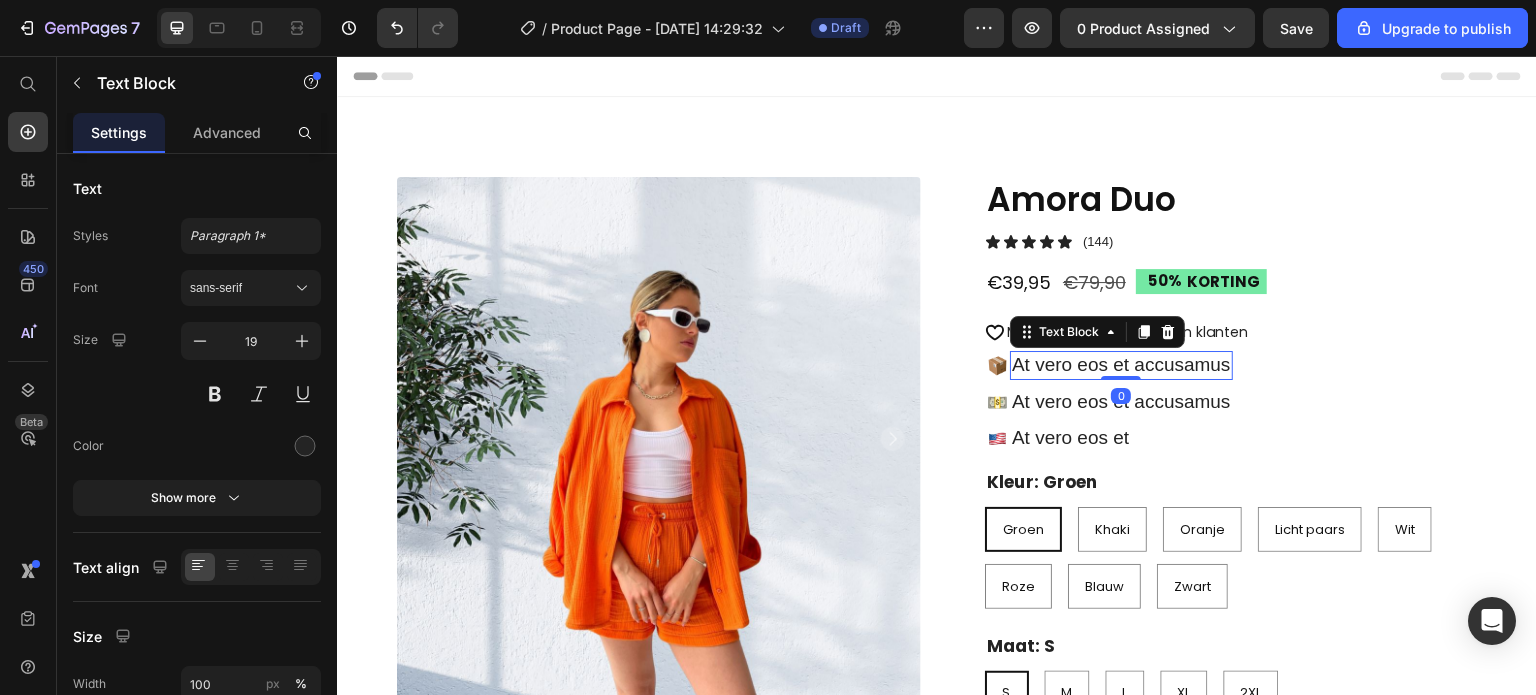 click on "At vero eos et accusamus" at bounding box center [1121, 365] 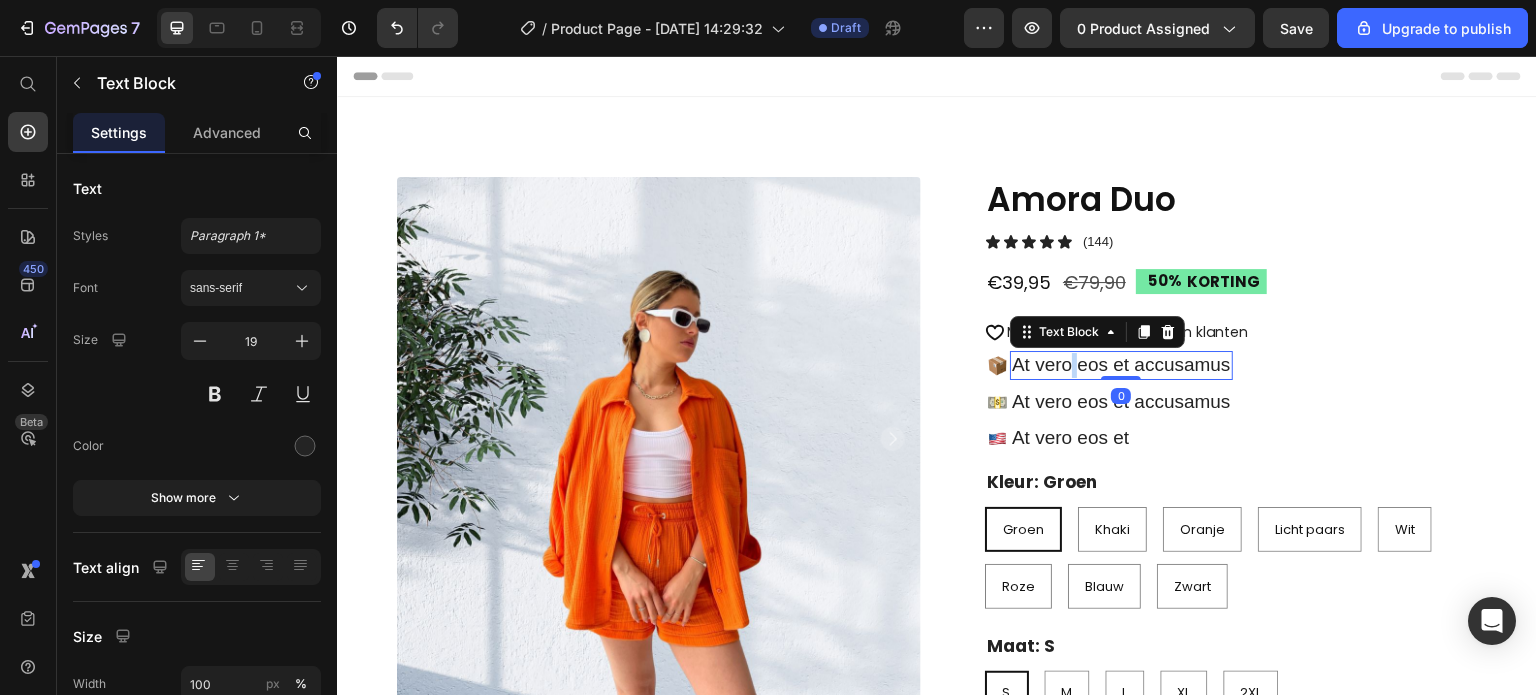 click on "At vero eos et accusamus" at bounding box center [1121, 365] 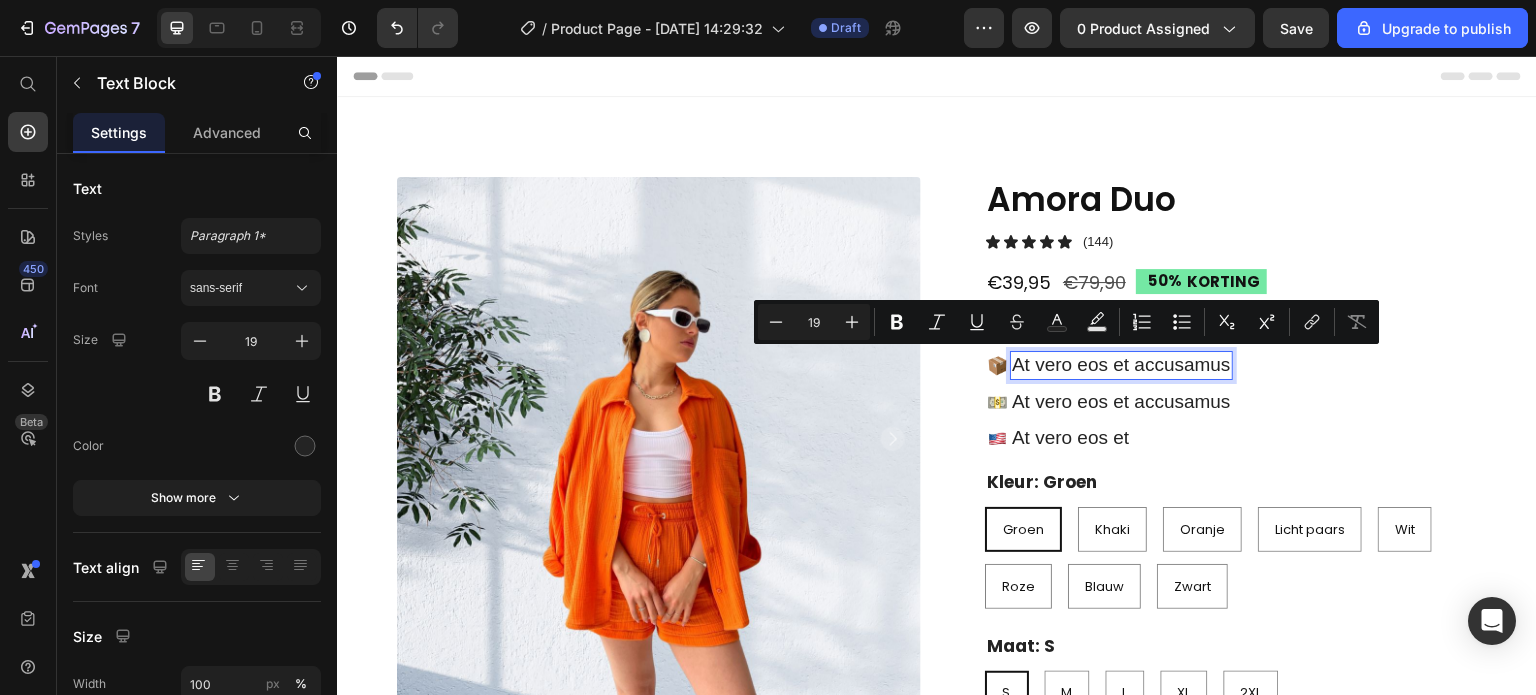 click on "At vero eos et accusamus" at bounding box center (1121, 365) 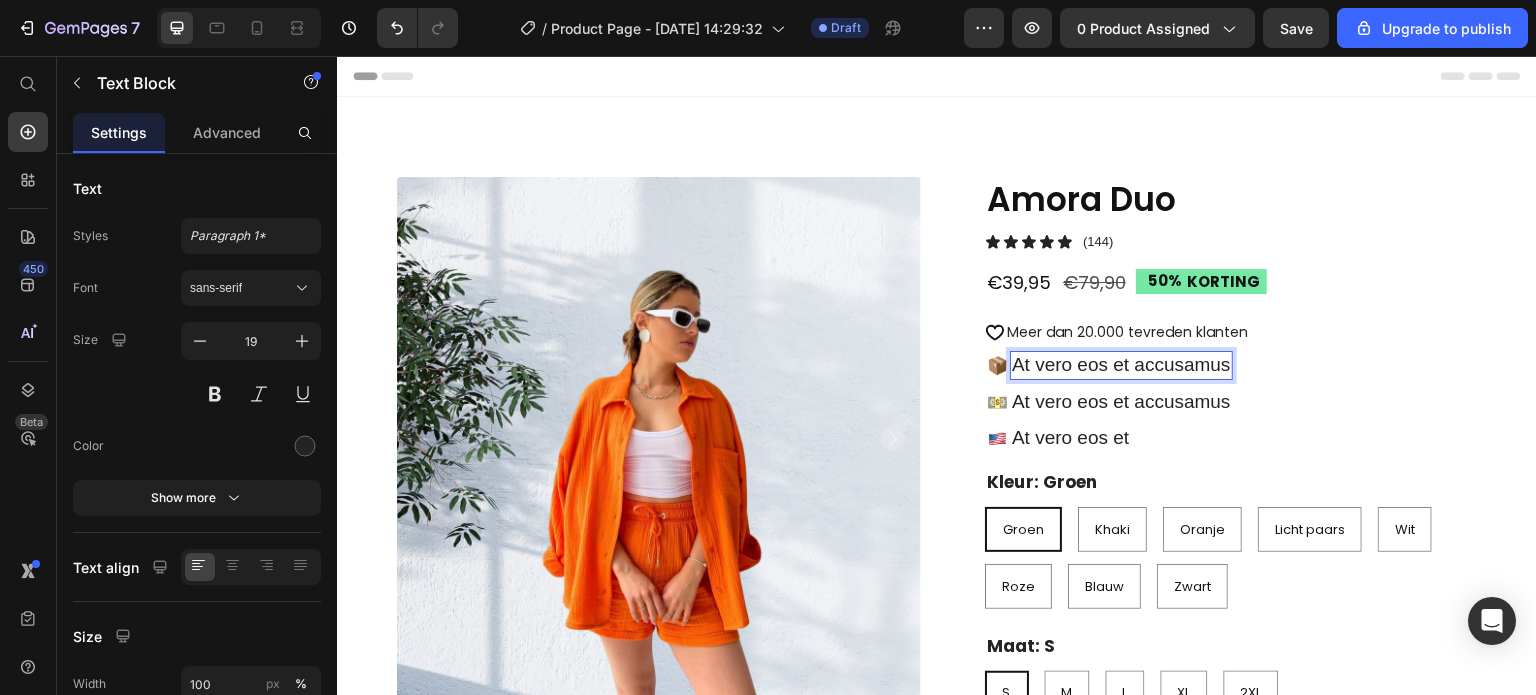 click on "At vero eos et accusamus" at bounding box center (1121, 365) 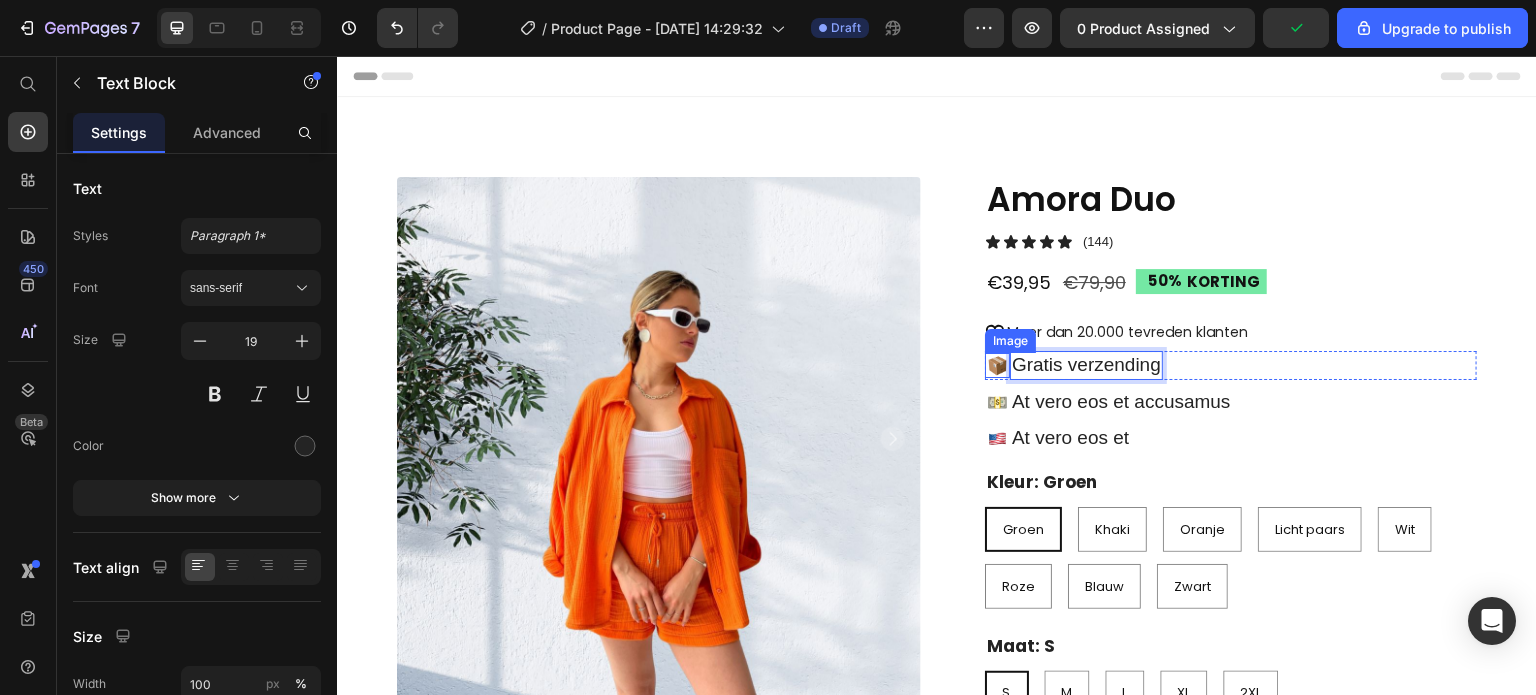 drag, startPoint x: 988, startPoint y: 360, endPoint x: 613, endPoint y: 495, distance: 398.5599 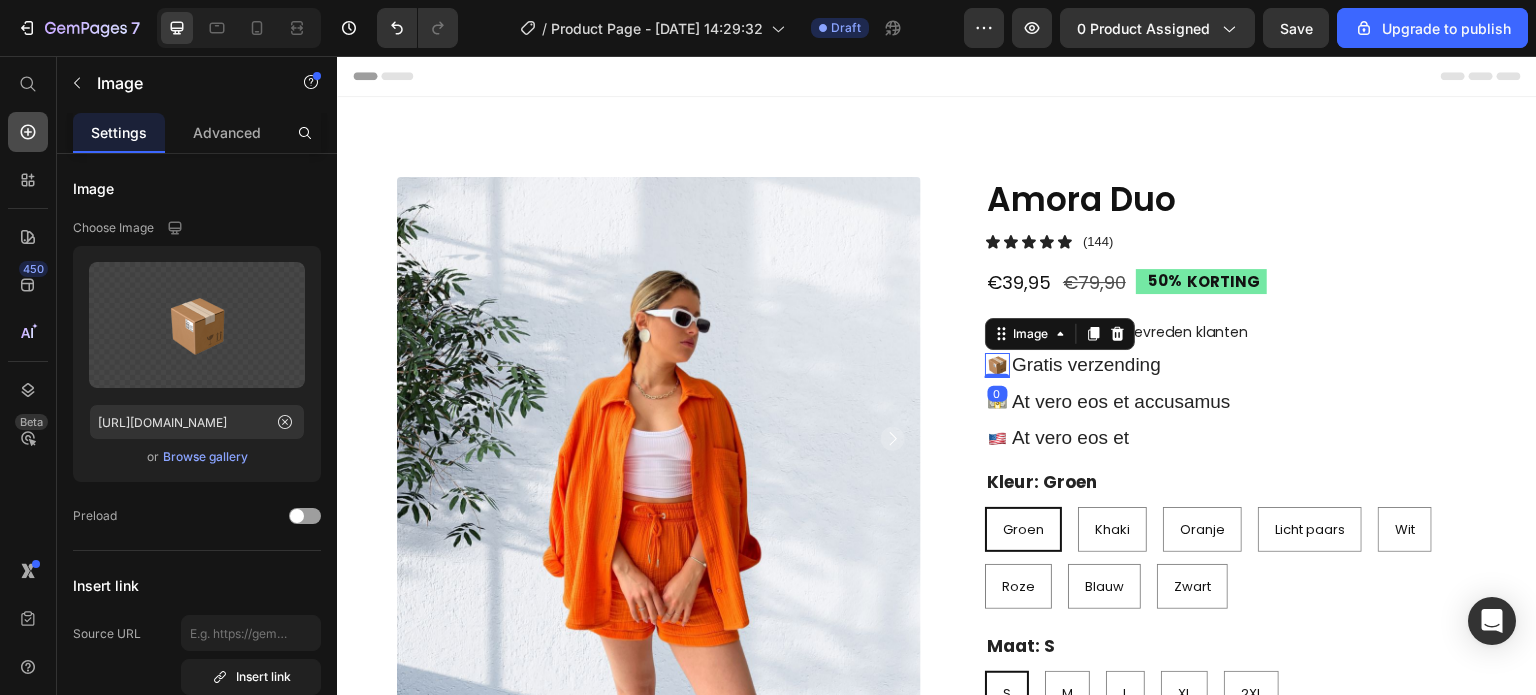 click 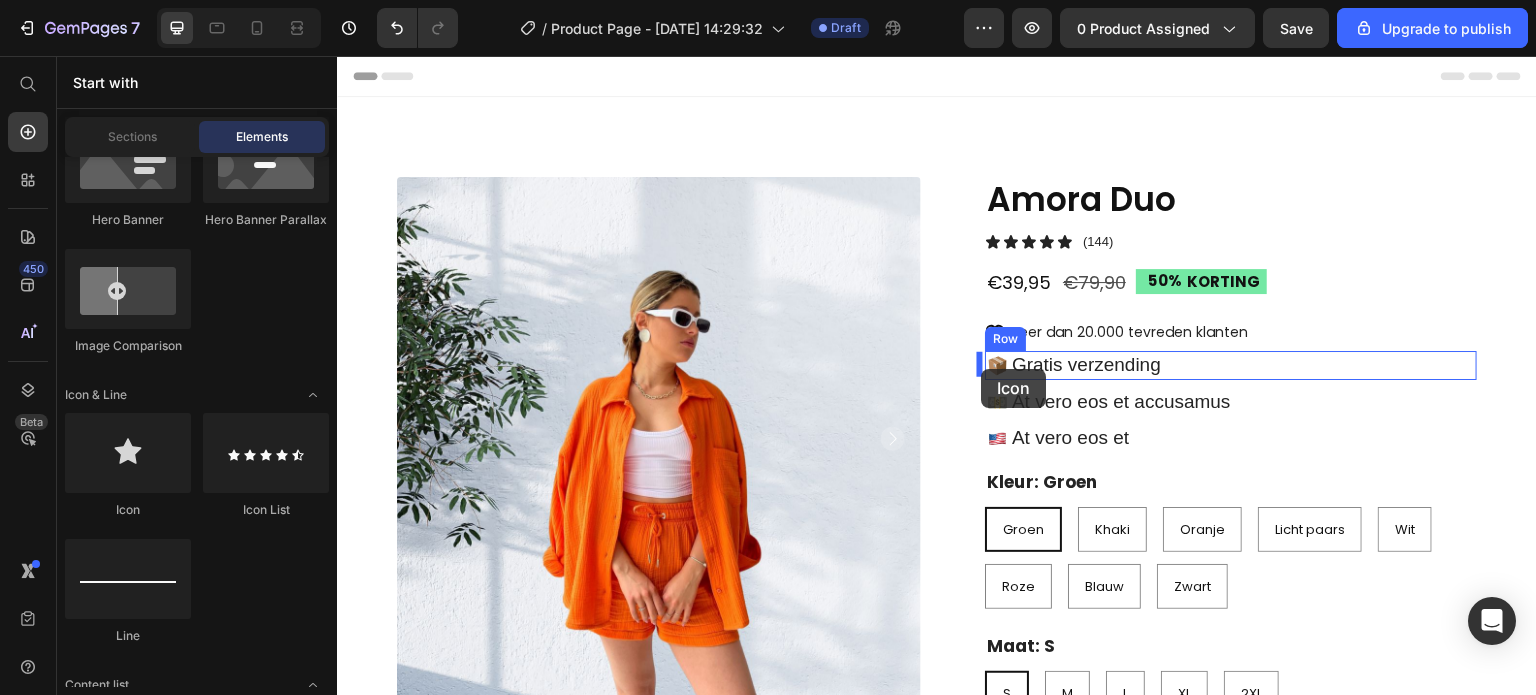 drag, startPoint x: 732, startPoint y: 421, endPoint x: 982, endPoint y: 369, distance: 255.35074 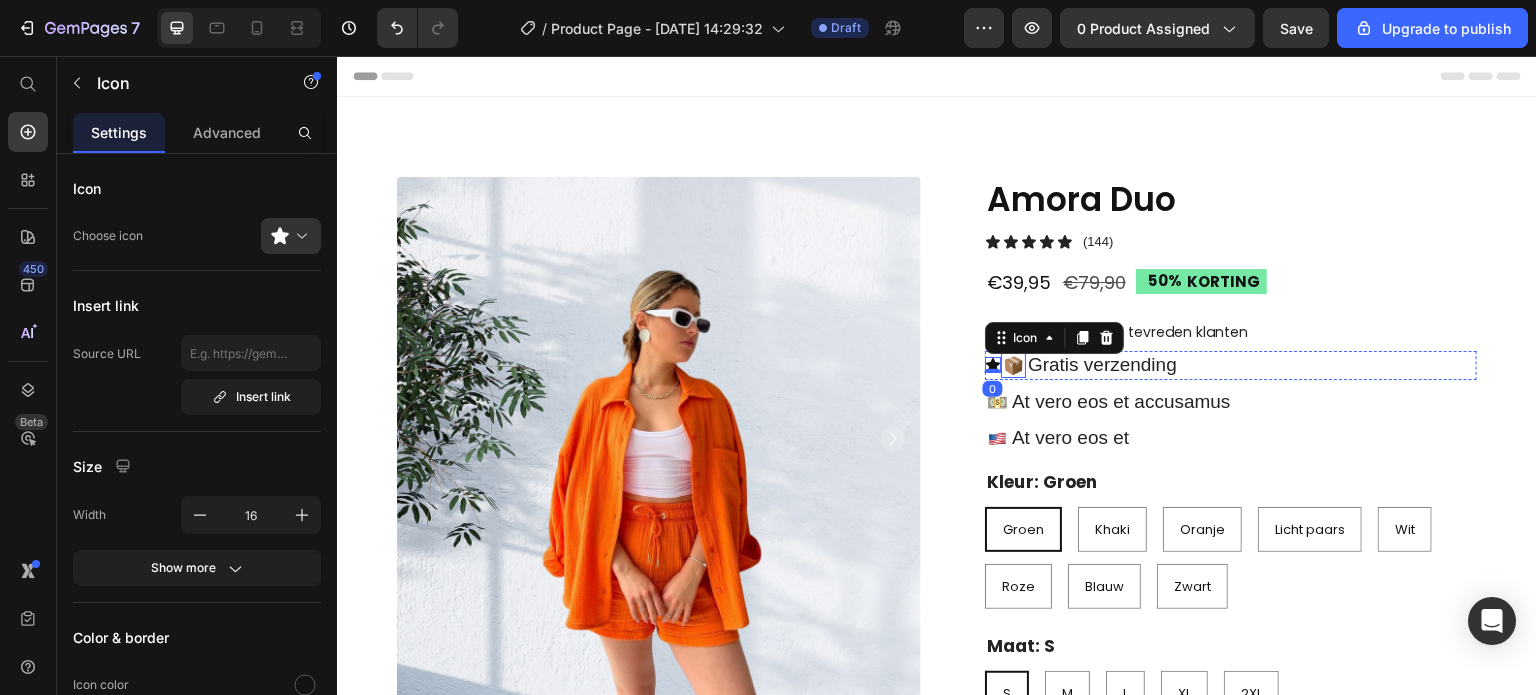 click at bounding box center [1013, 365] 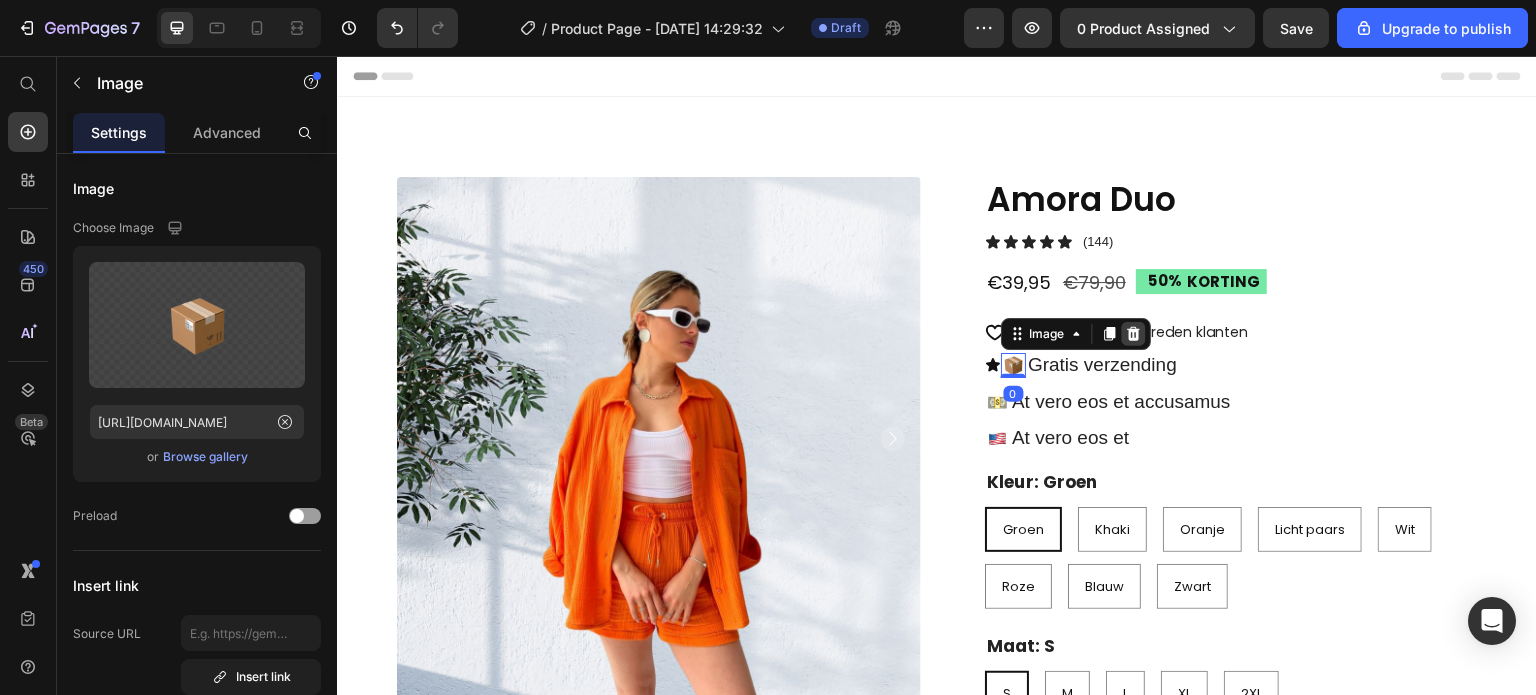click 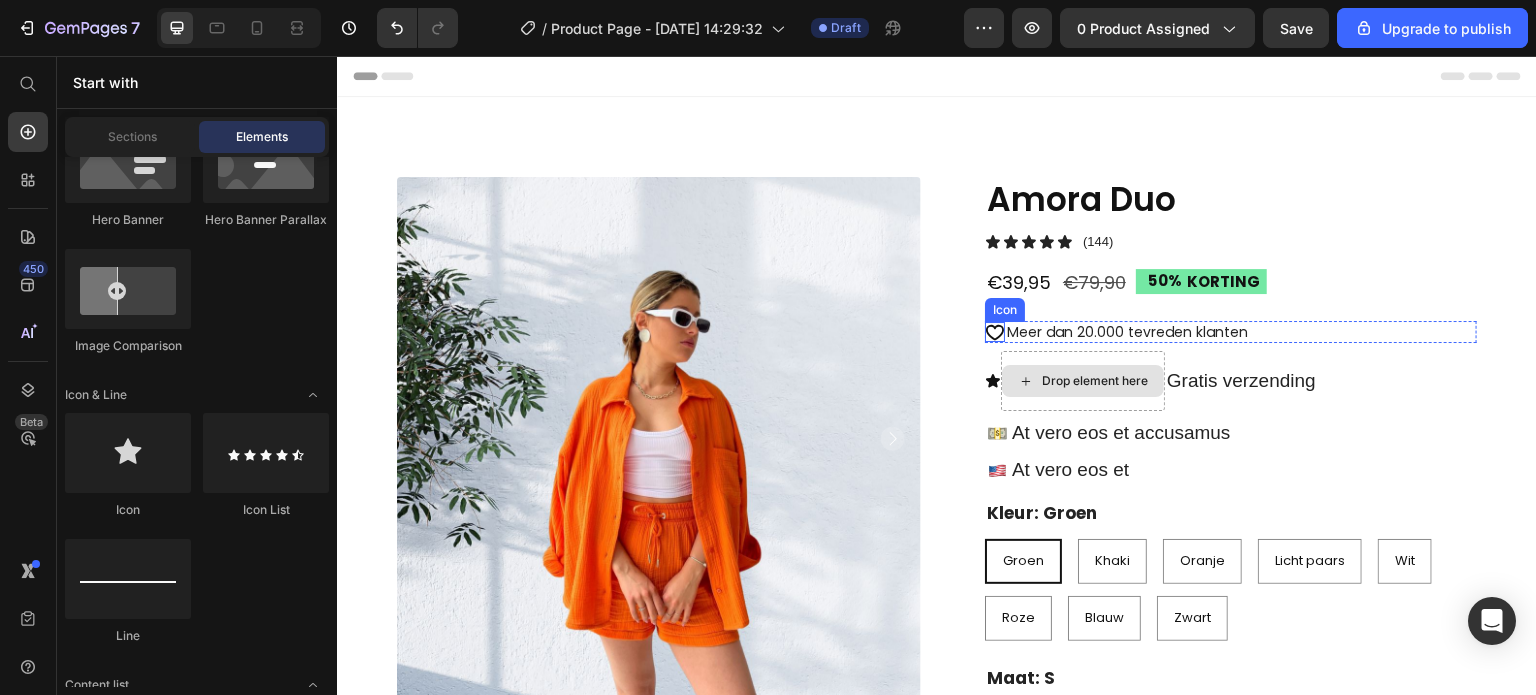 click on "Icon" at bounding box center [995, 332] 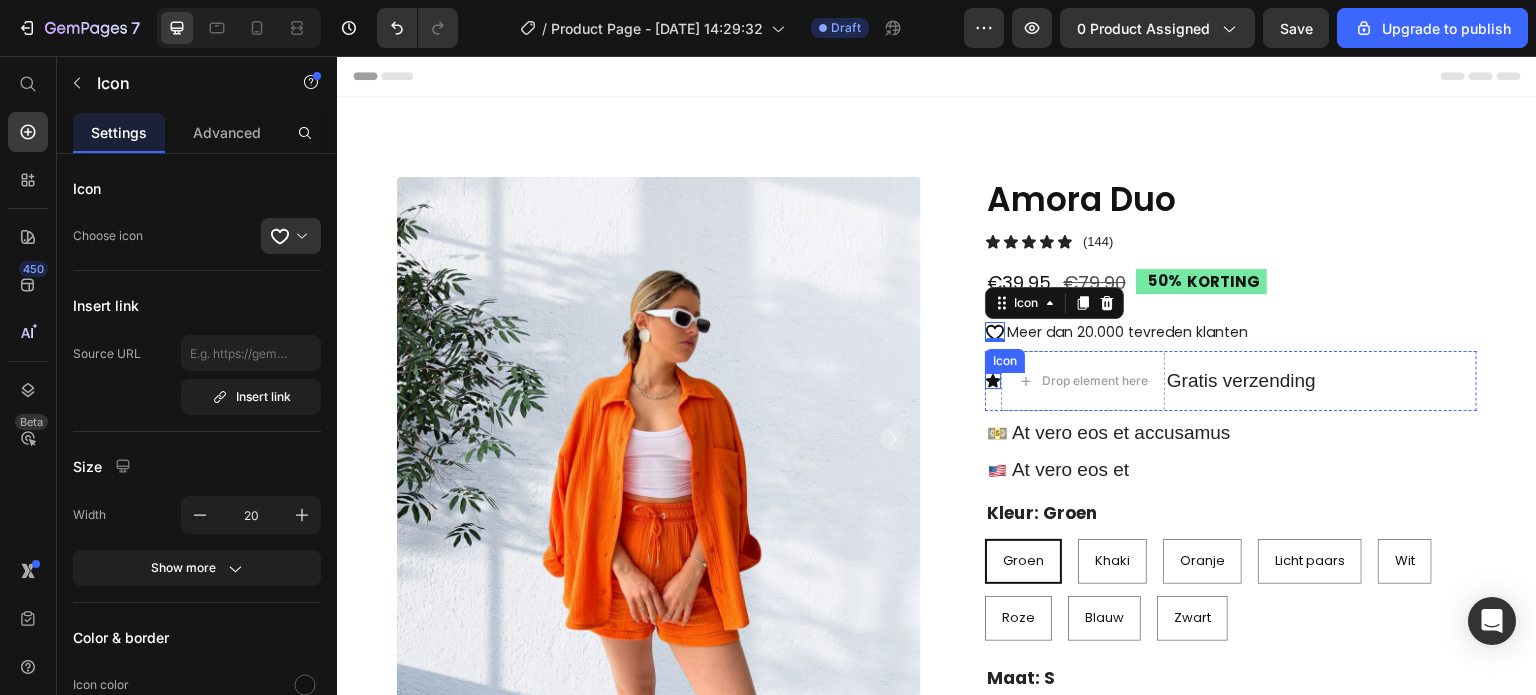 click 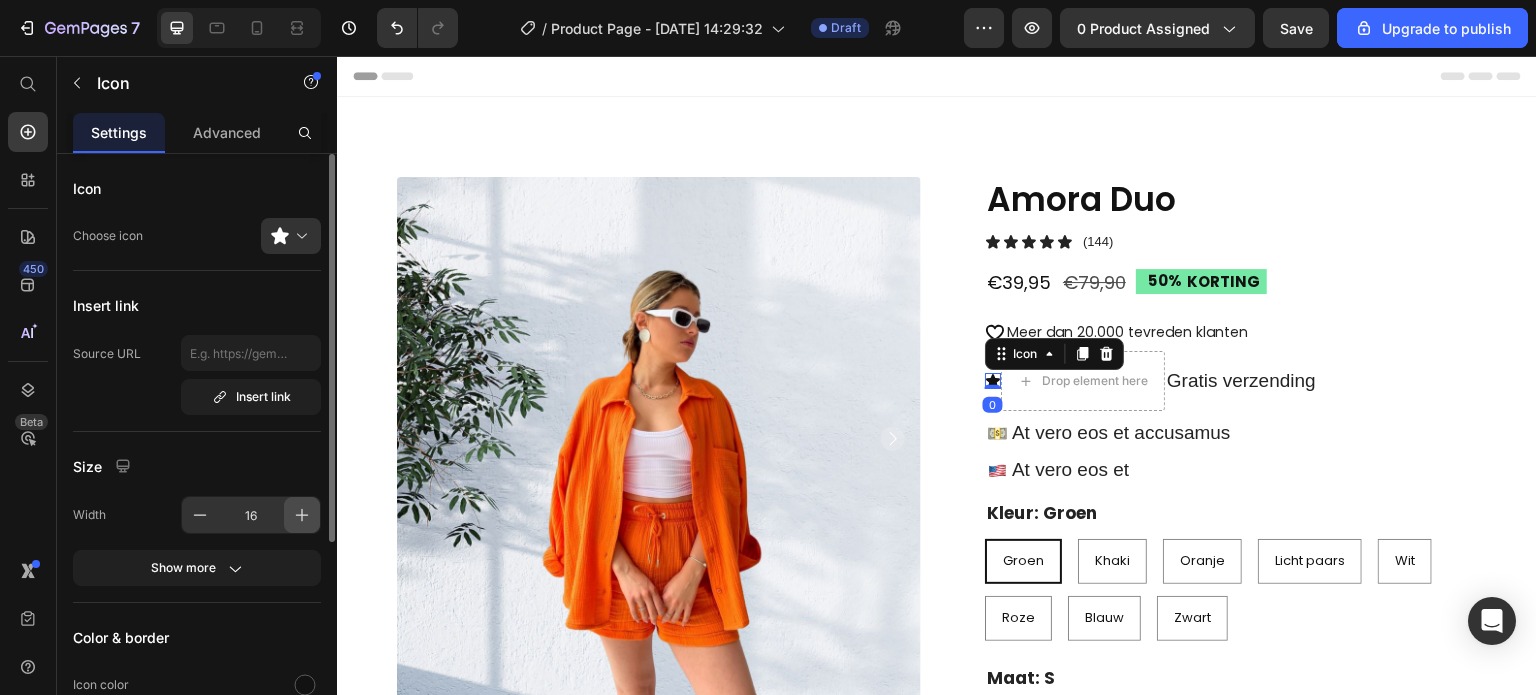 click at bounding box center [302, 515] 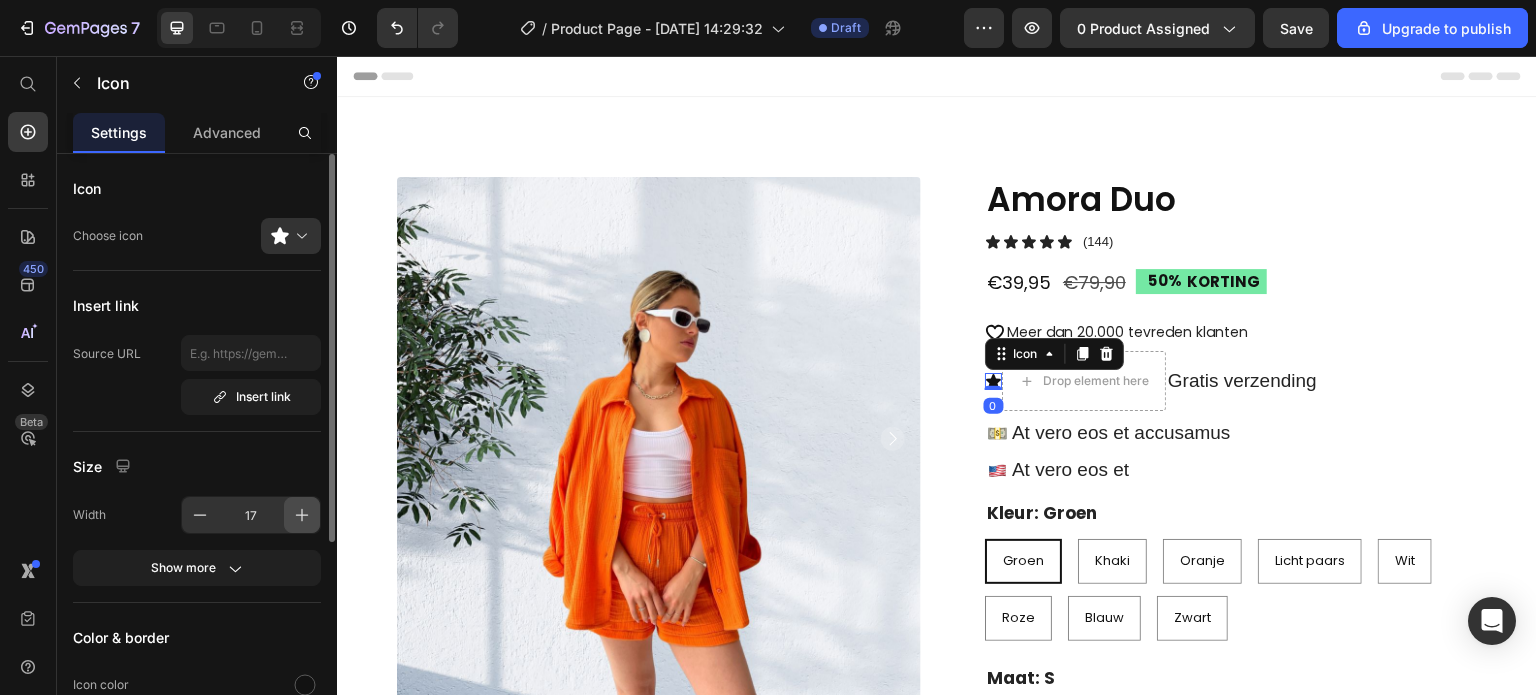 click at bounding box center [302, 515] 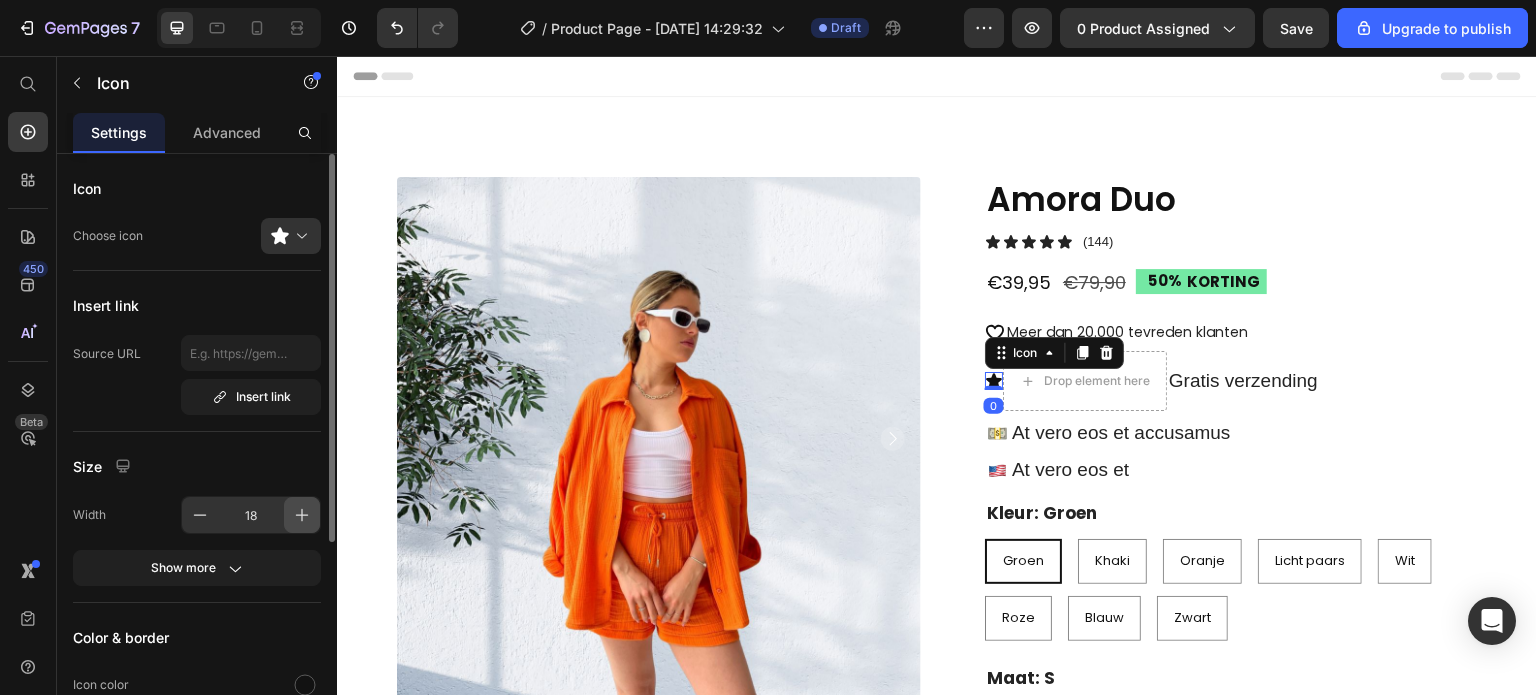 click at bounding box center [302, 515] 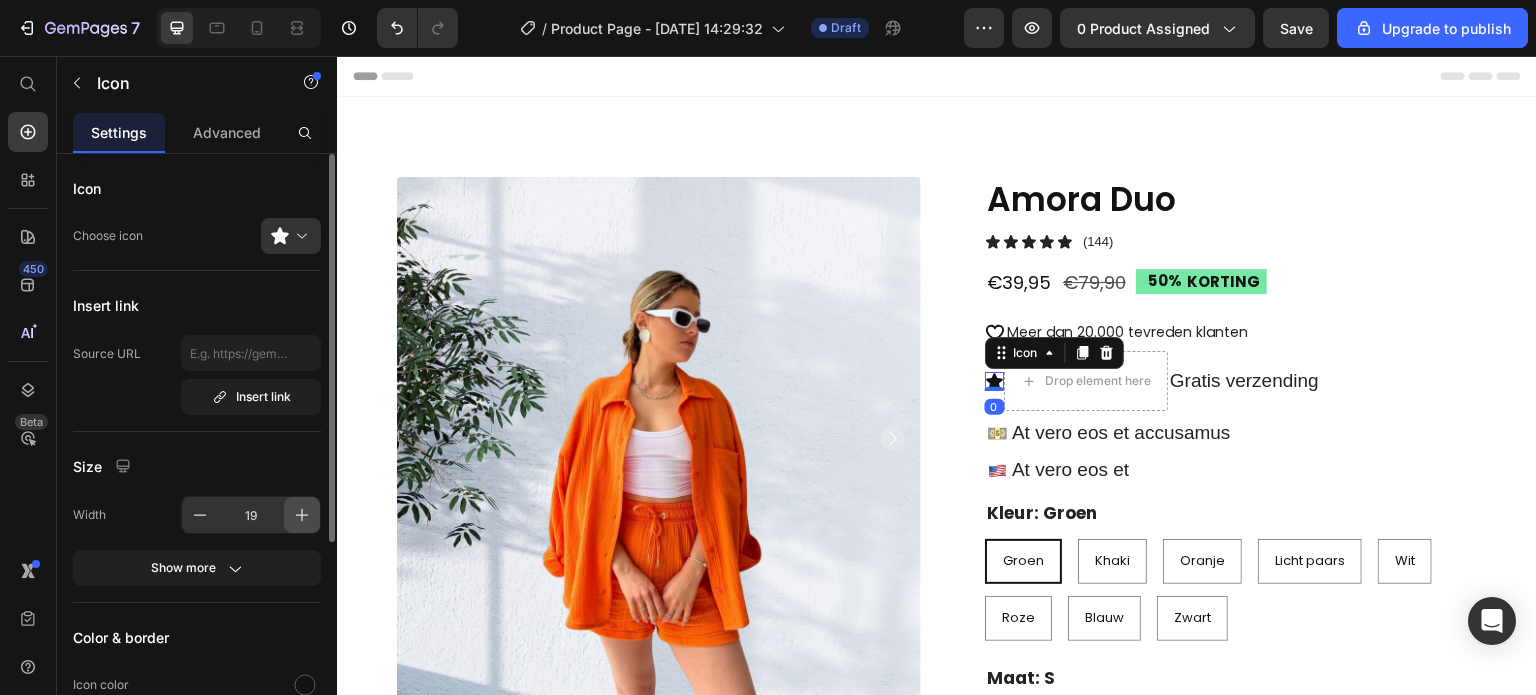 click at bounding box center [302, 515] 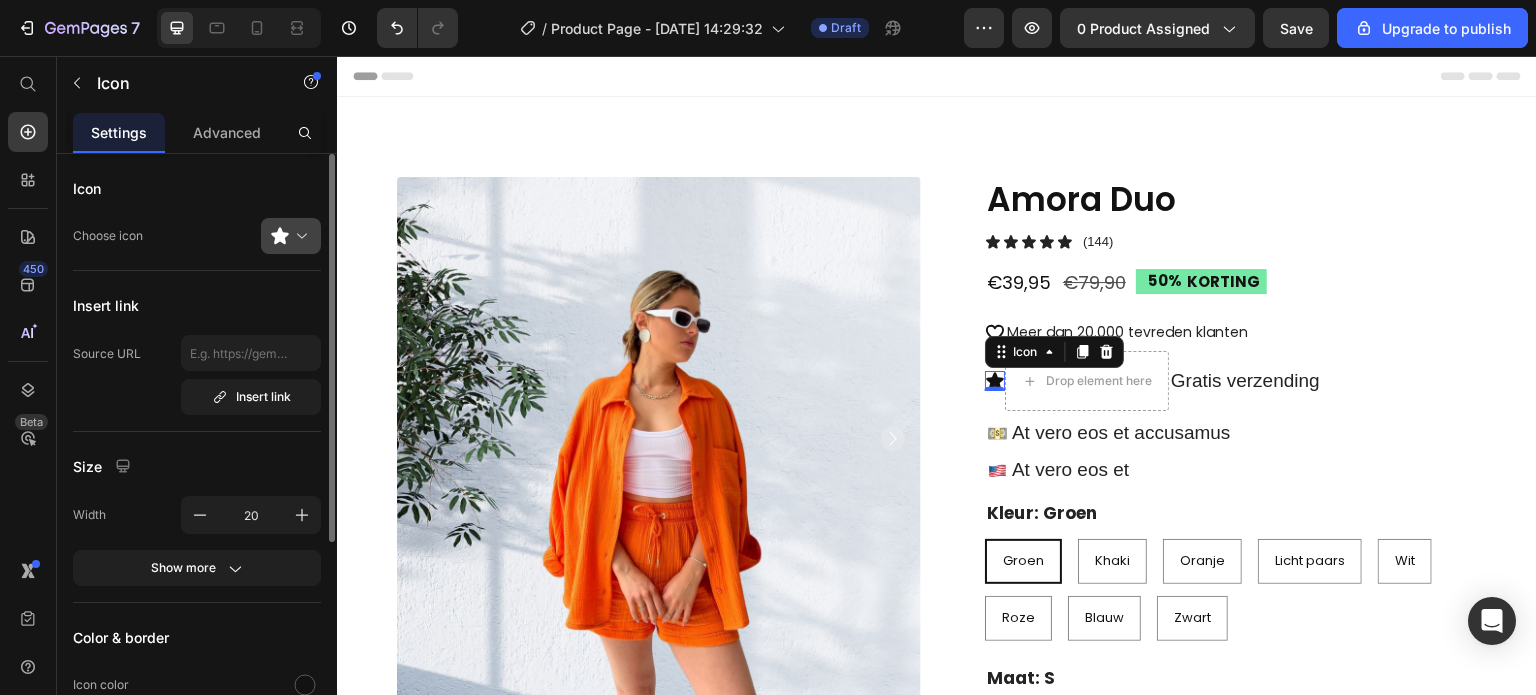 click at bounding box center (299, 236) 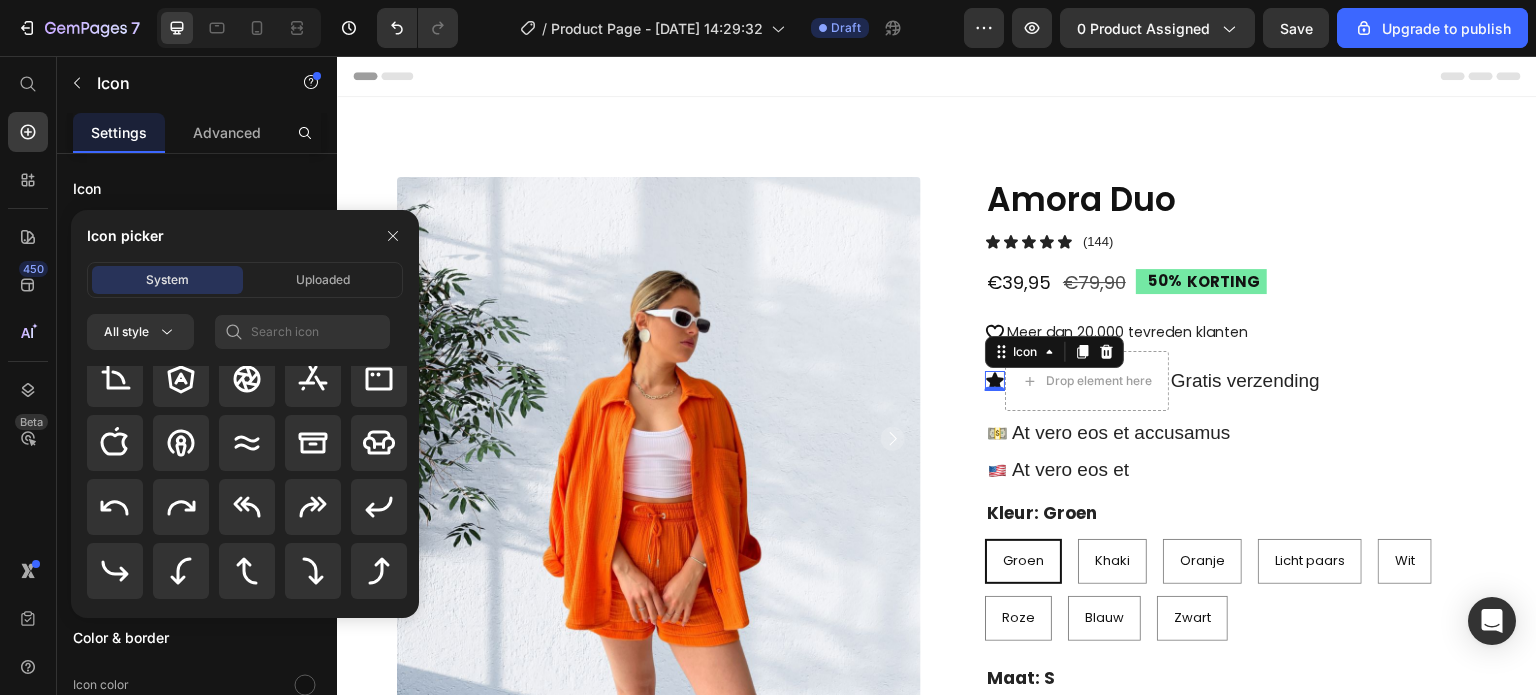 scroll, scrollTop: 400, scrollLeft: 0, axis: vertical 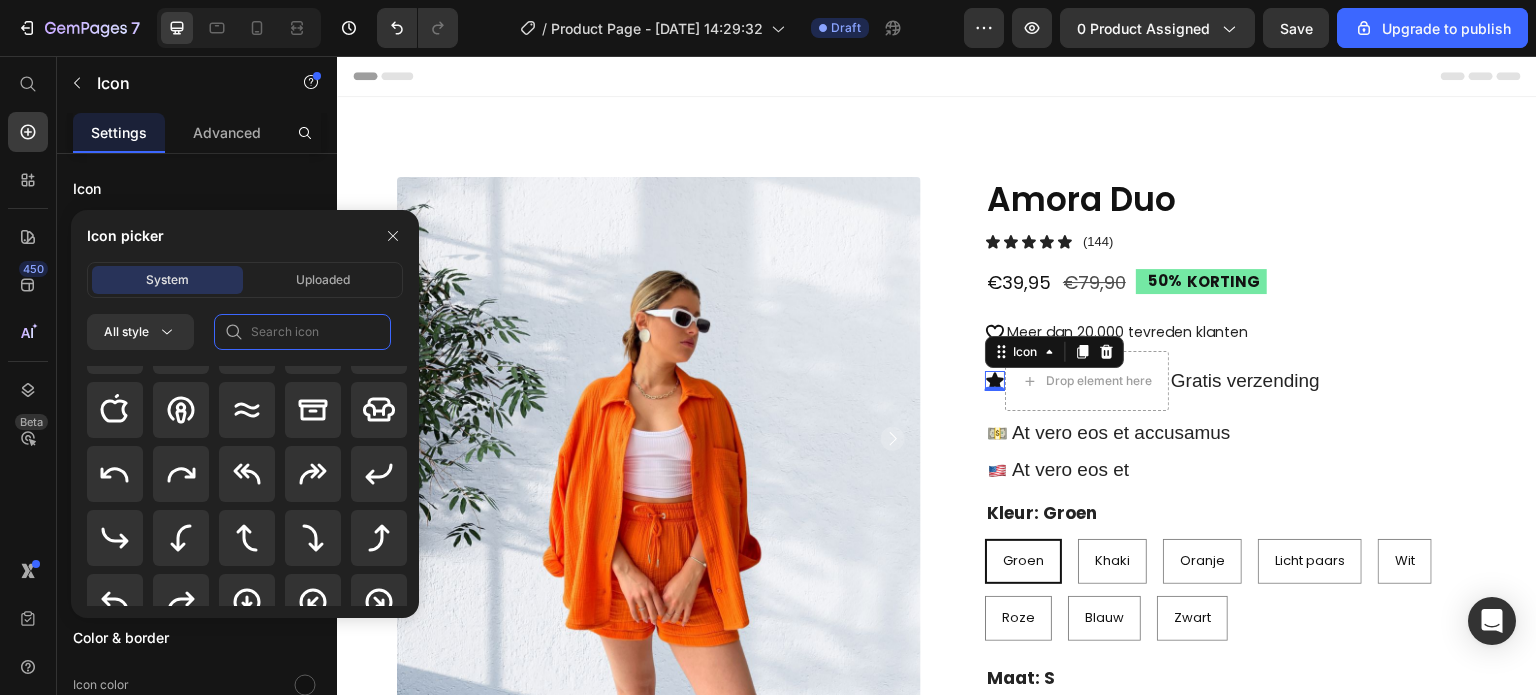 click 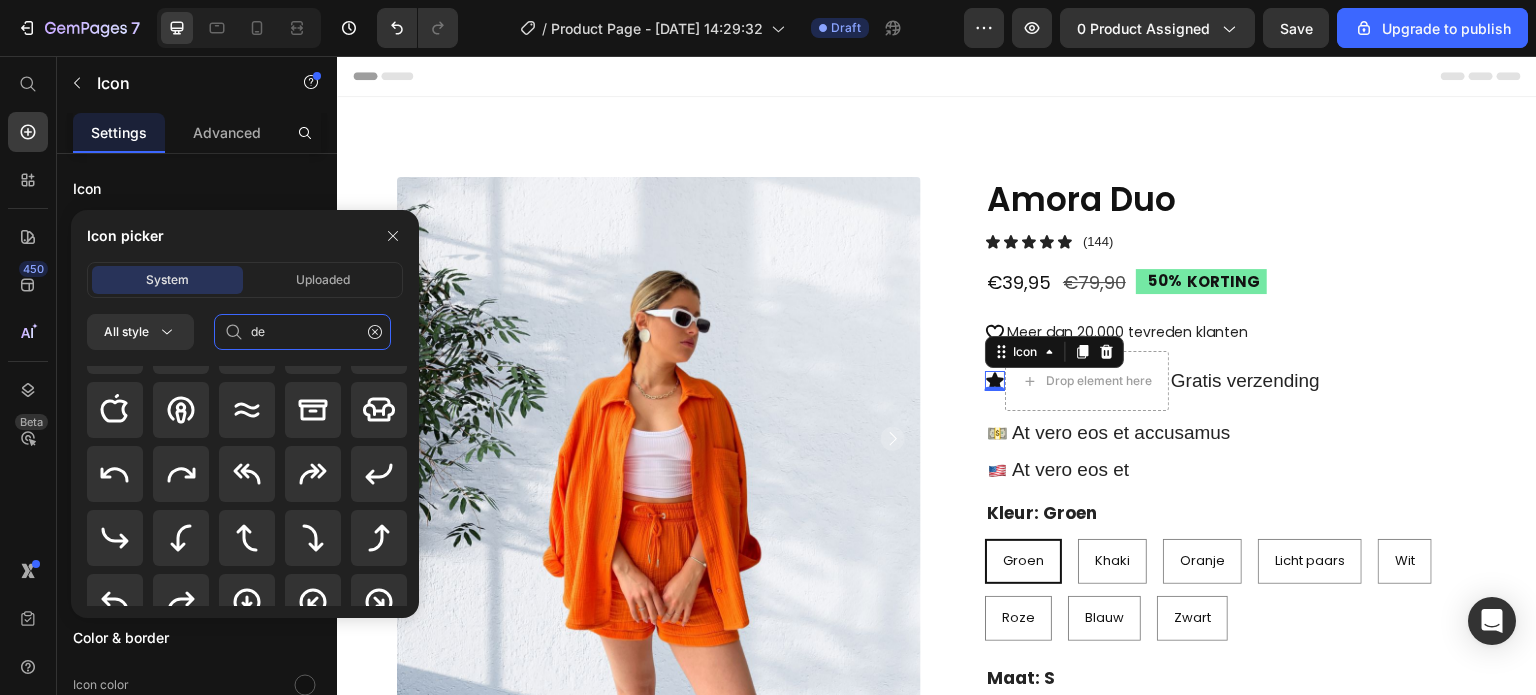 scroll, scrollTop: 0, scrollLeft: 0, axis: both 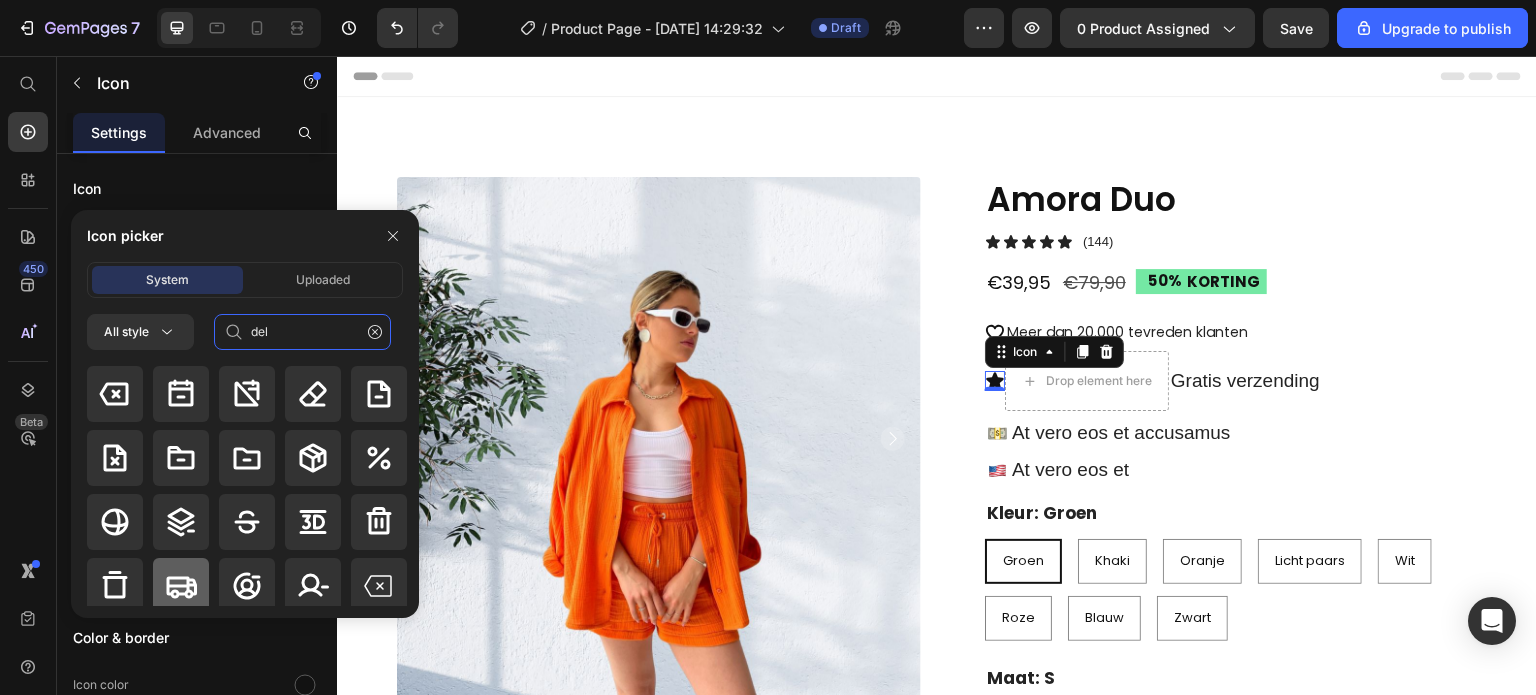 type on "del" 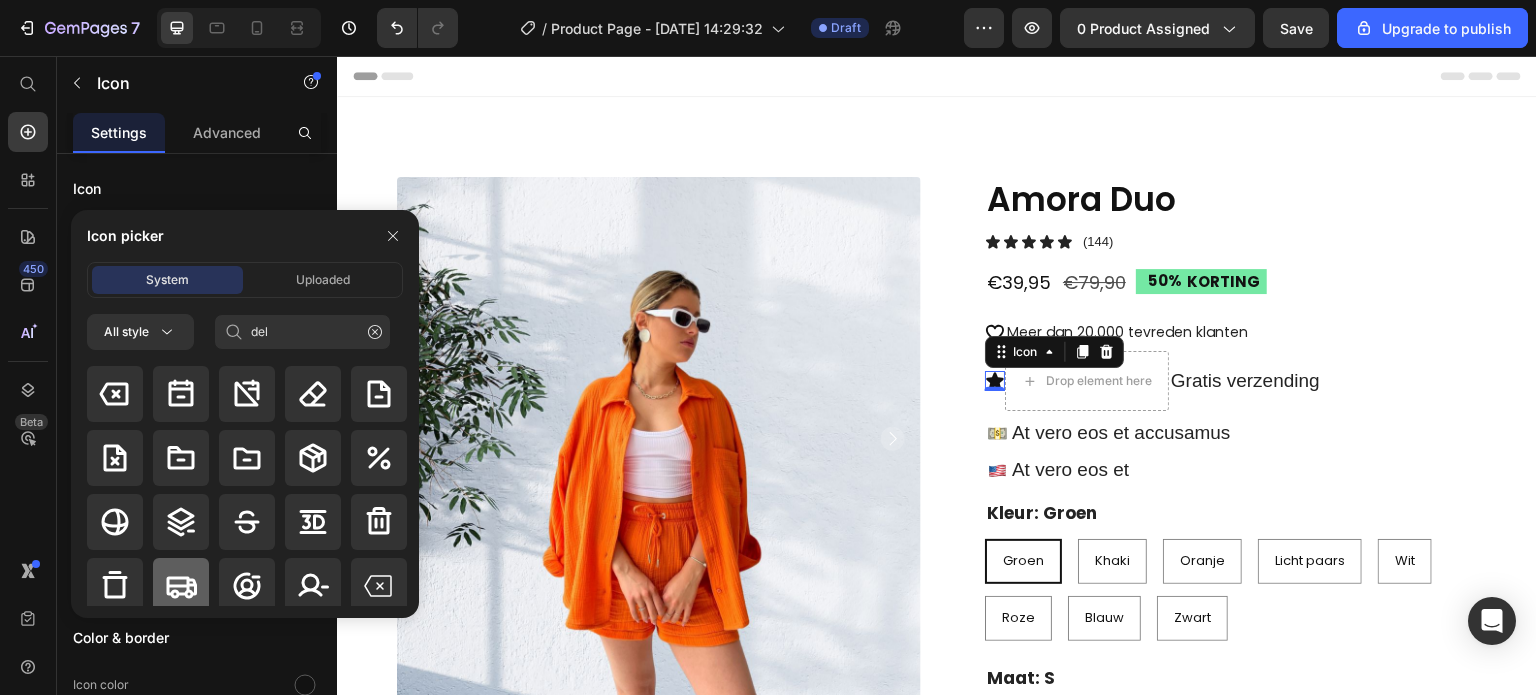 click 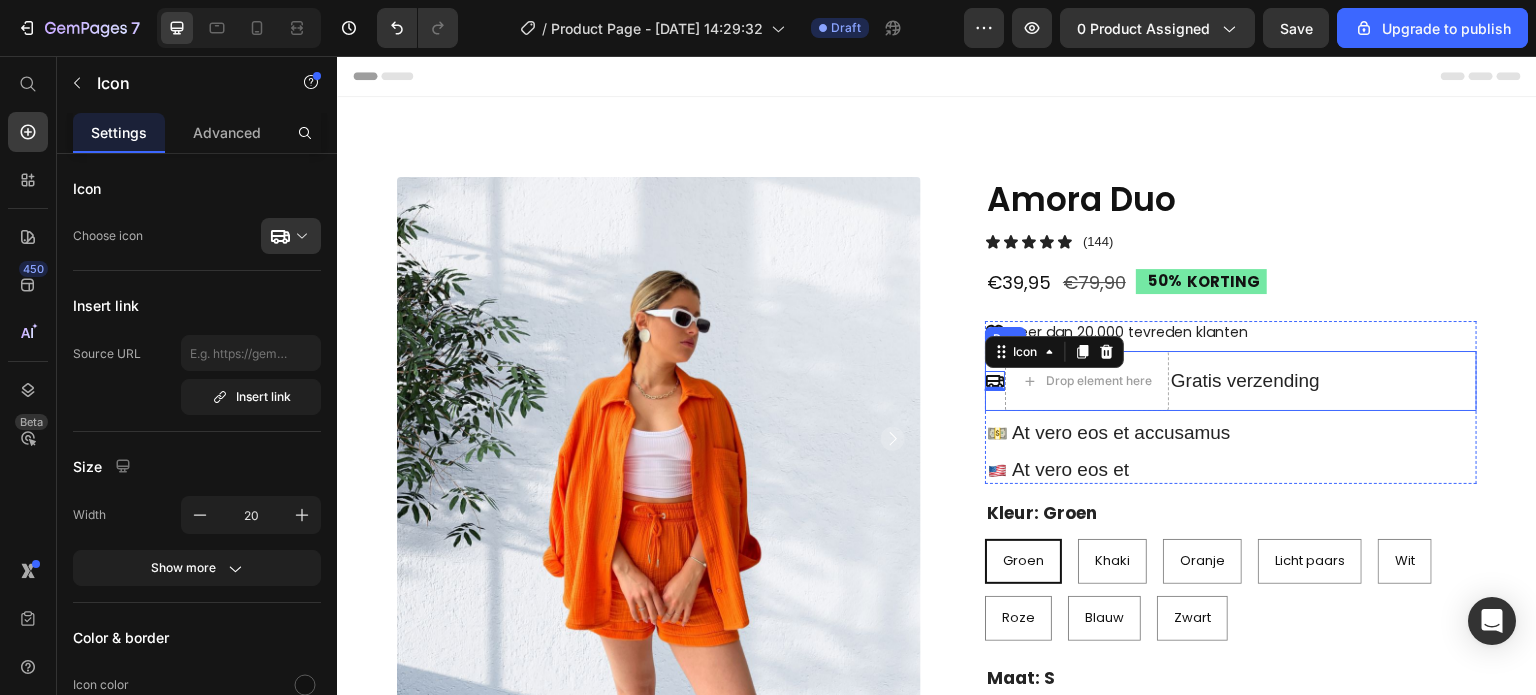 click on "Icon   0
Drop element here Gratis verzending Text Block Row" at bounding box center [1231, 381] 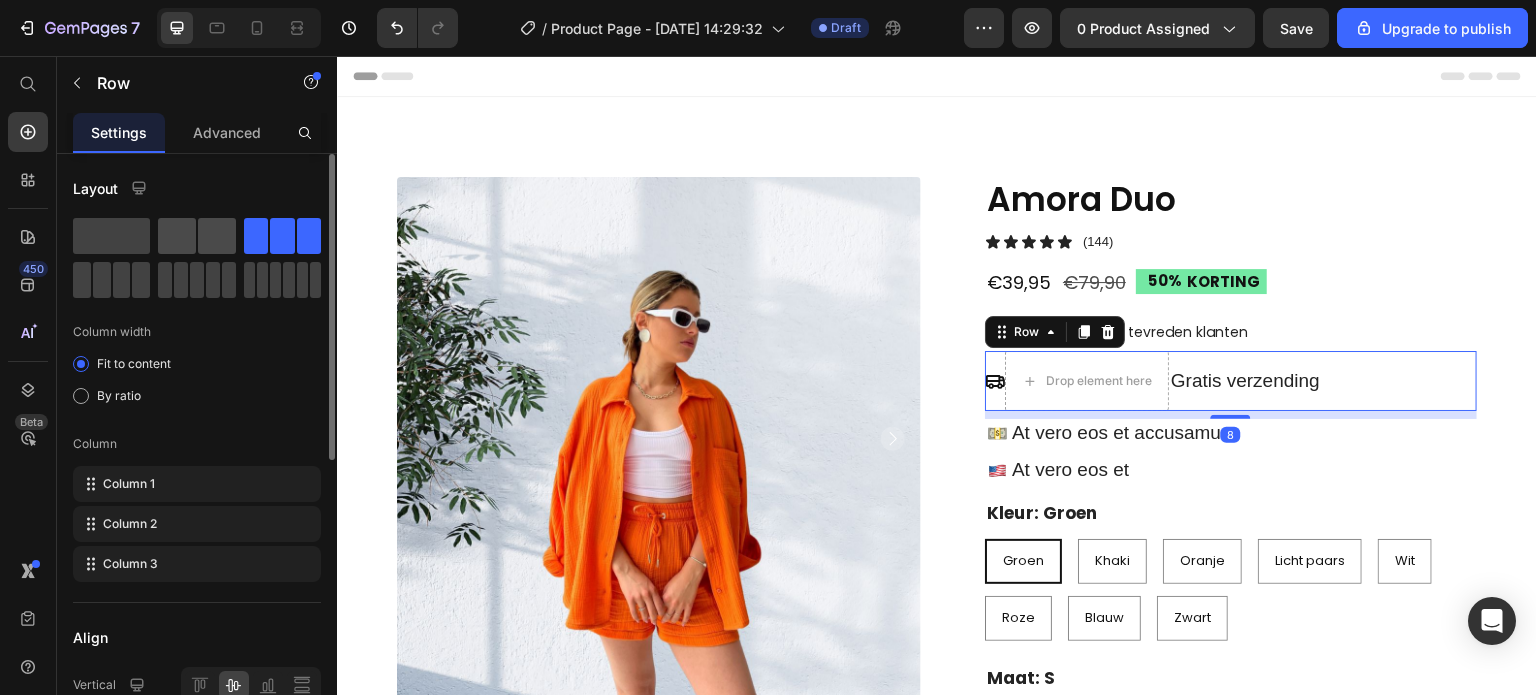drag, startPoint x: 204, startPoint y: 223, endPoint x: 495, endPoint y: 364, distance: 323.36047 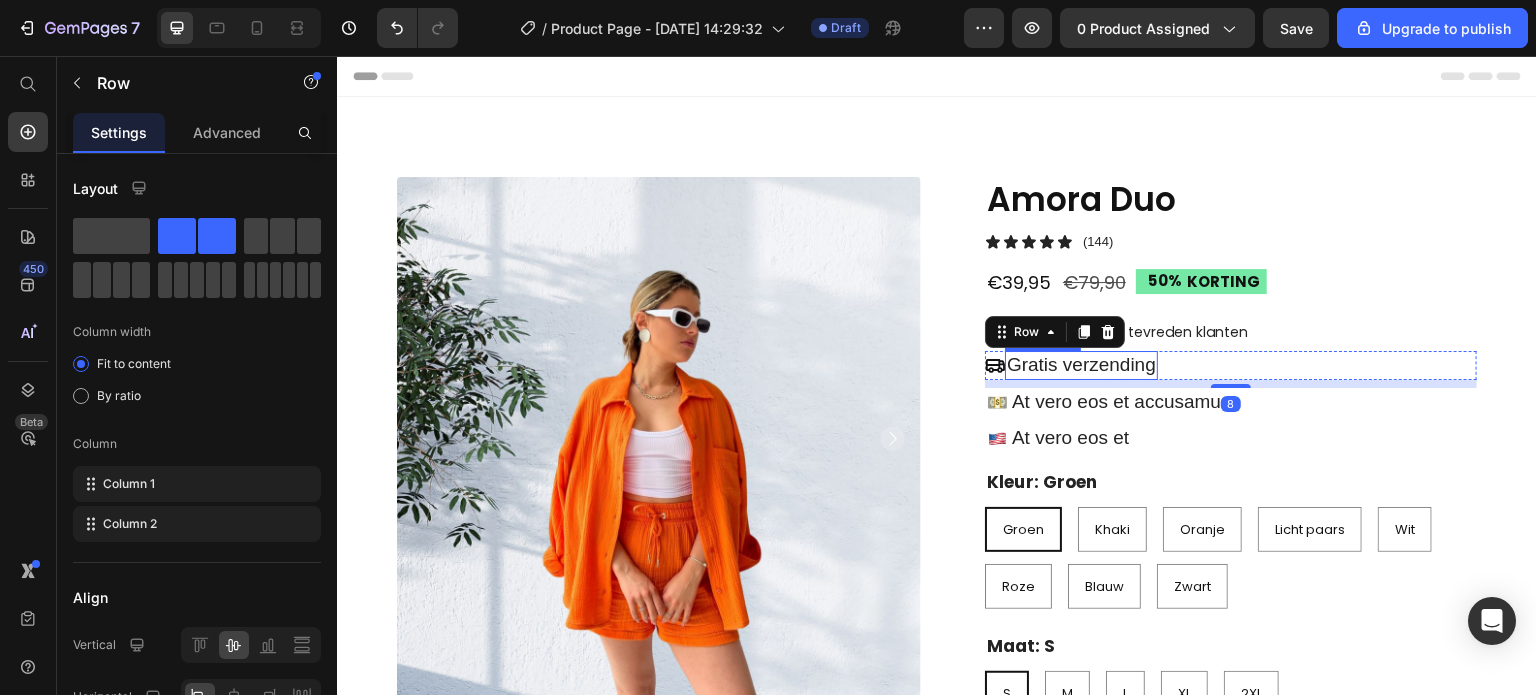click on "Gratis verzending" at bounding box center [1081, 365] 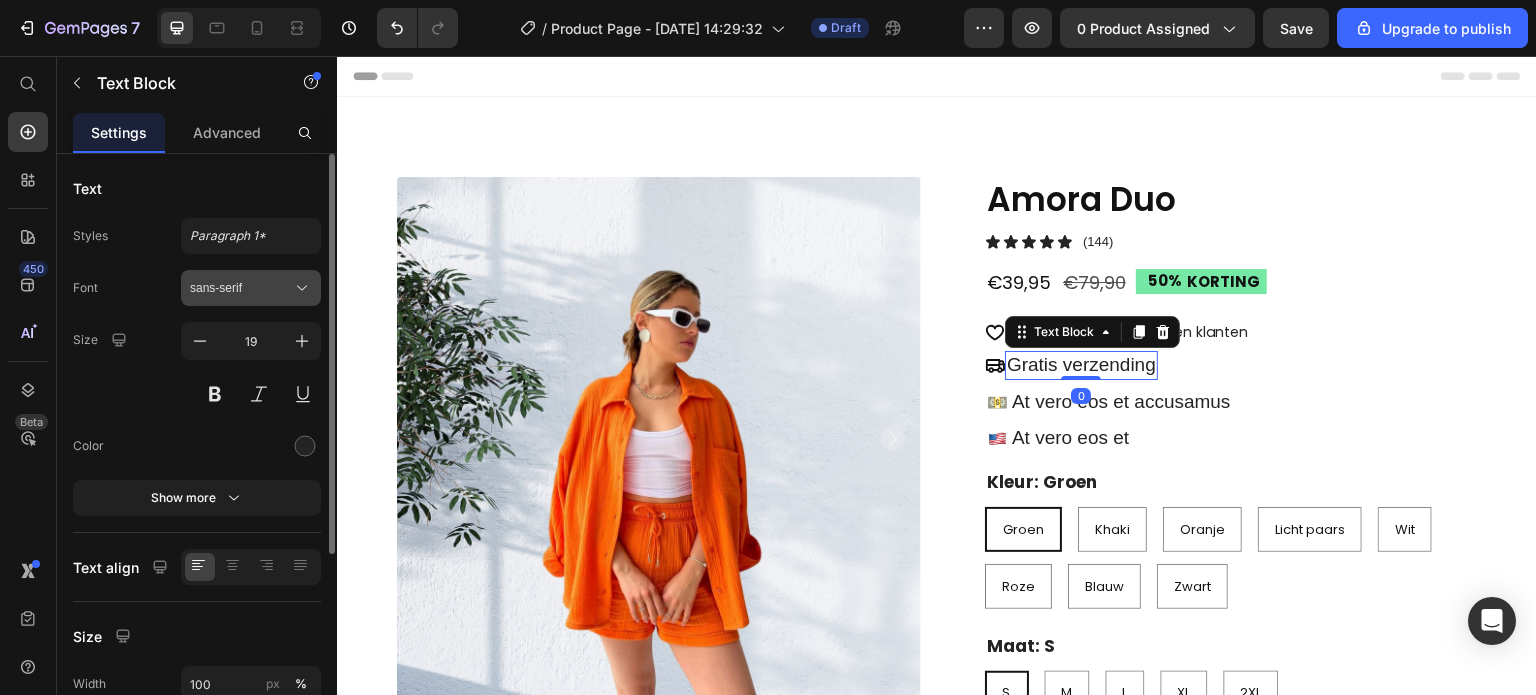 click 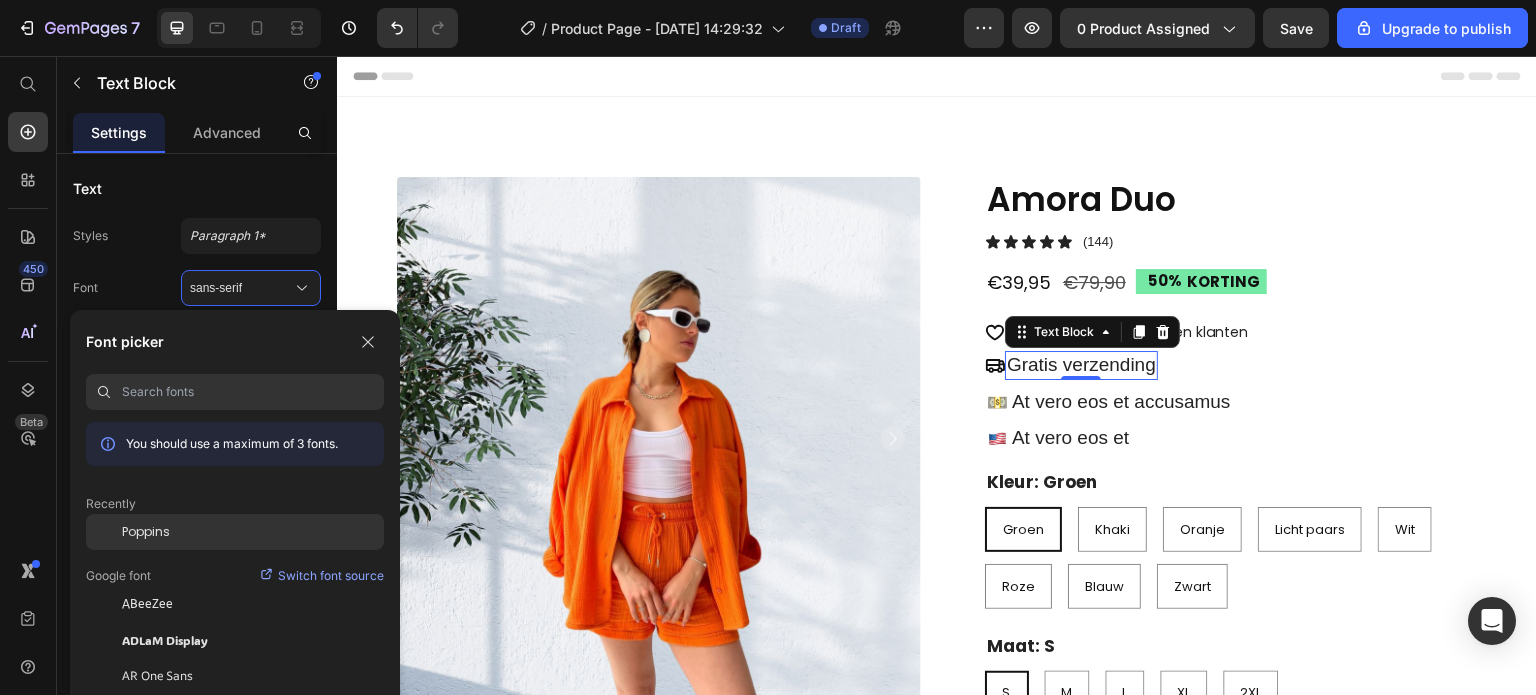 click on "Poppins" 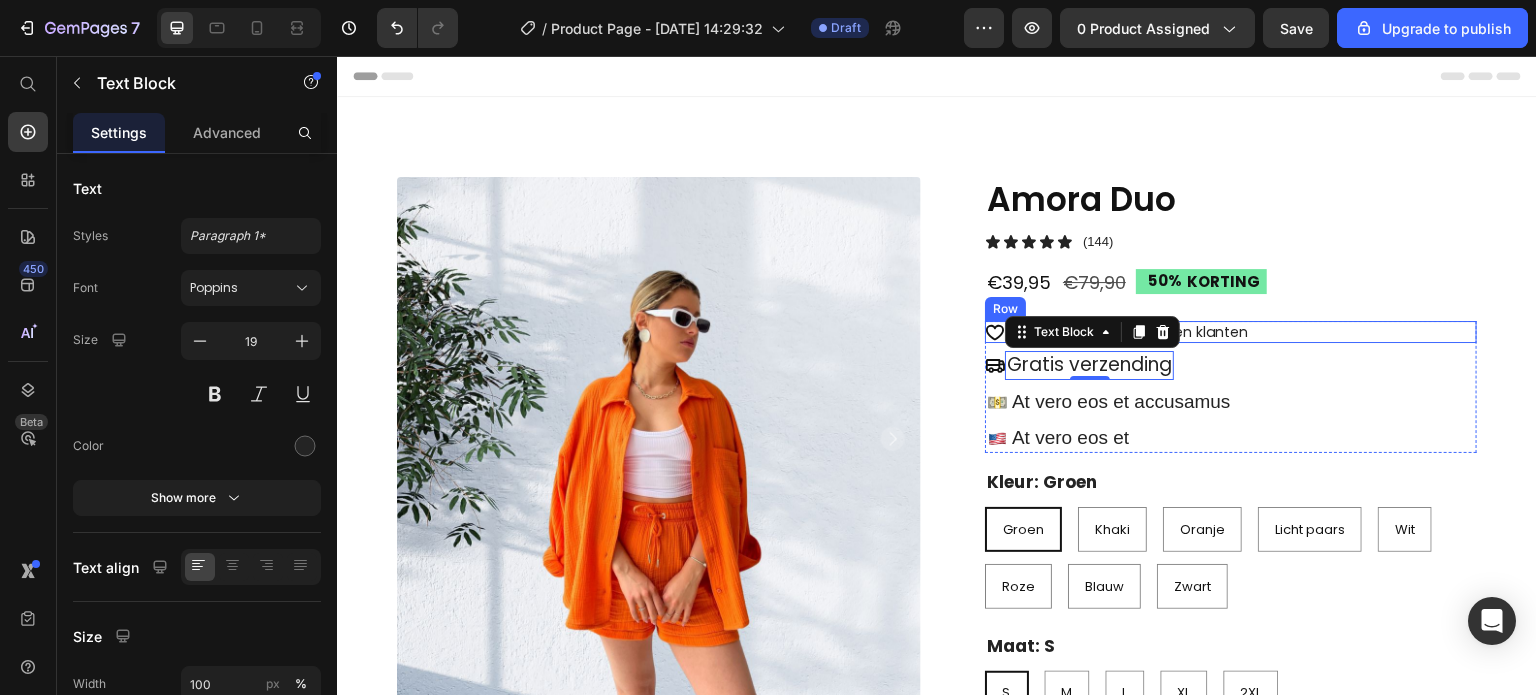 click on "Meer dan 20.000 tevreden klanten" at bounding box center [1127, 332] 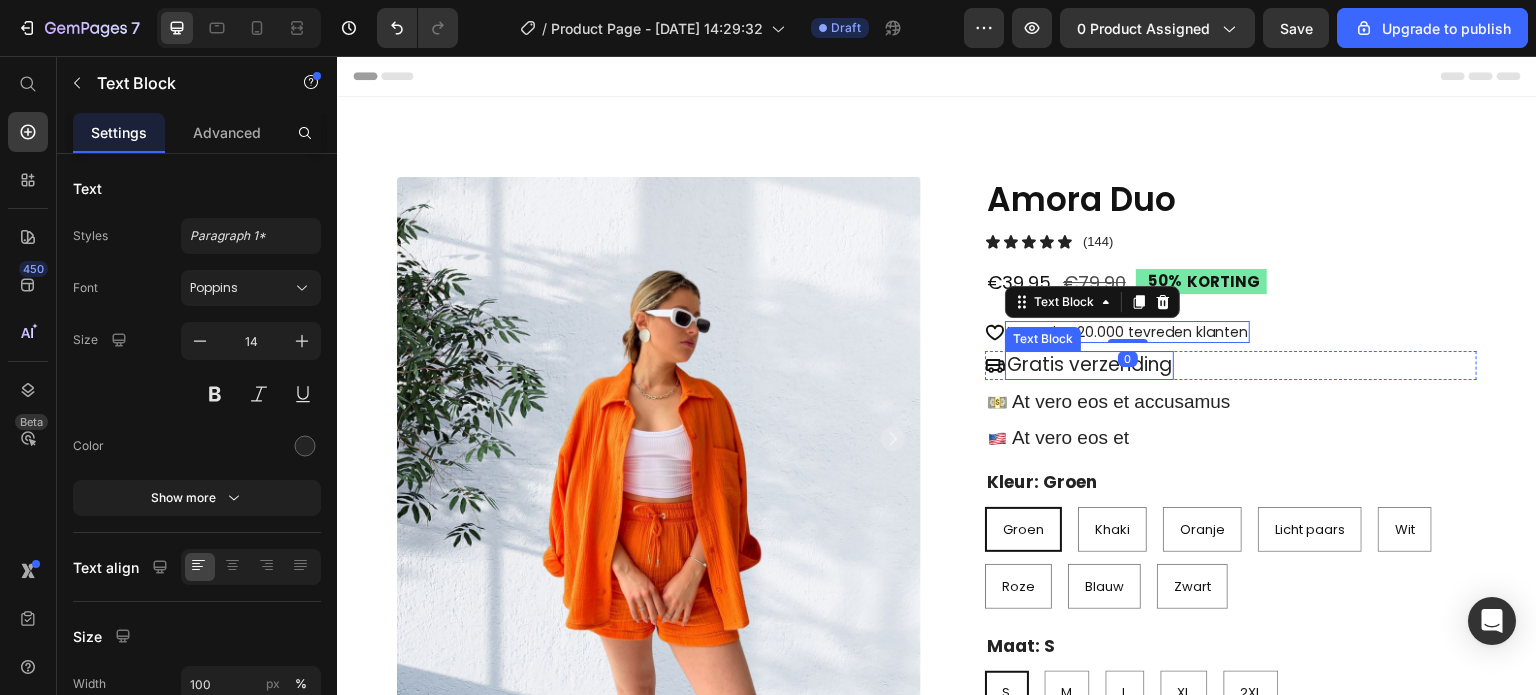click on "Gratis verzending" at bounding box center (1089, 365) 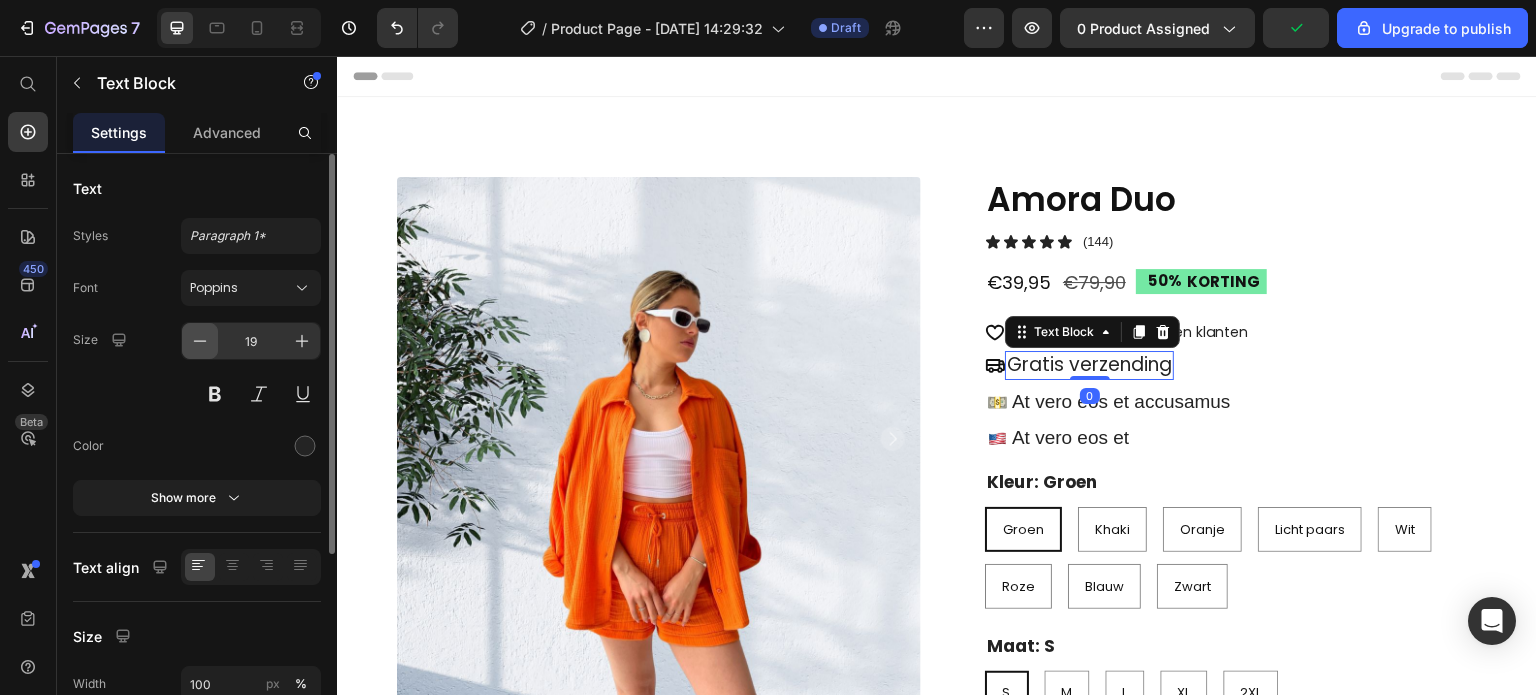click 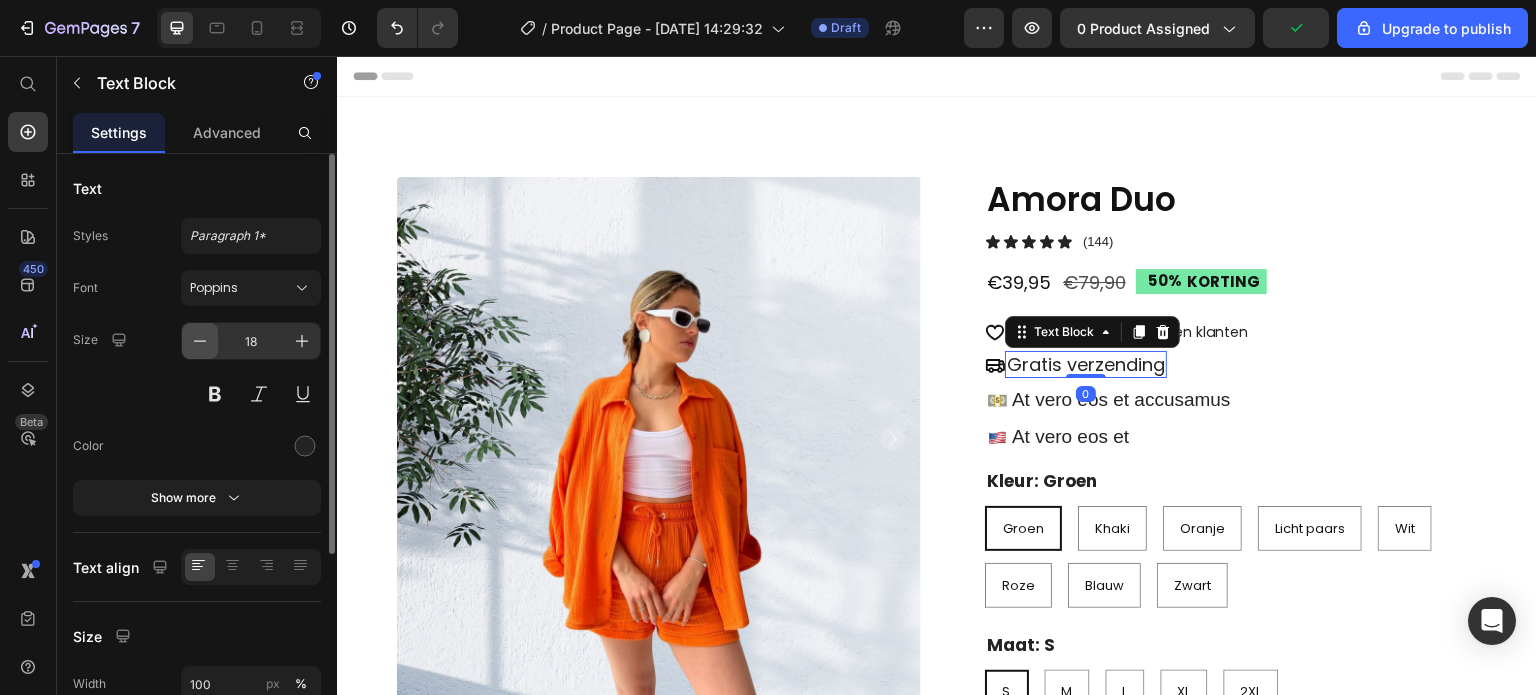 click 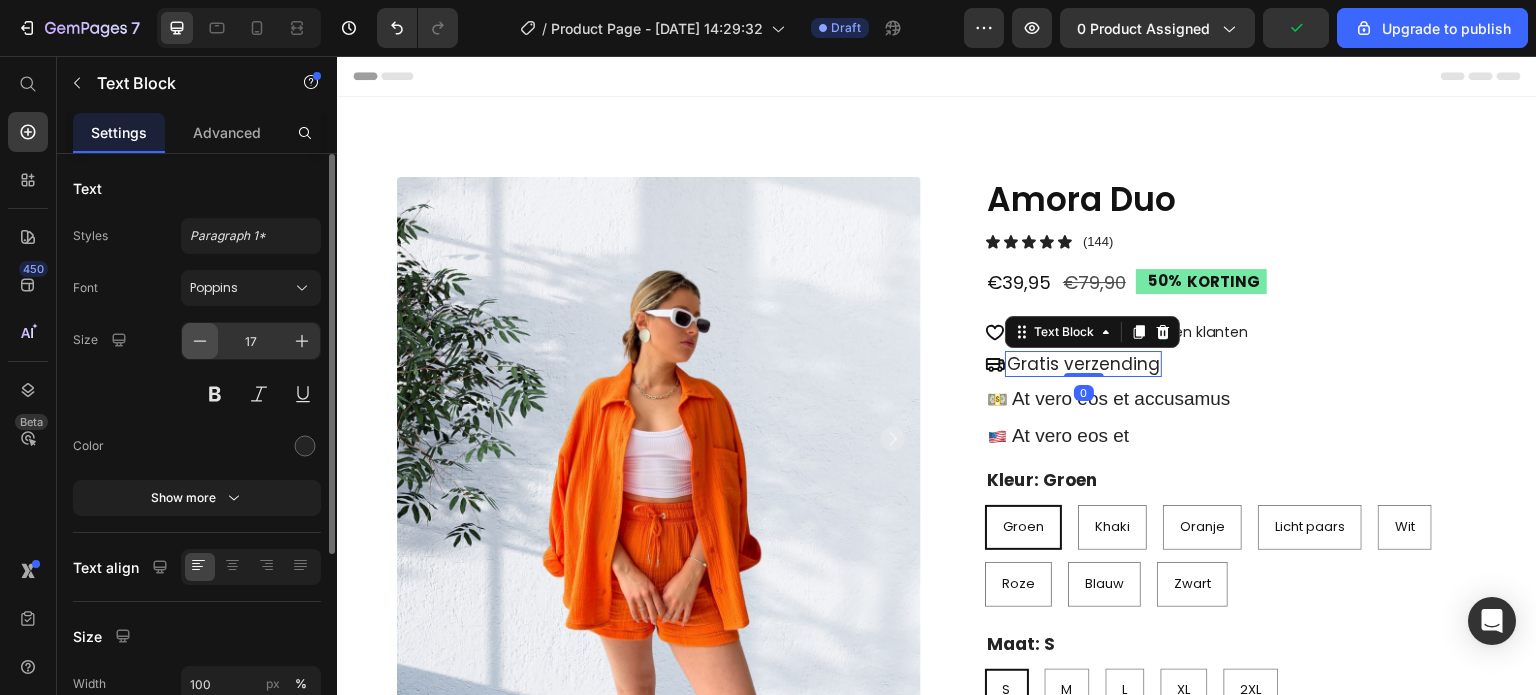 click 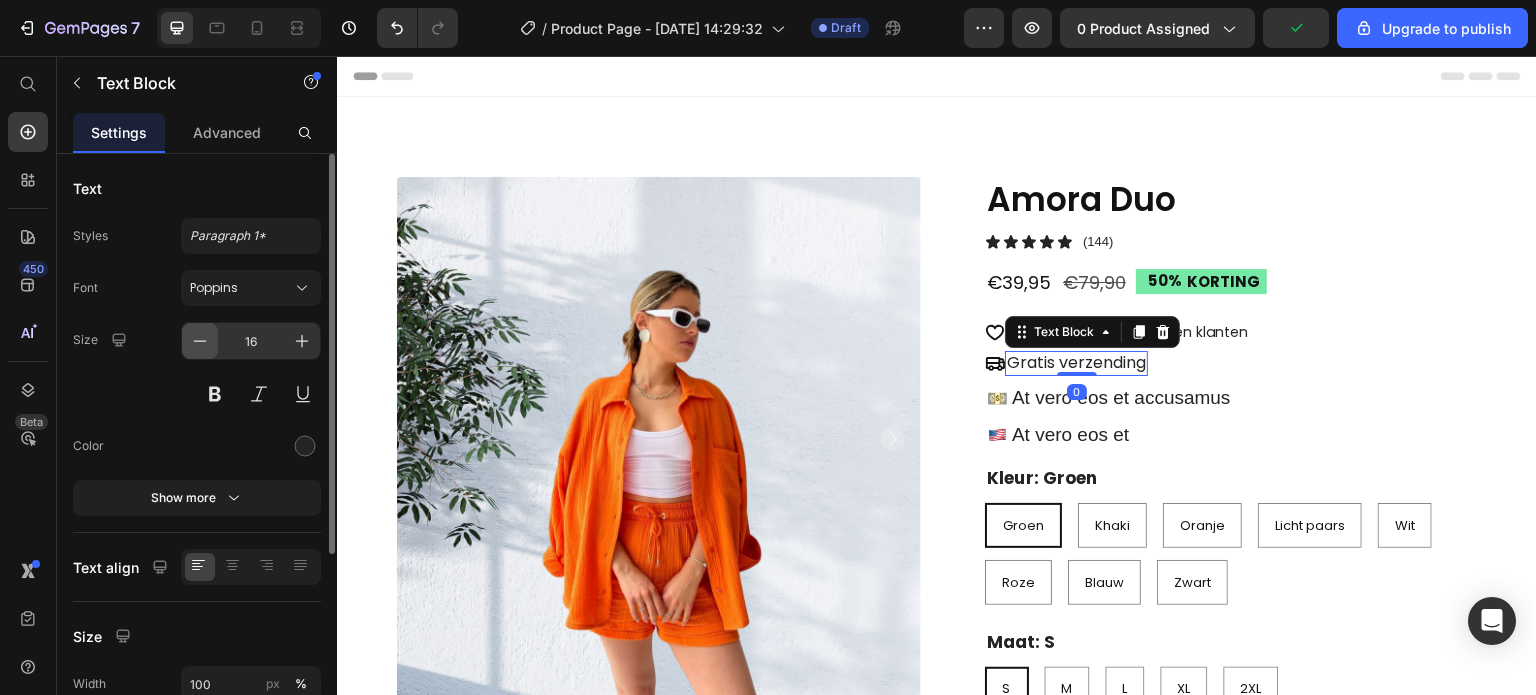 click 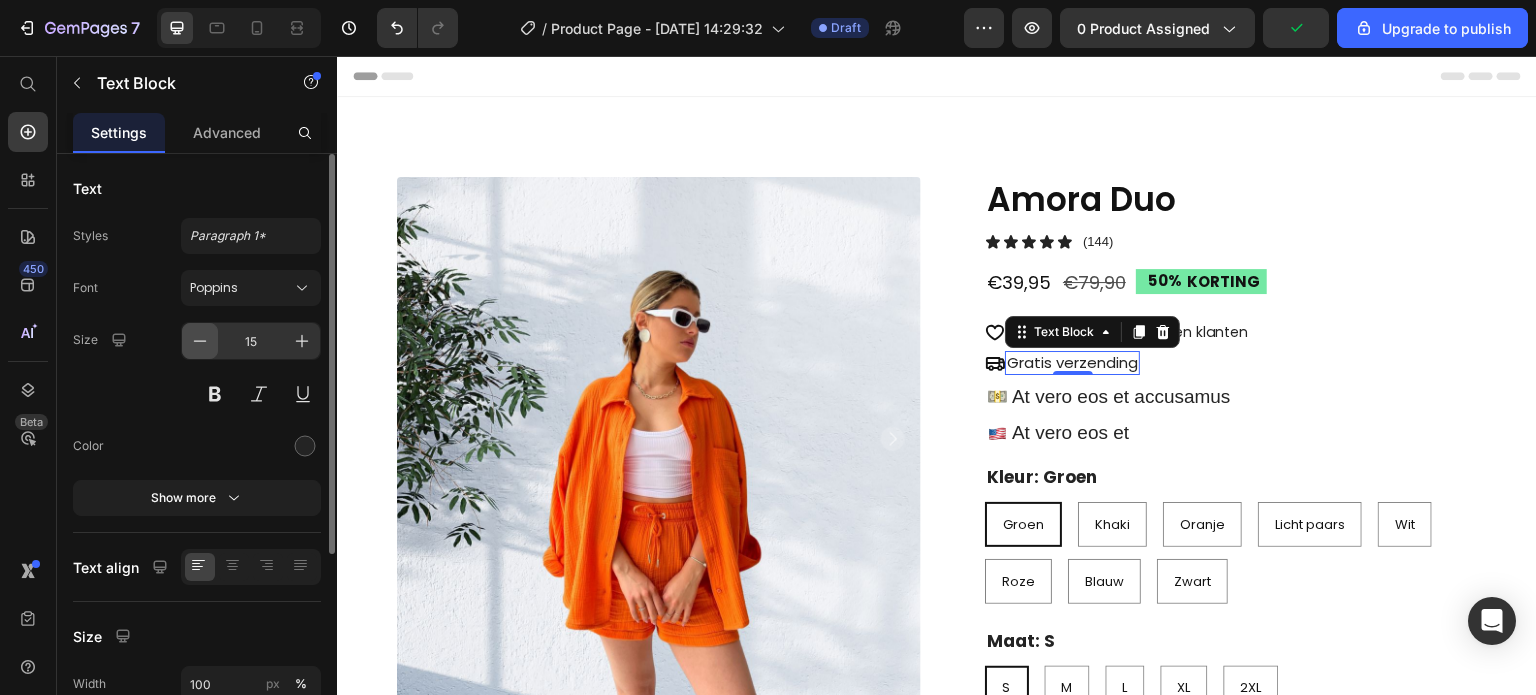 click 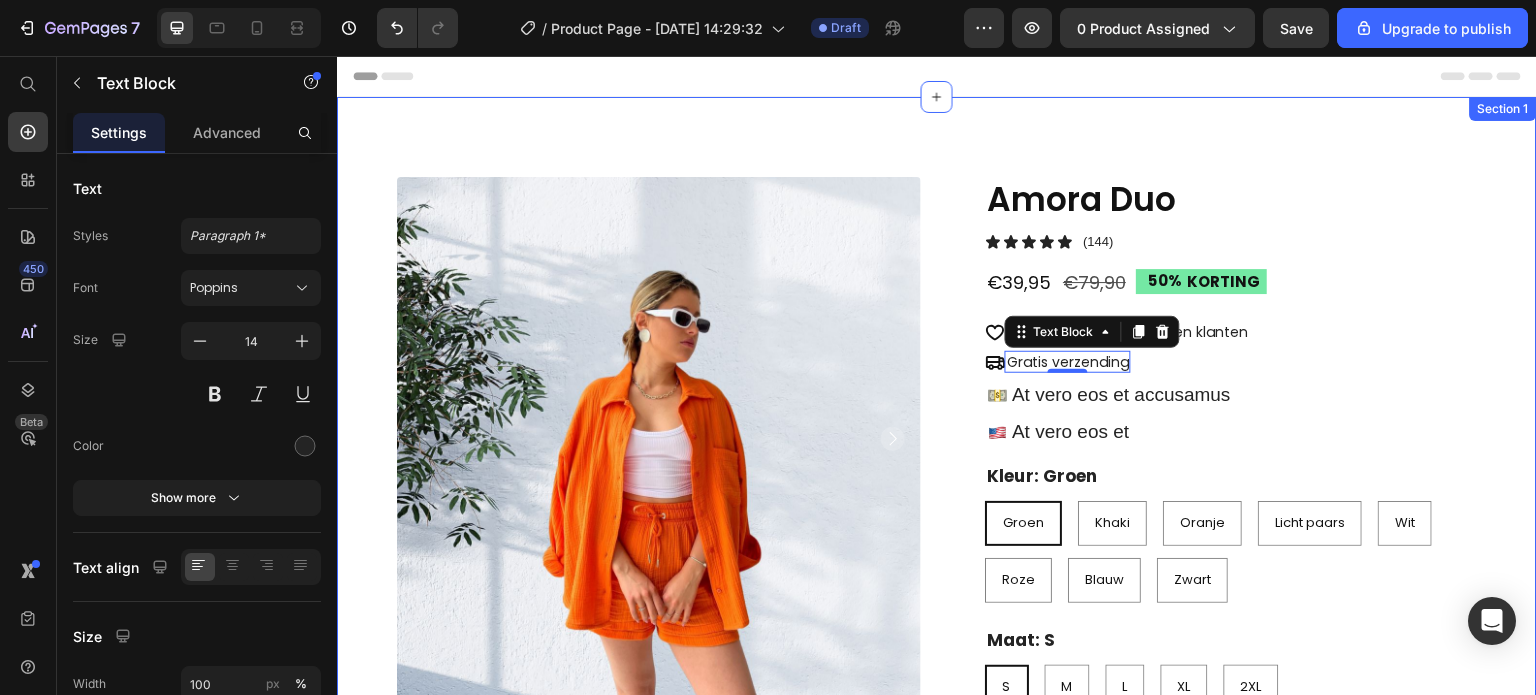 click on "Product Images Amora Duo Product Title Icon Icon Icon Icon Icon Icon List (144) Text Block Row €39,95 Product Price €79,90 Product Price 50% KORTING Discount Tag Row
Icon Meer dan 20.000 tevreden klanten Text Block Row
Icon Gratis verzending Text Block   0 Row Image At vero eos et accusamus  Text Block Row Image At vero eos et  Text Block Row Row Groen Khaki Oranje Licht paars Wit Roze Blauw Zwart S M L XL 2XL Product Variants & Swatches Kleur: Groen Groen Groen Groen Khaki Khaki Khaki Oranje Oranje Oranje Licht paars Licht paars Licht paars Wit Wit Wit Roze Roze Roze Blauw Blauw Blauw Zwart Zwart Zwart Maat: S S S S M M M L L L XL XL XL 2XL 2XL 2XL Product Variants & Swatches BF Size Chart & Size Guide BF Size Chart & Size Guide + Voeg toe aan winkelwagen Add to Cart Image Image Image Row Row Product Section 1" at bounding box center (937, 552) 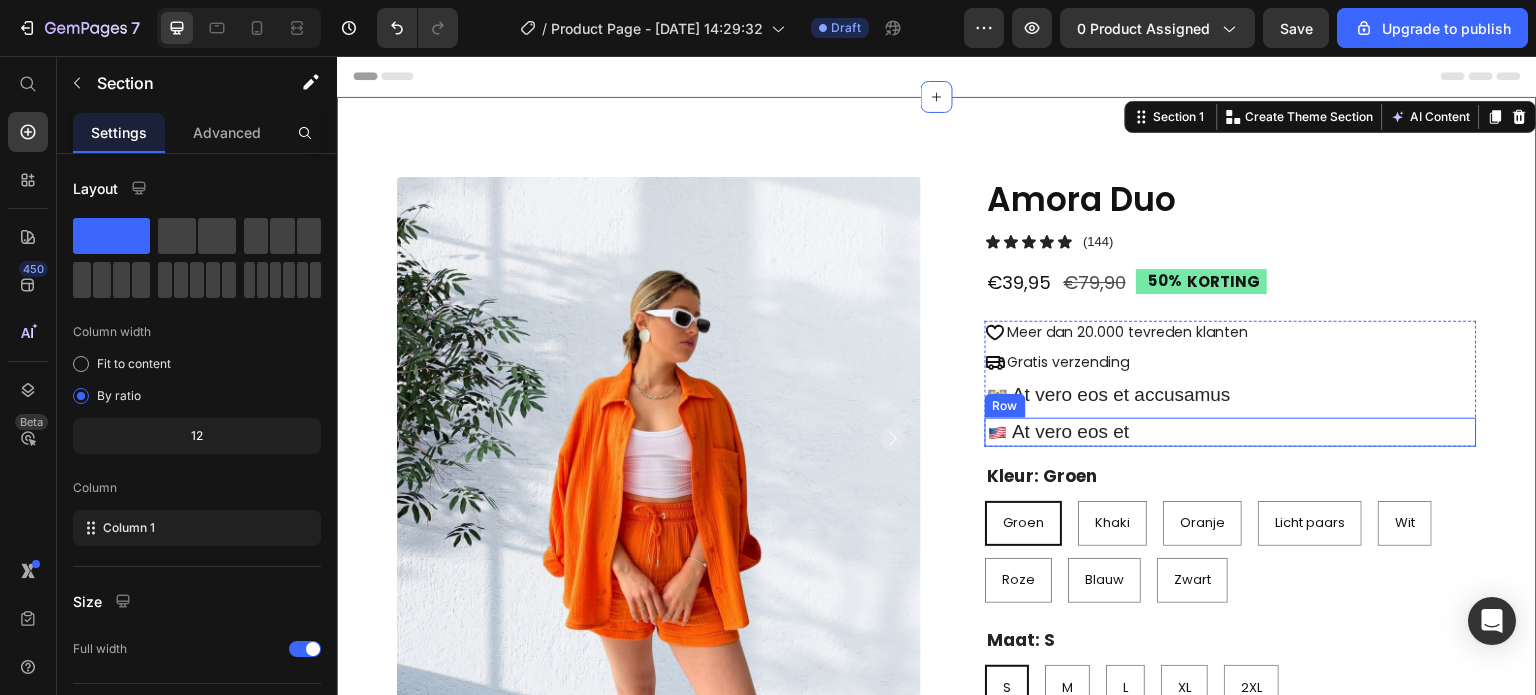 click on "Image At vero eos et  Text Block Row" at bounding box center [1231, 432] 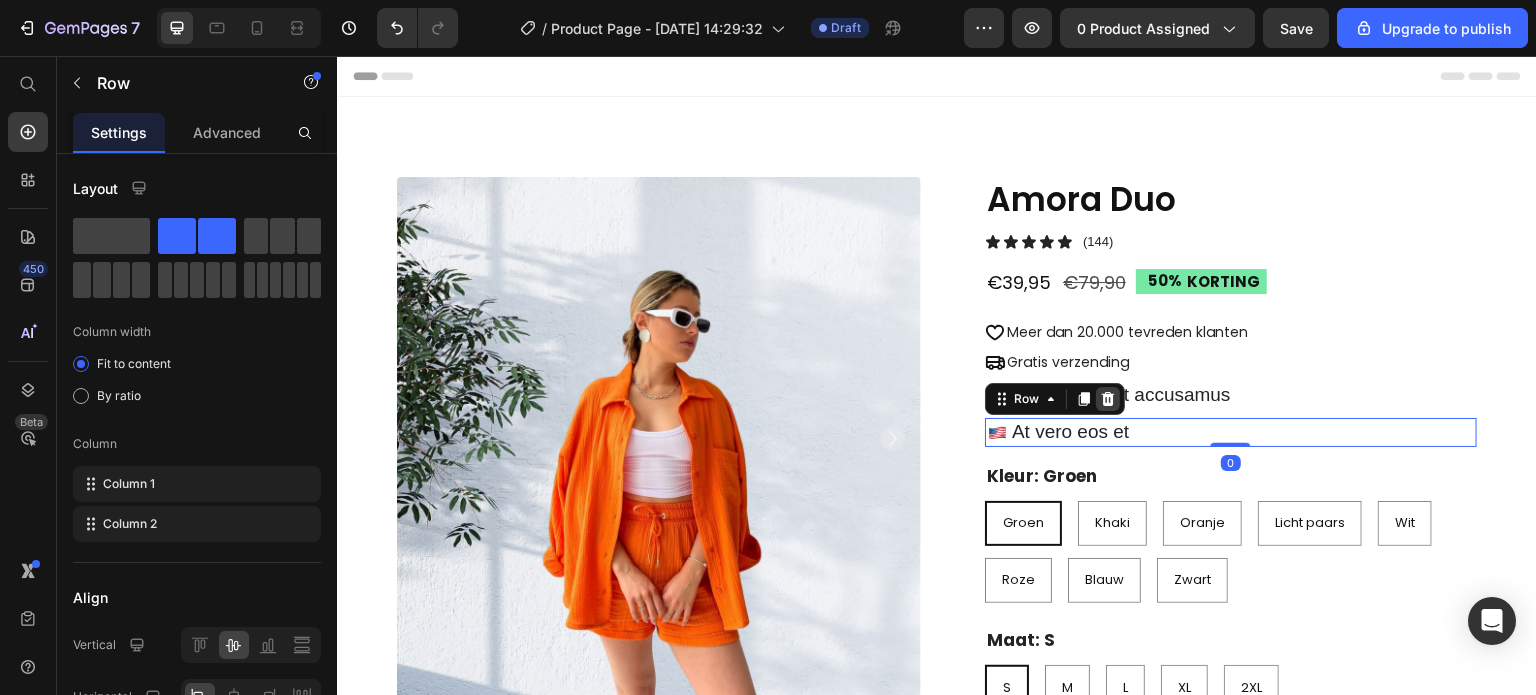 click 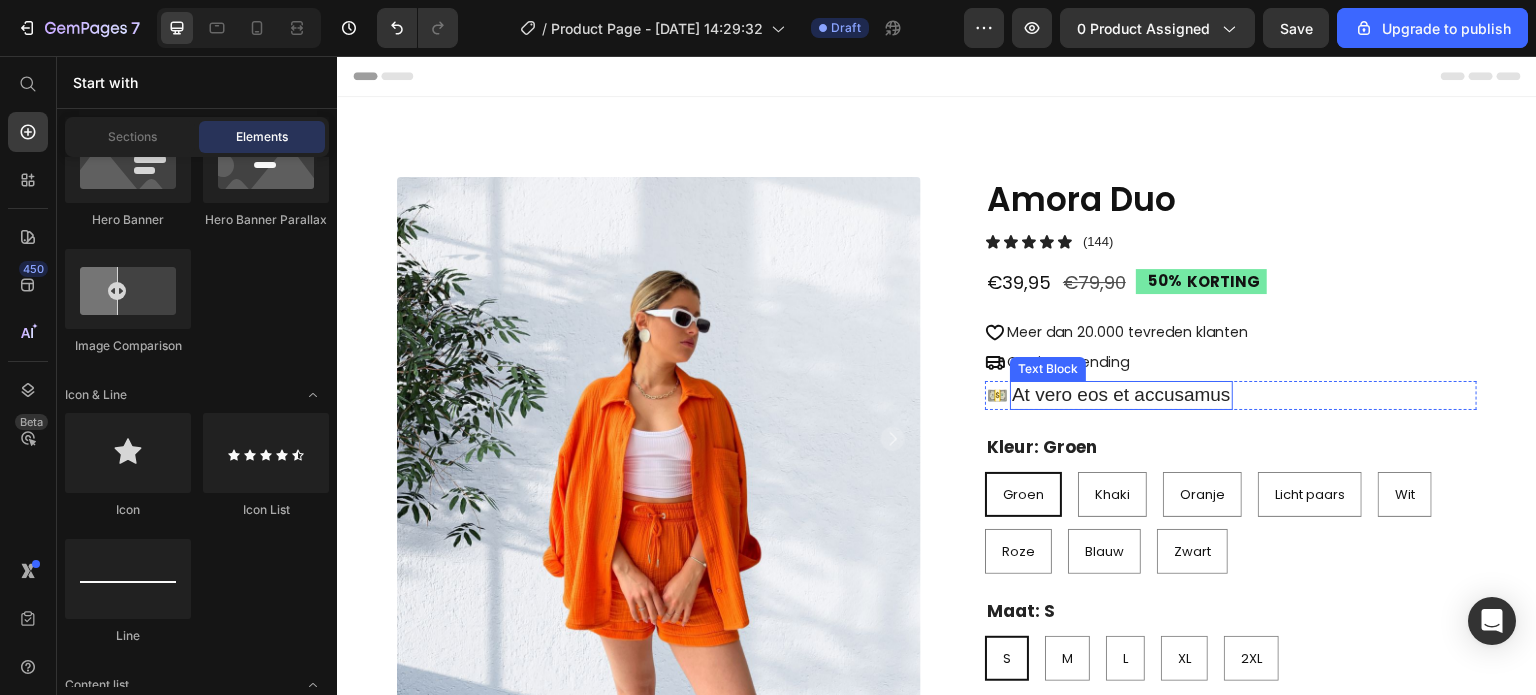 click on "At vero eos et accusamus" at bounding box center (1121, 395) 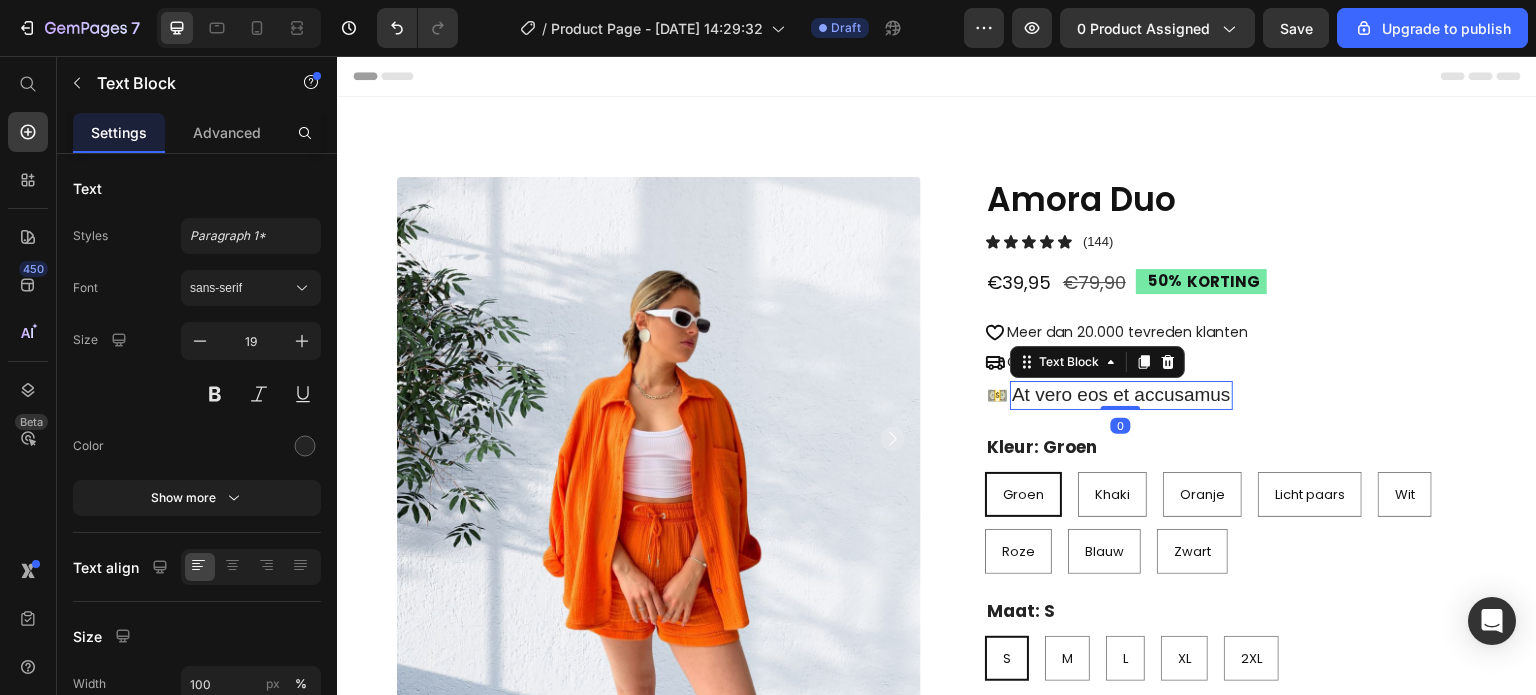 click on "At vero eos et accusamus" at bounding box center [1121, 395] 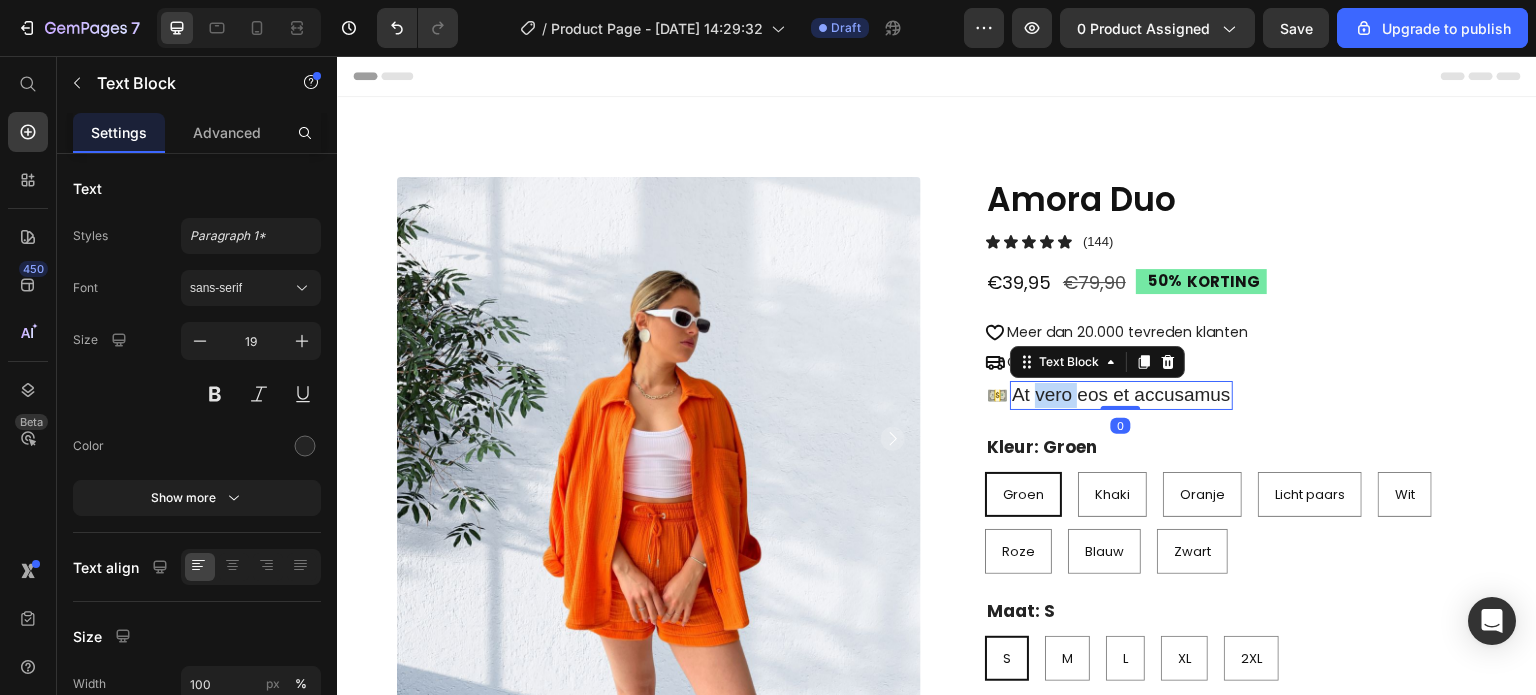 click on "At vero eos et accusamus" at bounding box center (1121, 395) 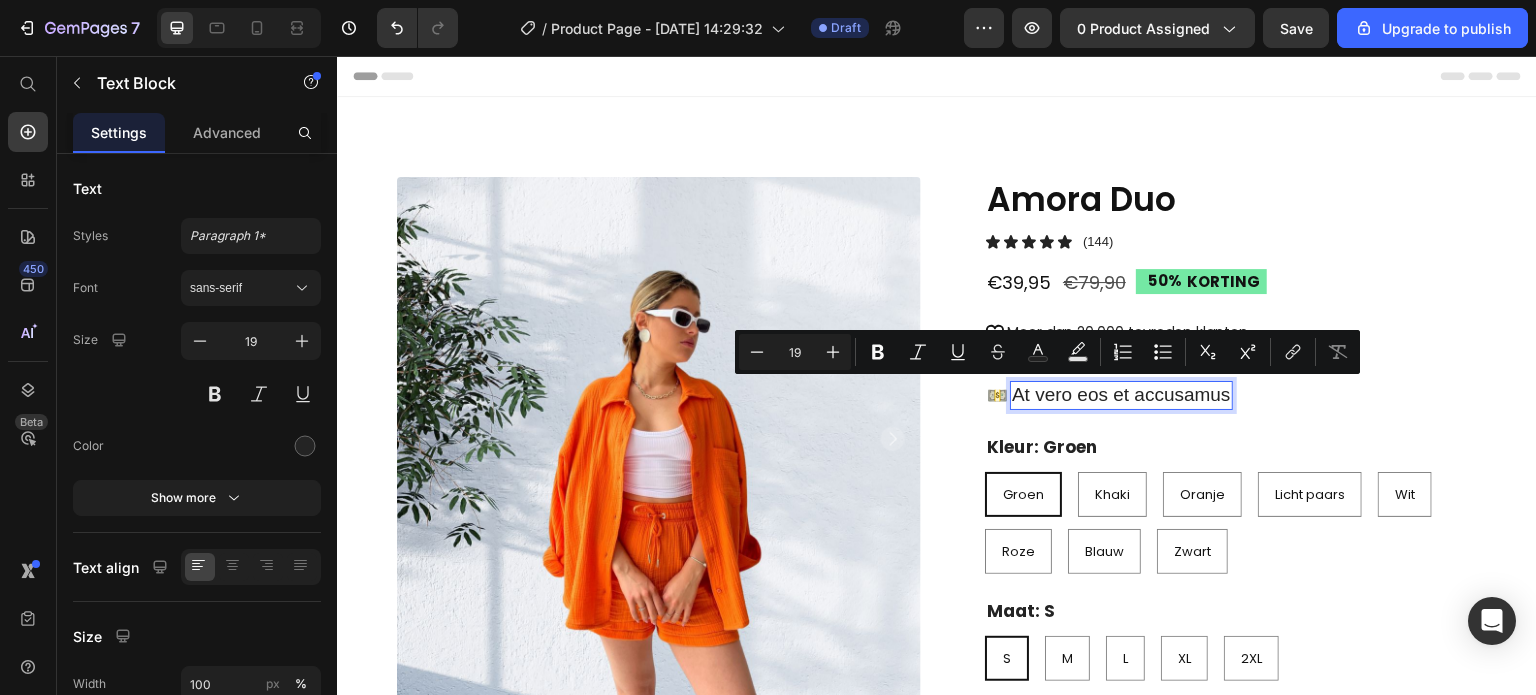 click on "At vero eos et accusamus" at bounding box center [1121, 395] 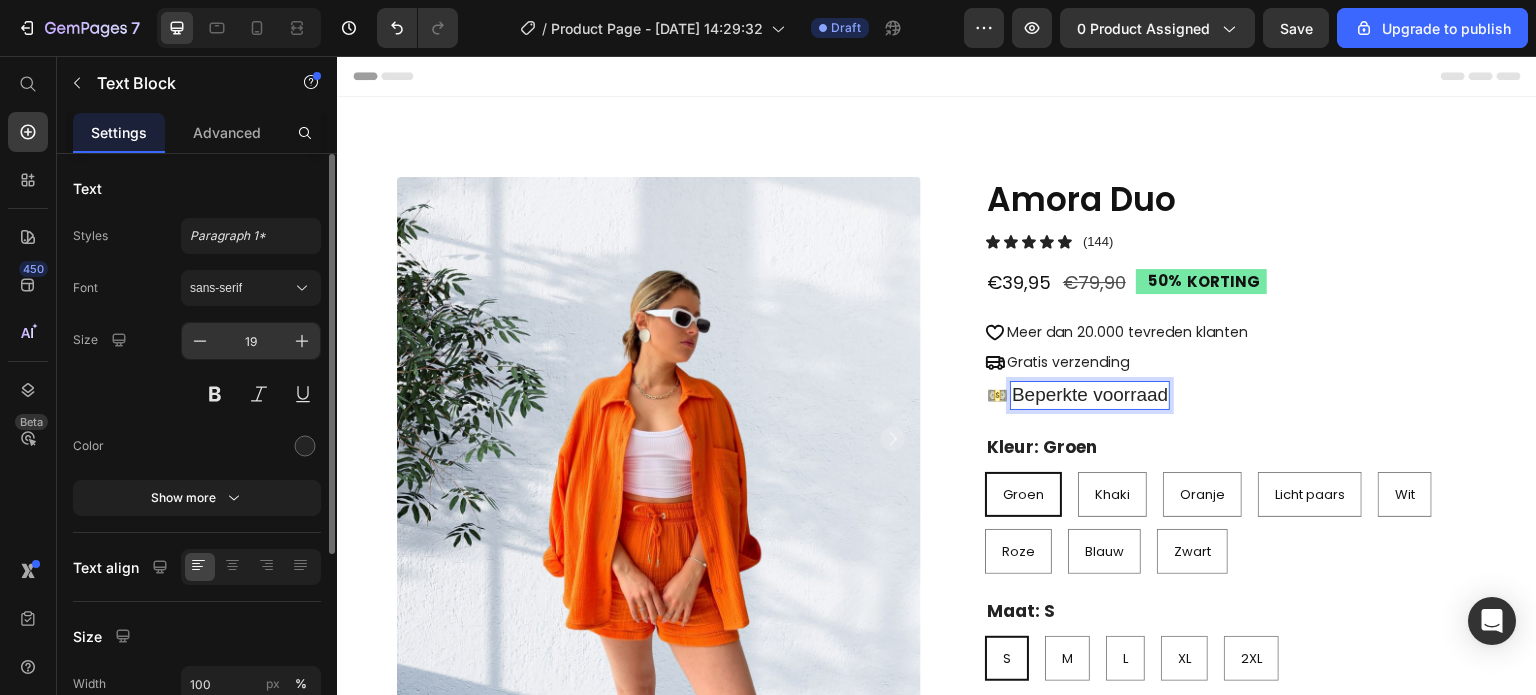 click on "19" 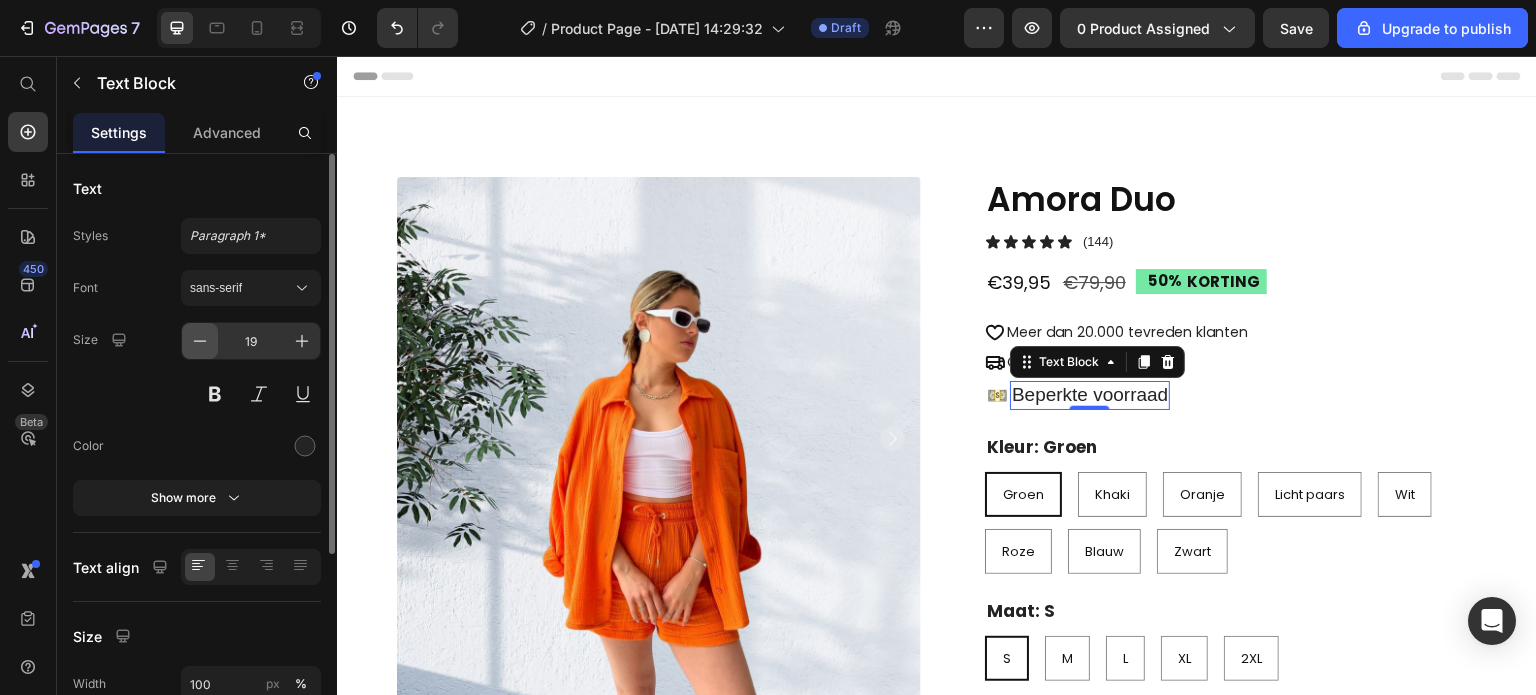 click 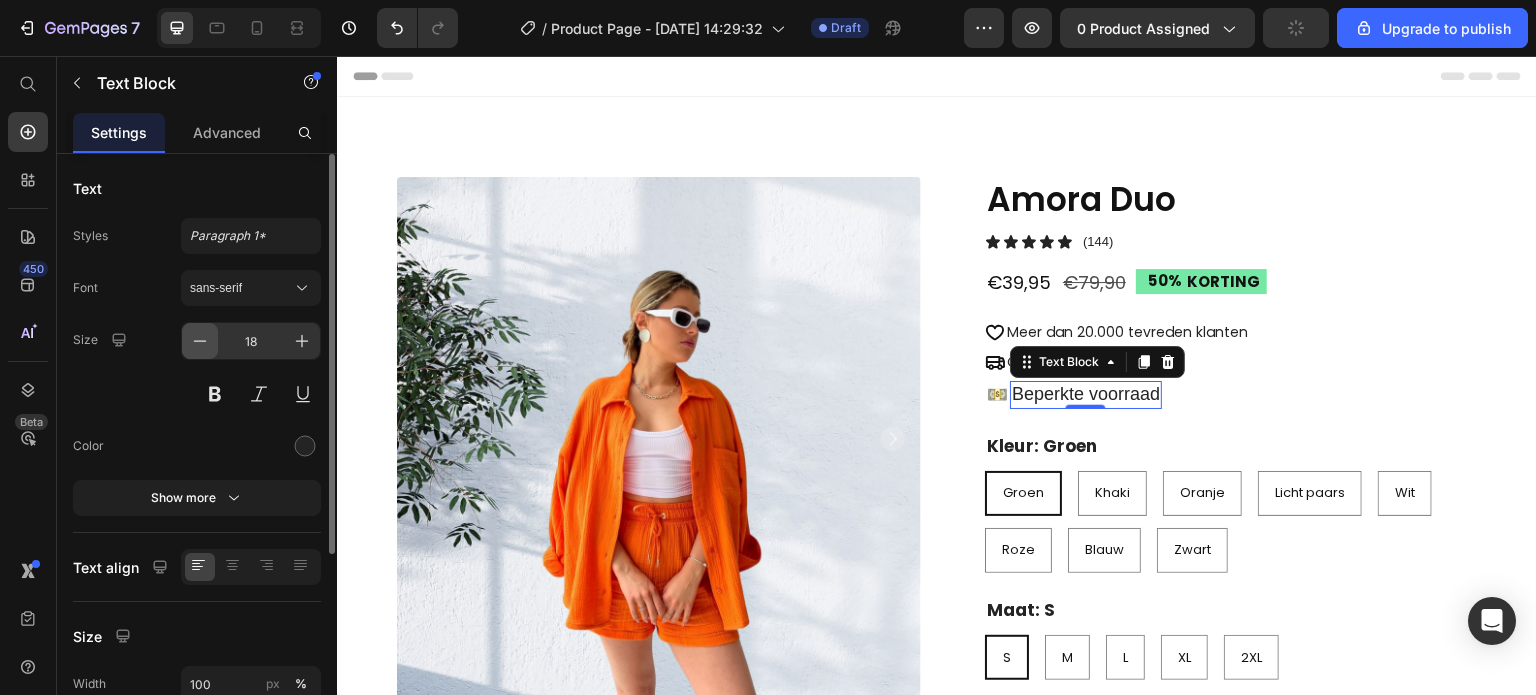 click 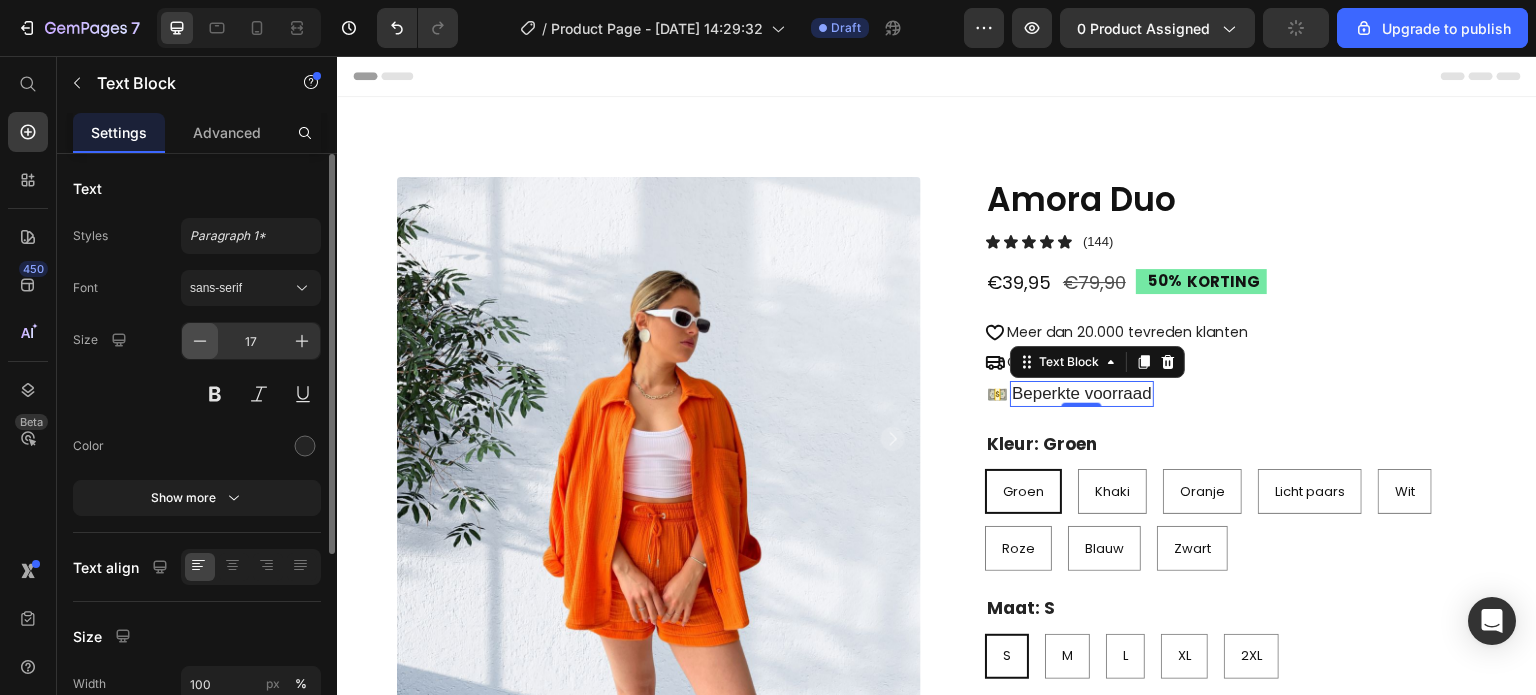 click 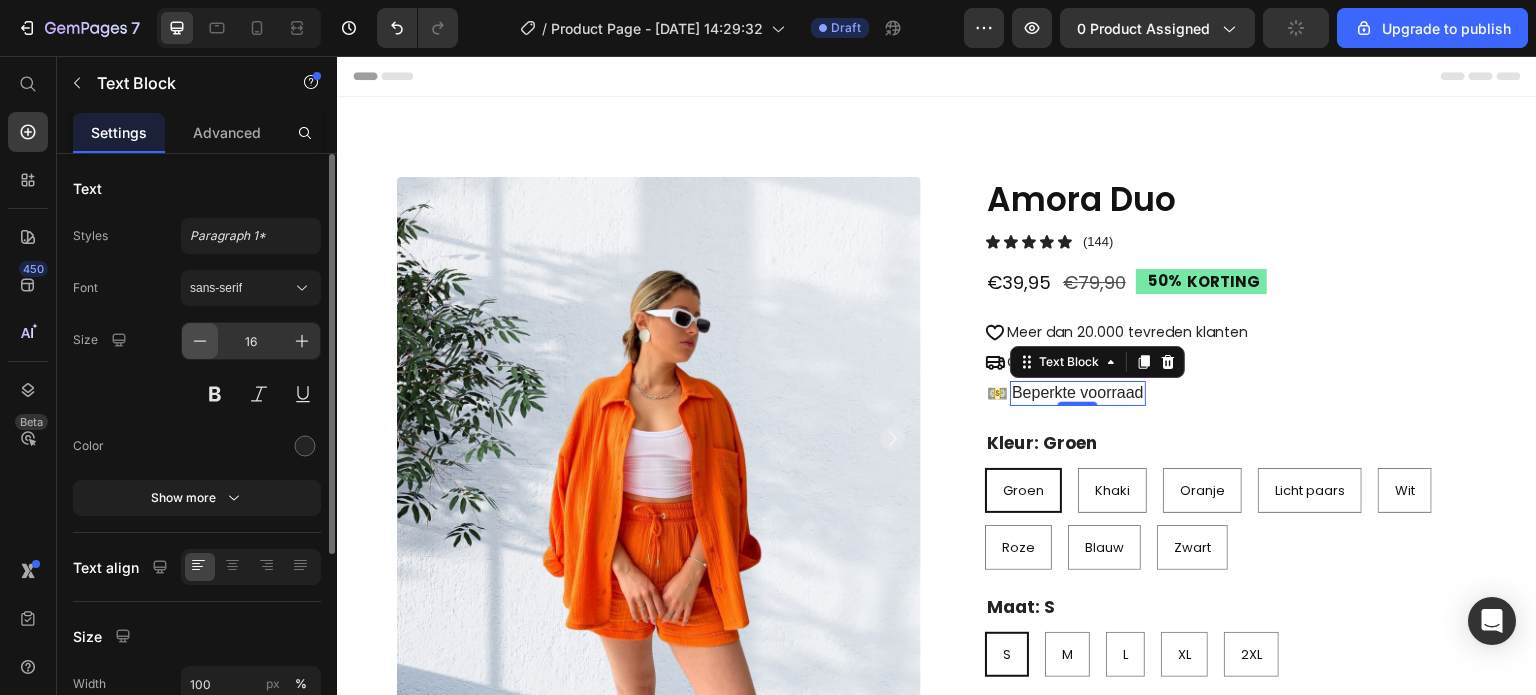 click 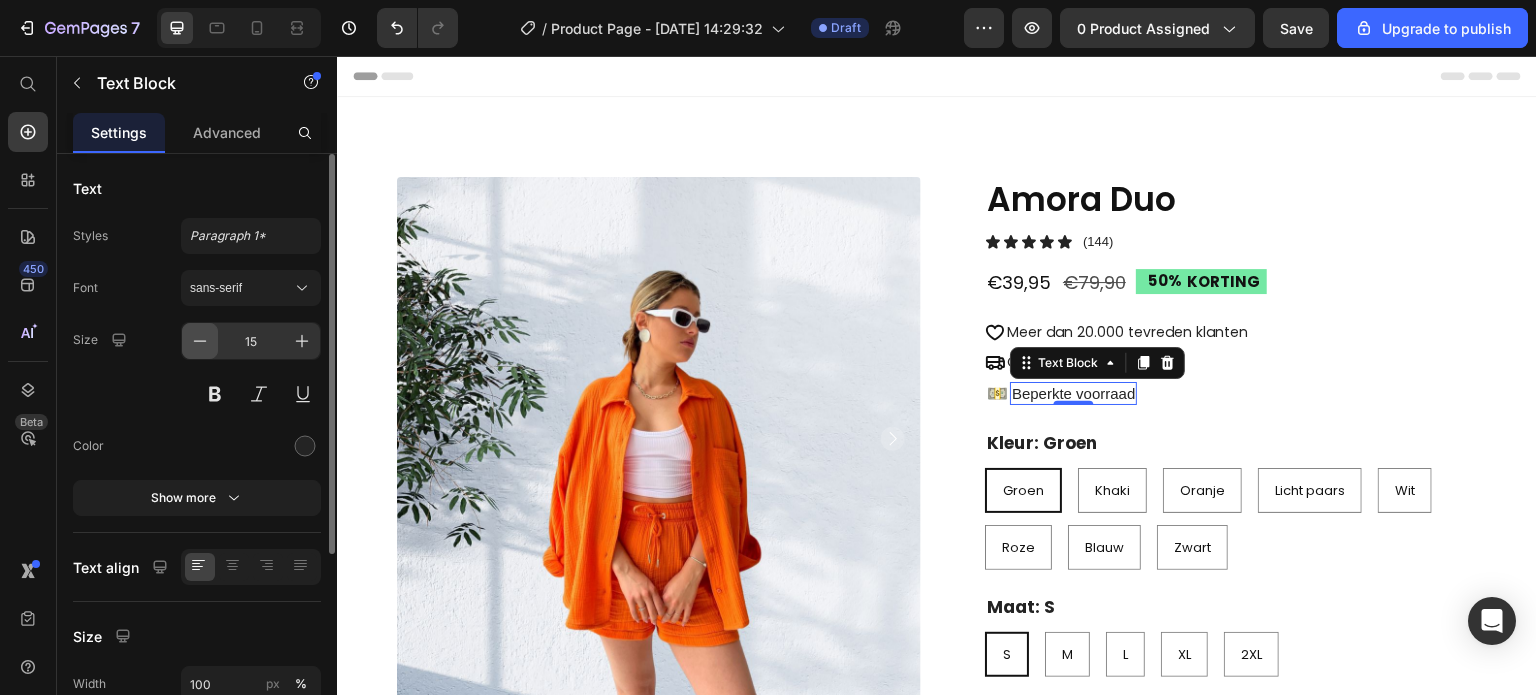 click 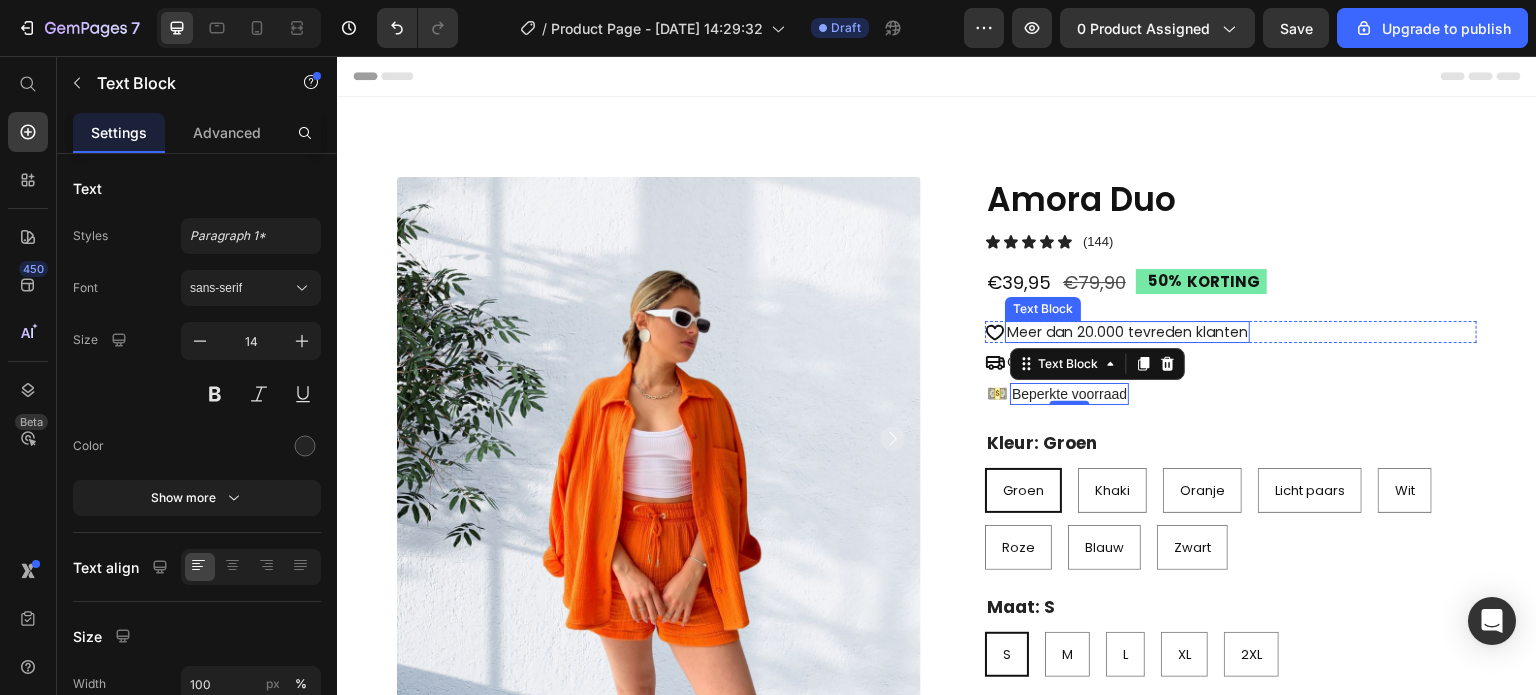 click on "Text Block" at bounding box center (1043, 309) 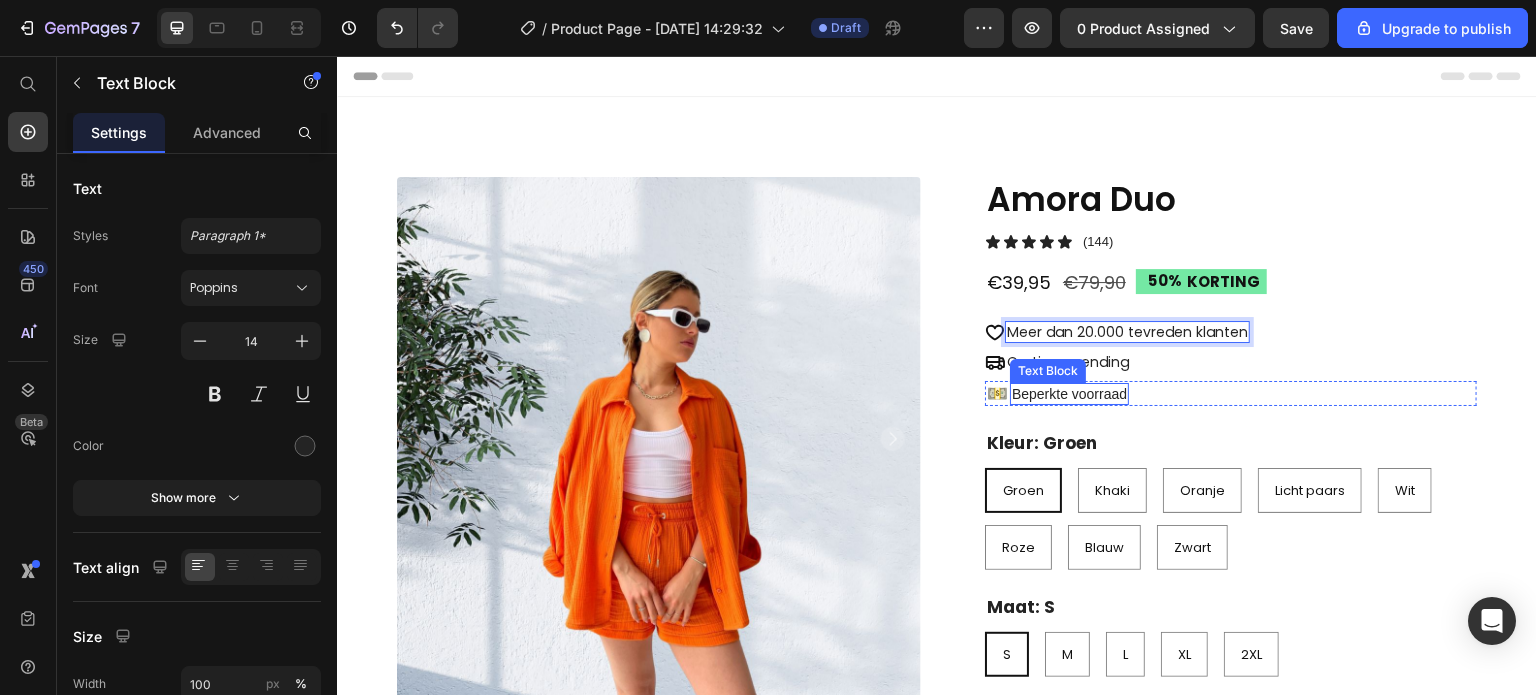 click on "Beperkte voorraad" at bounding box center (1069, 394) 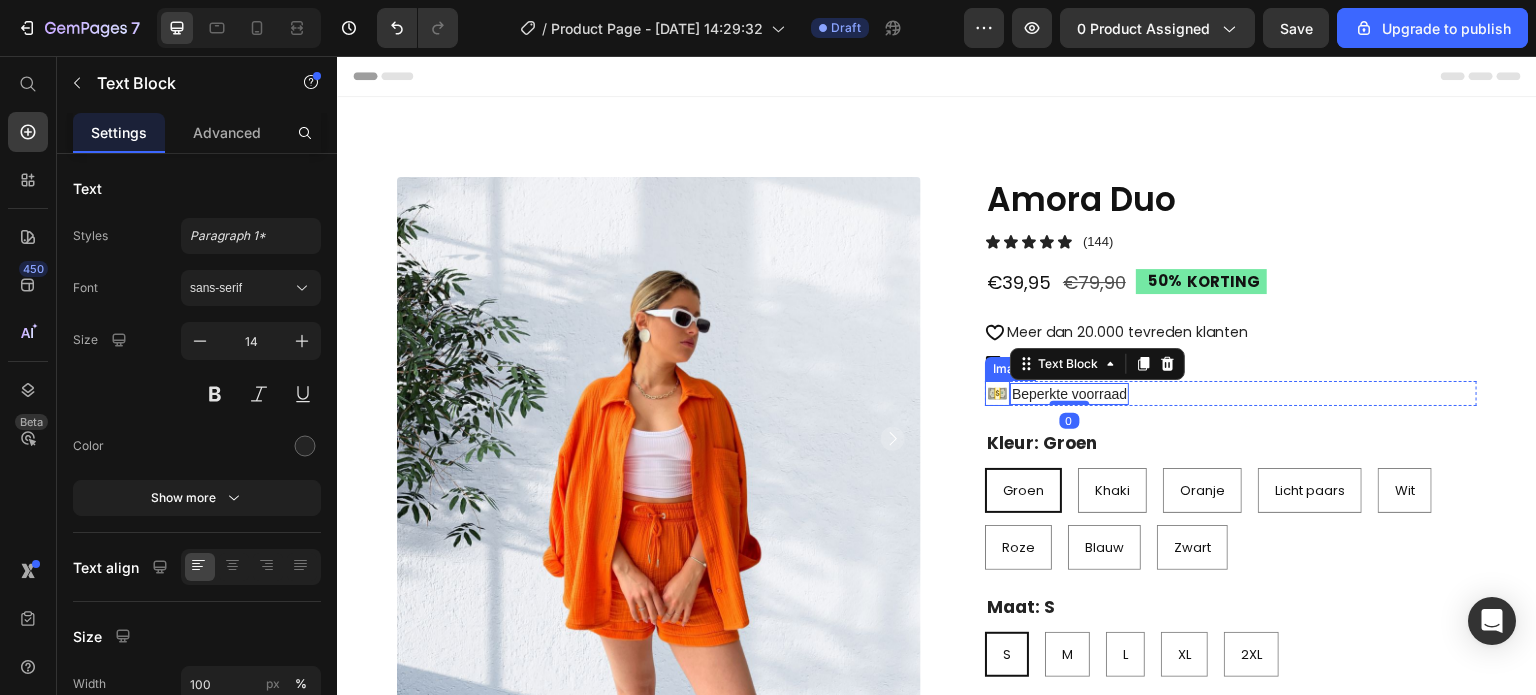 click at bounding box center [997, 393] 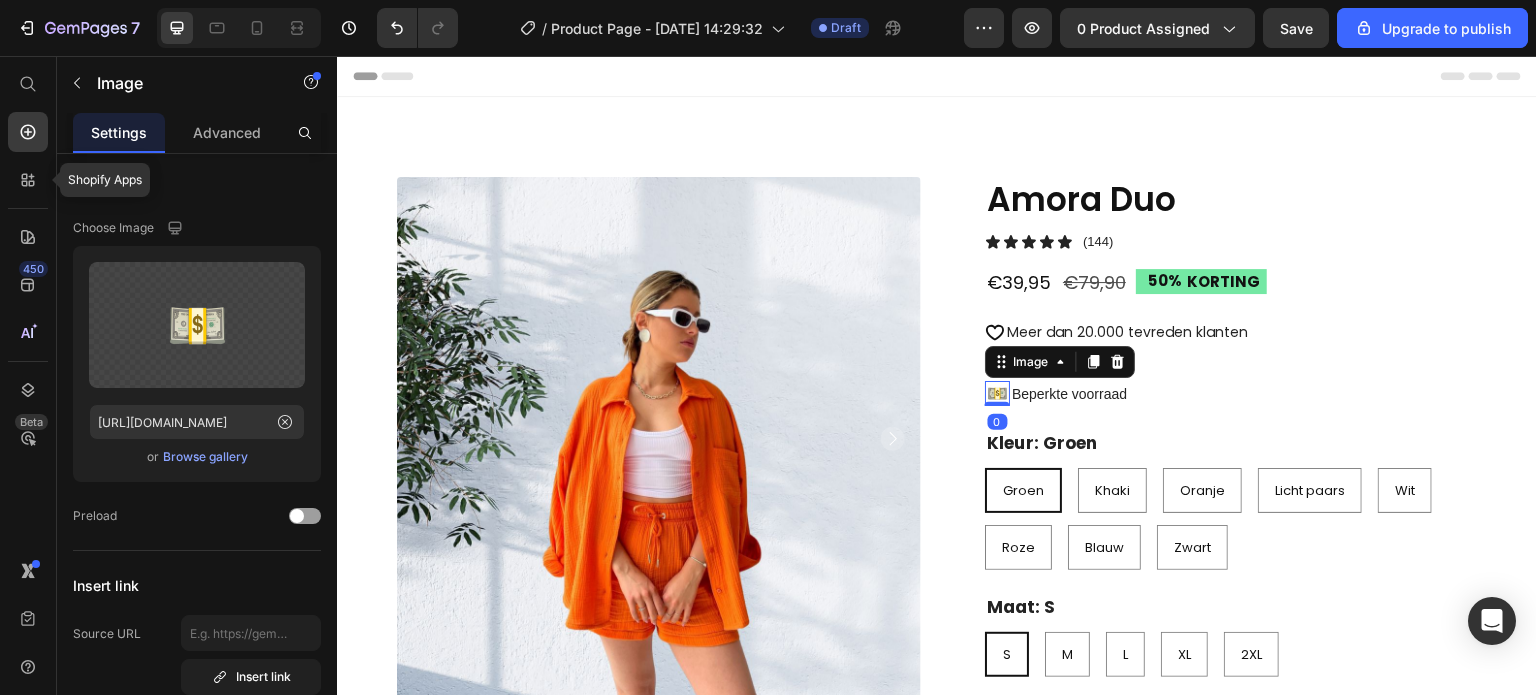 click 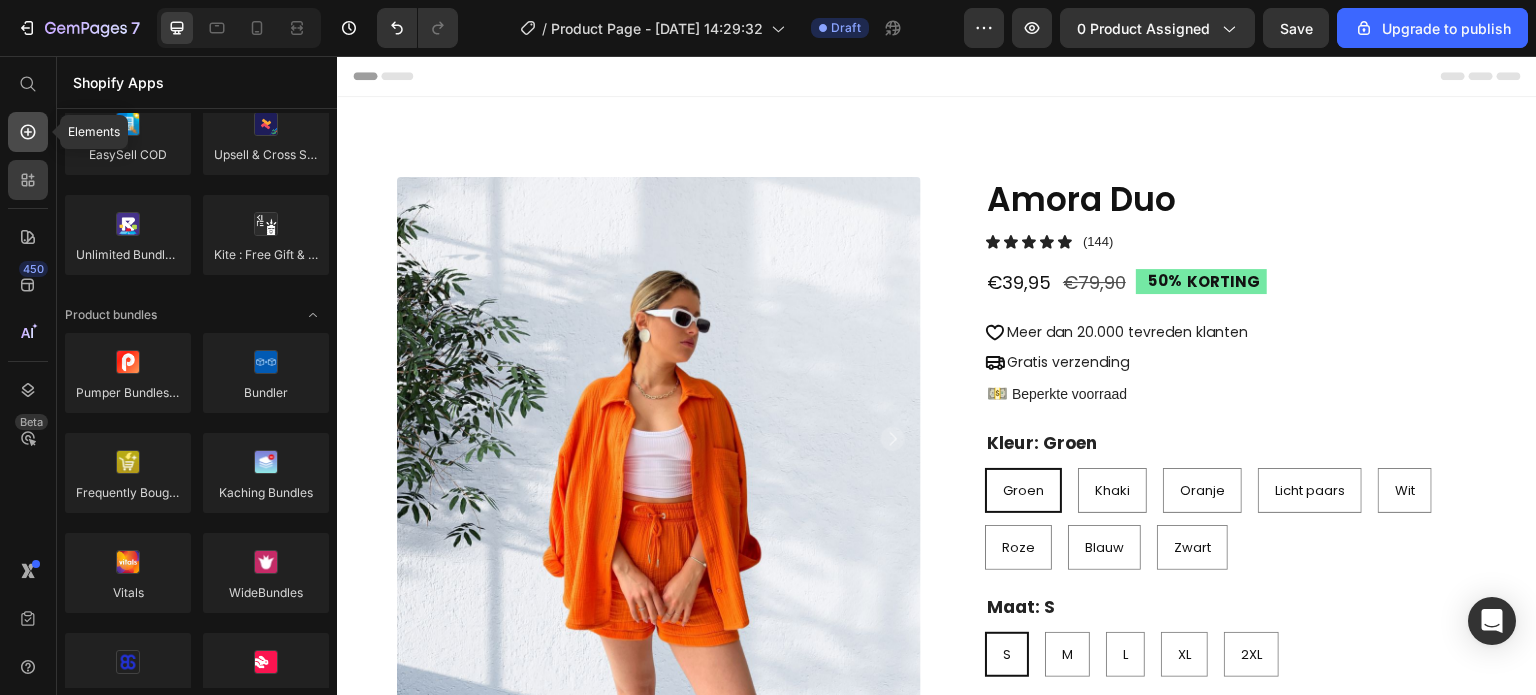 click 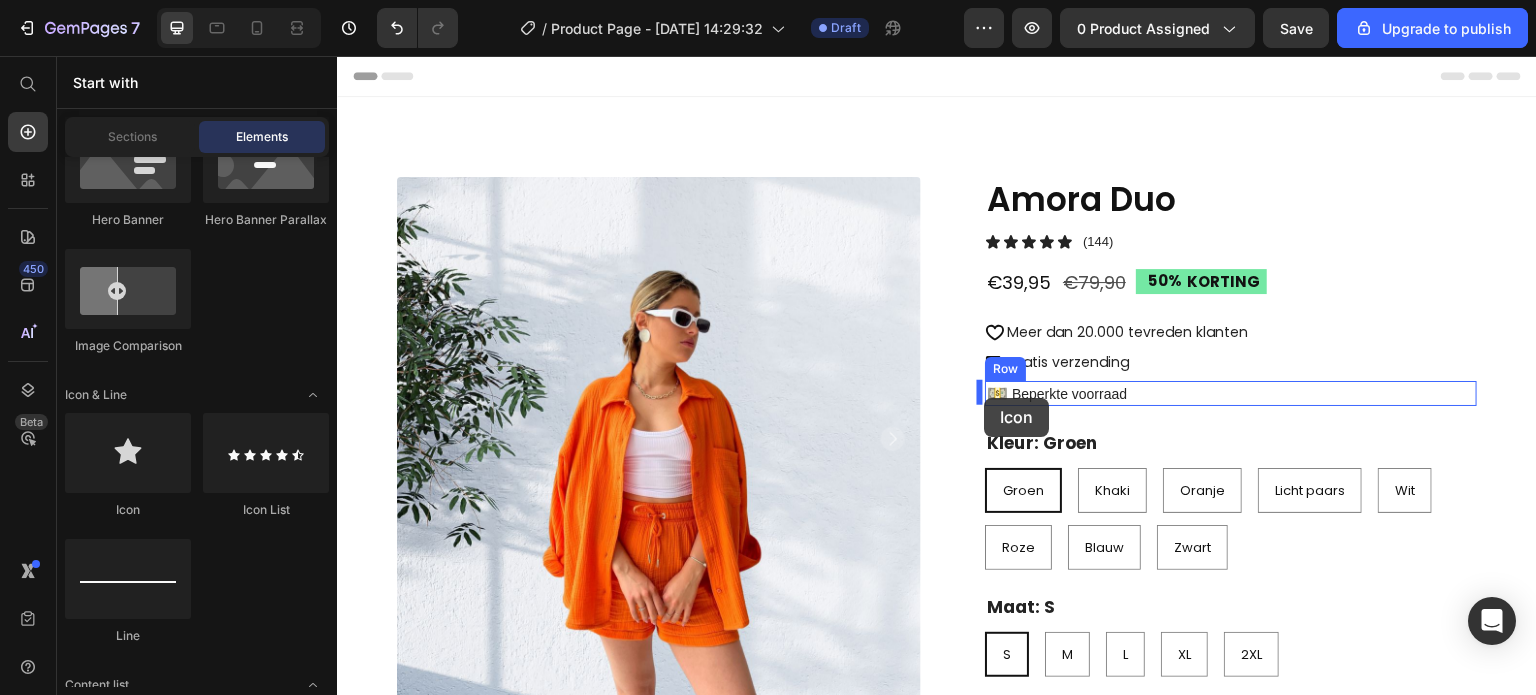 drag, startPoint x: 536, startPoint y: 424, endPoint x: 985, endPoint y: 398, distance: 449.75217 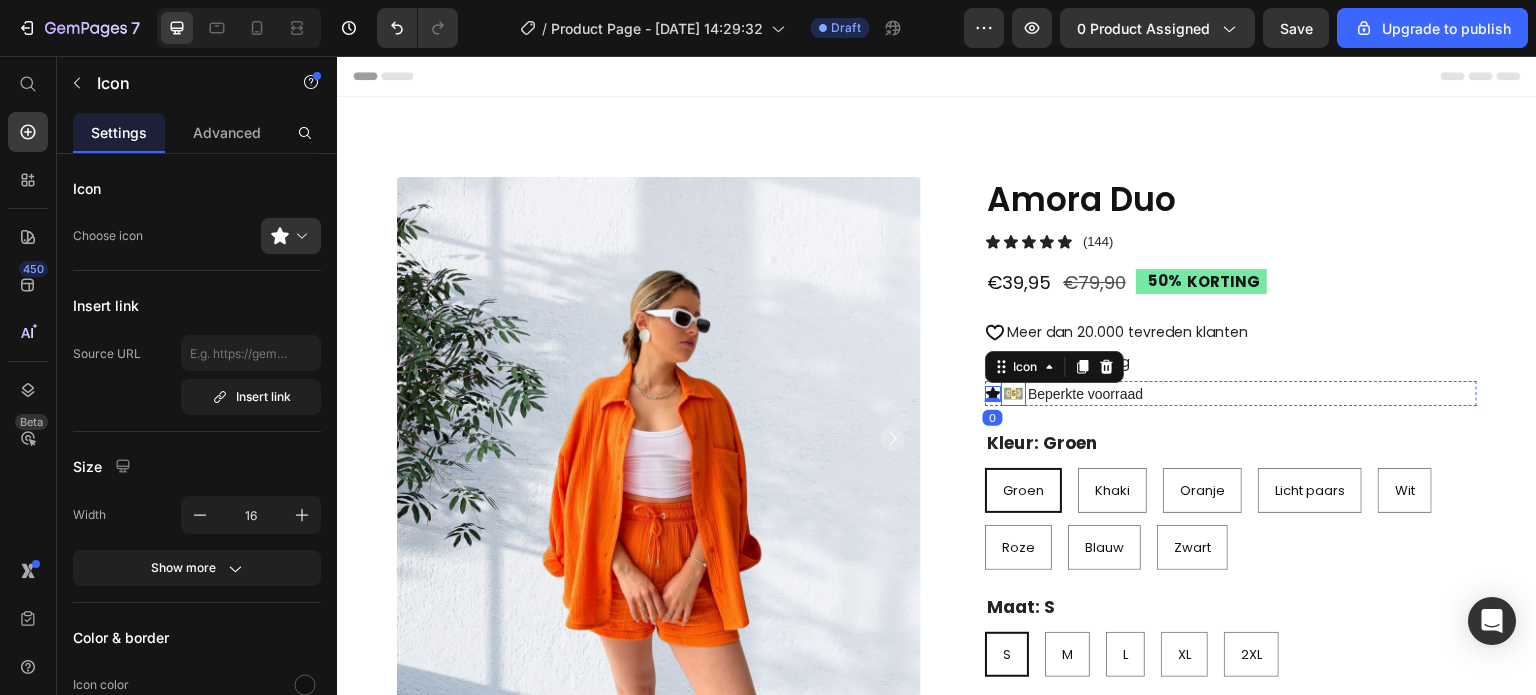 click at bounding box center (1013, 393) 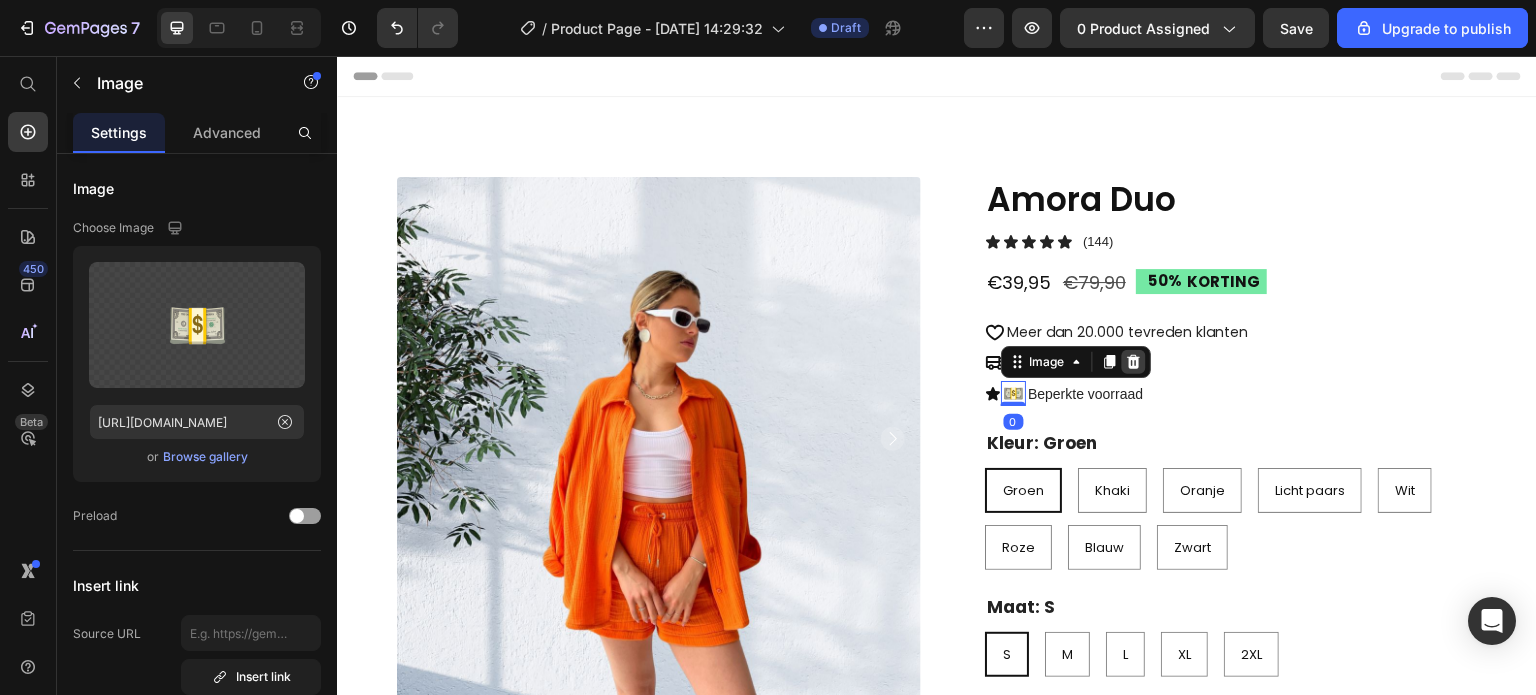 click 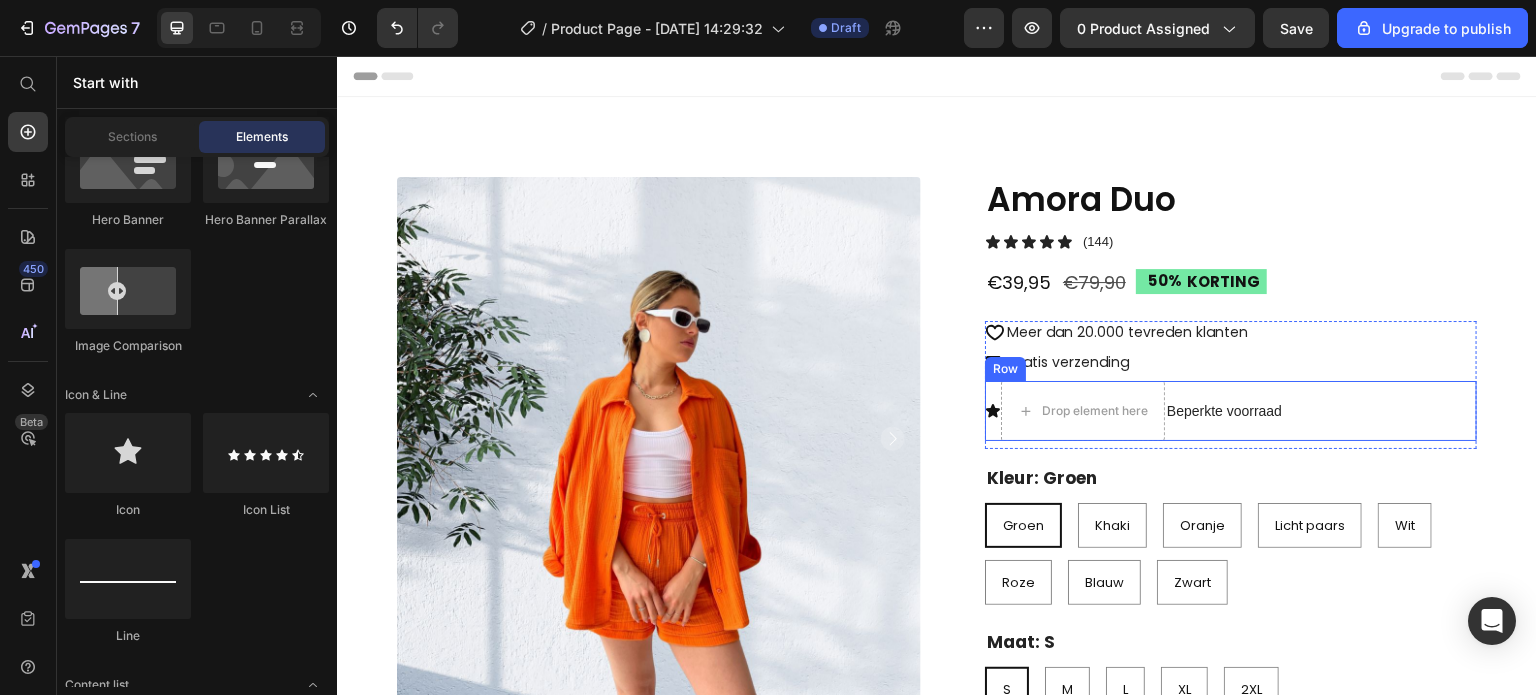 click on "Icon
Drop element here Beperkte voorraad  Text Block Row" at bounding box center [1231, 411] 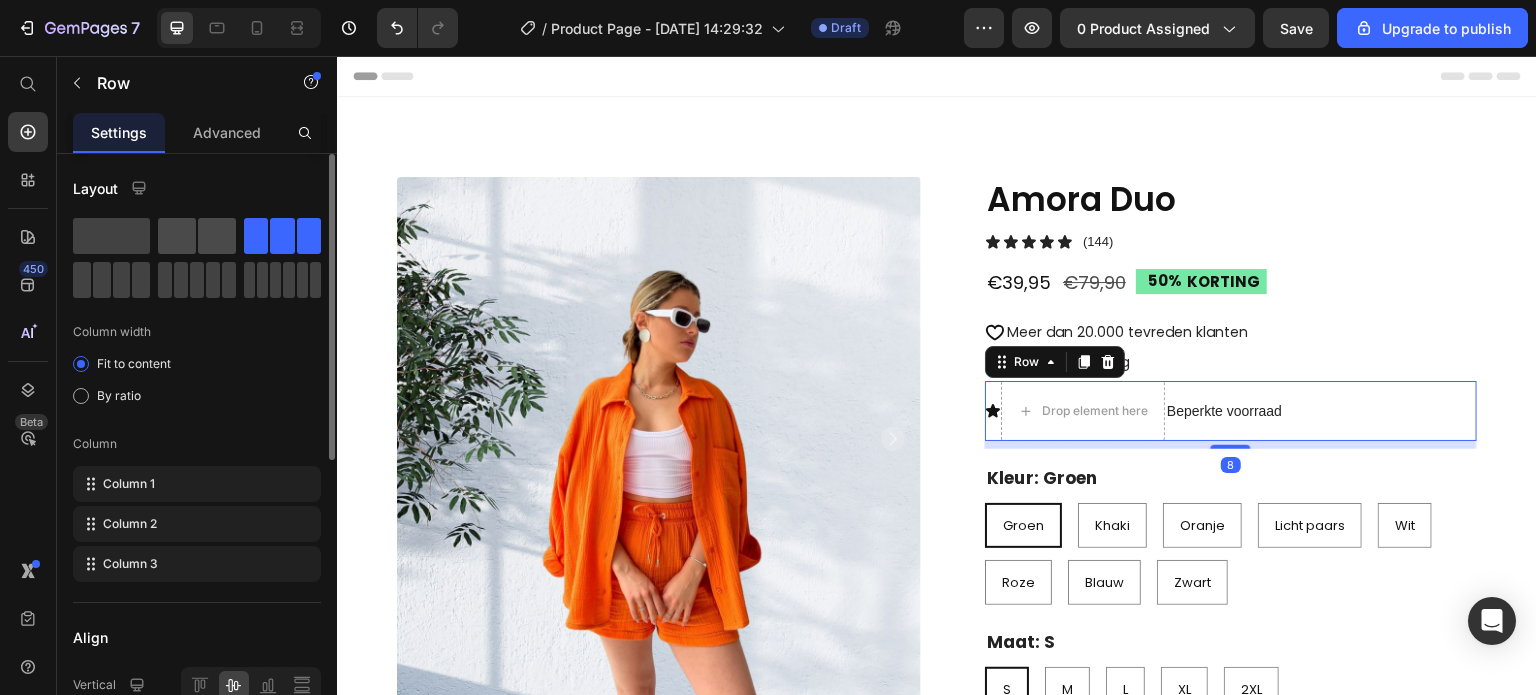 click 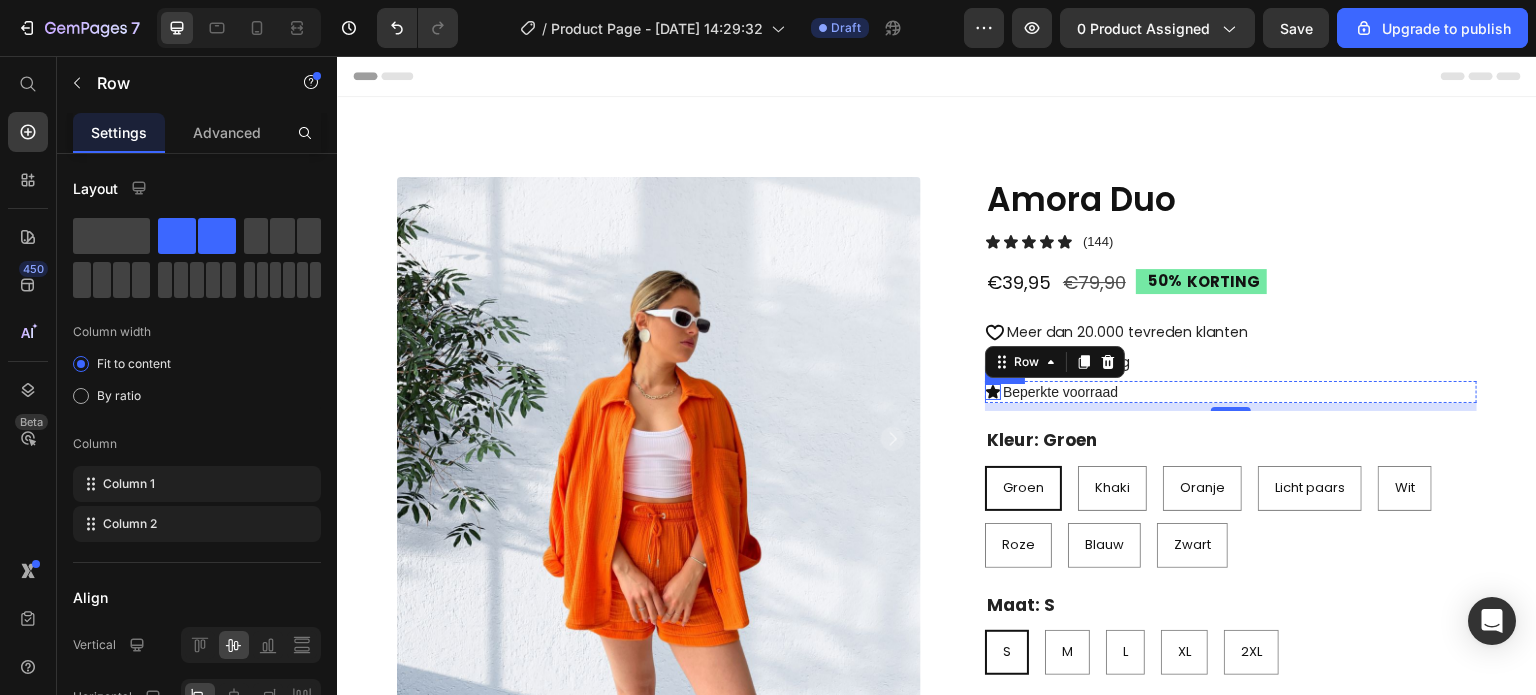 click 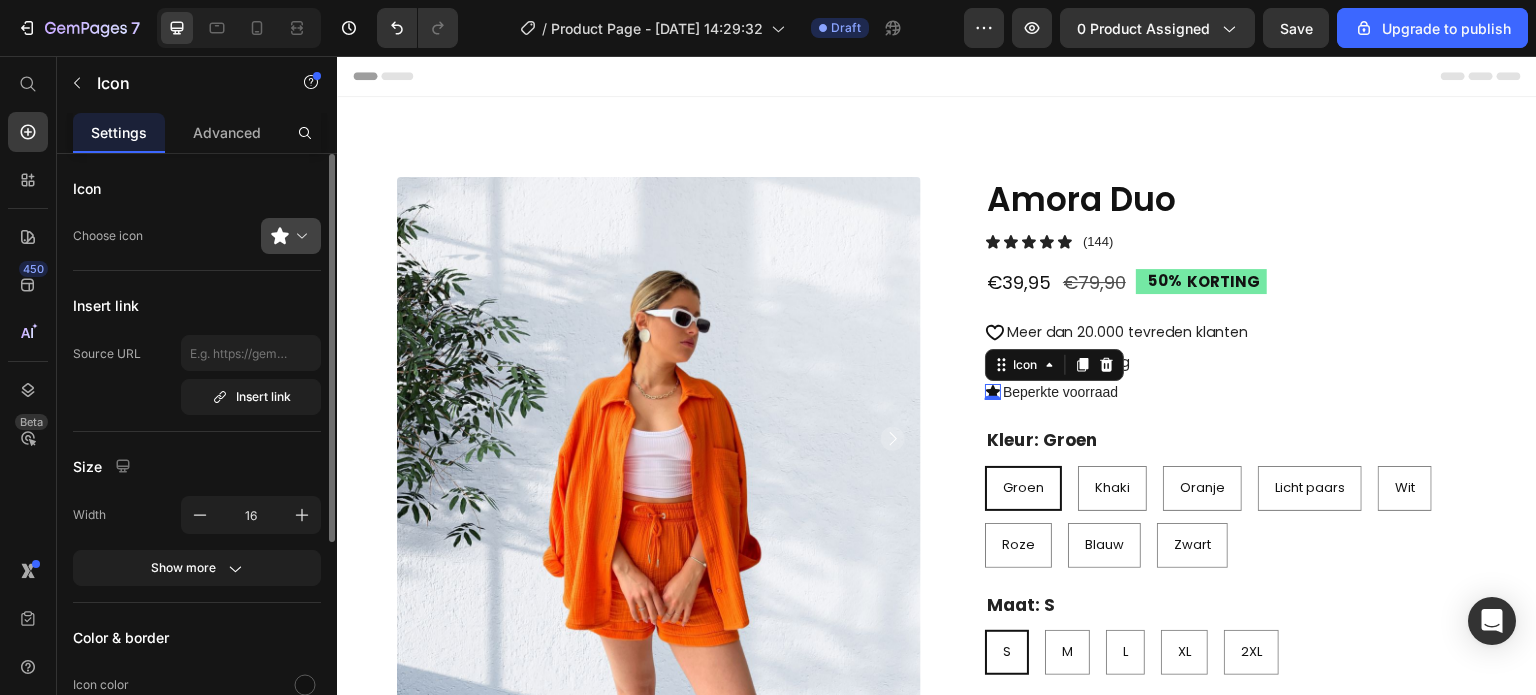 click at bounding box center (299, 236) 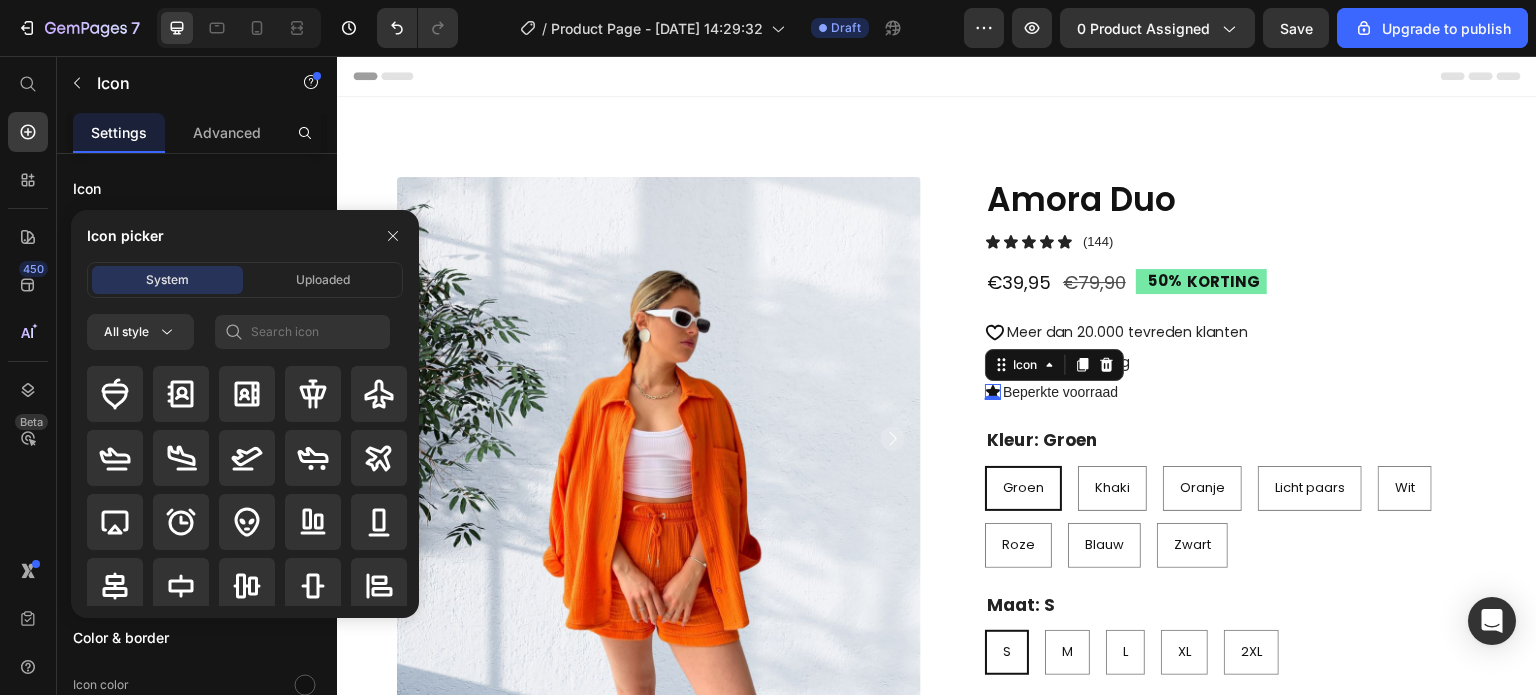 scroll, scrollTop: 100, scrollLeft: 0, axis: vertical 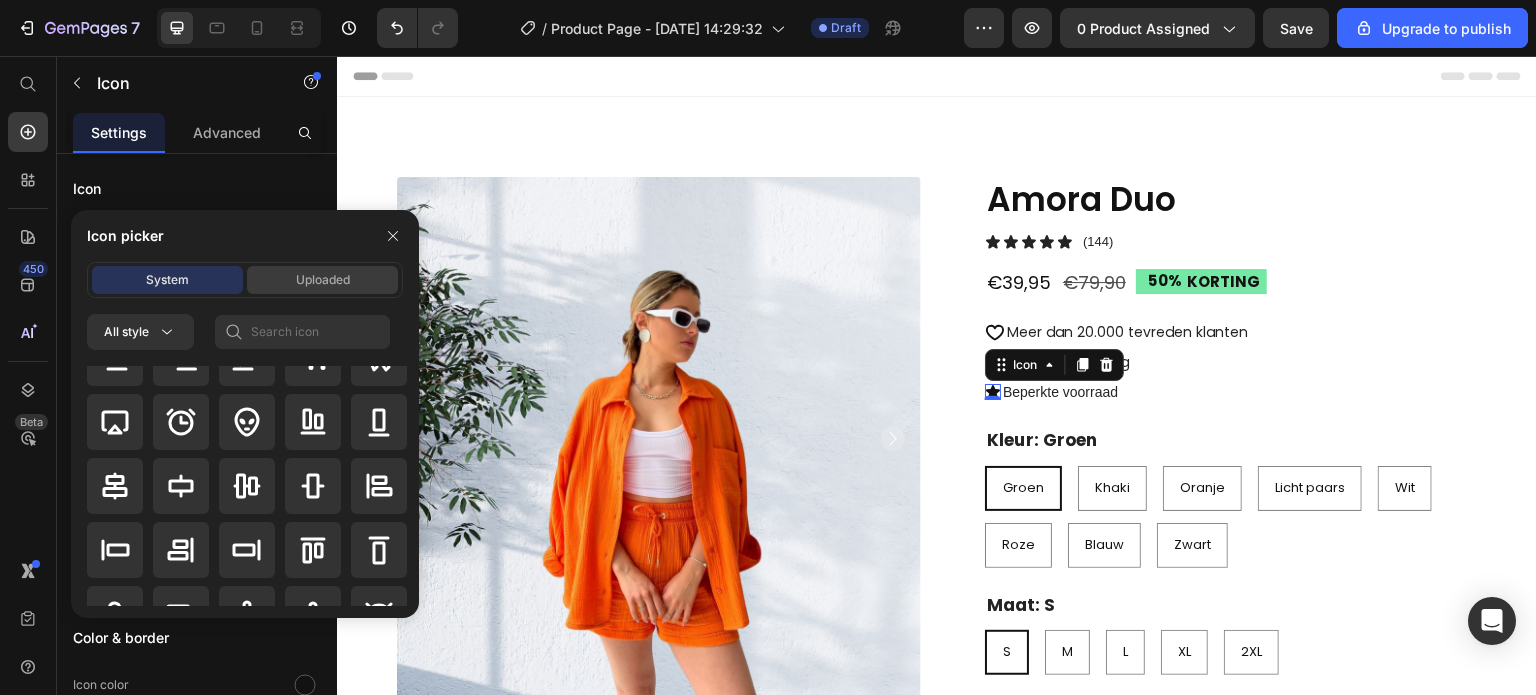 click on "Uploaded" at bounding box center (322, 280) 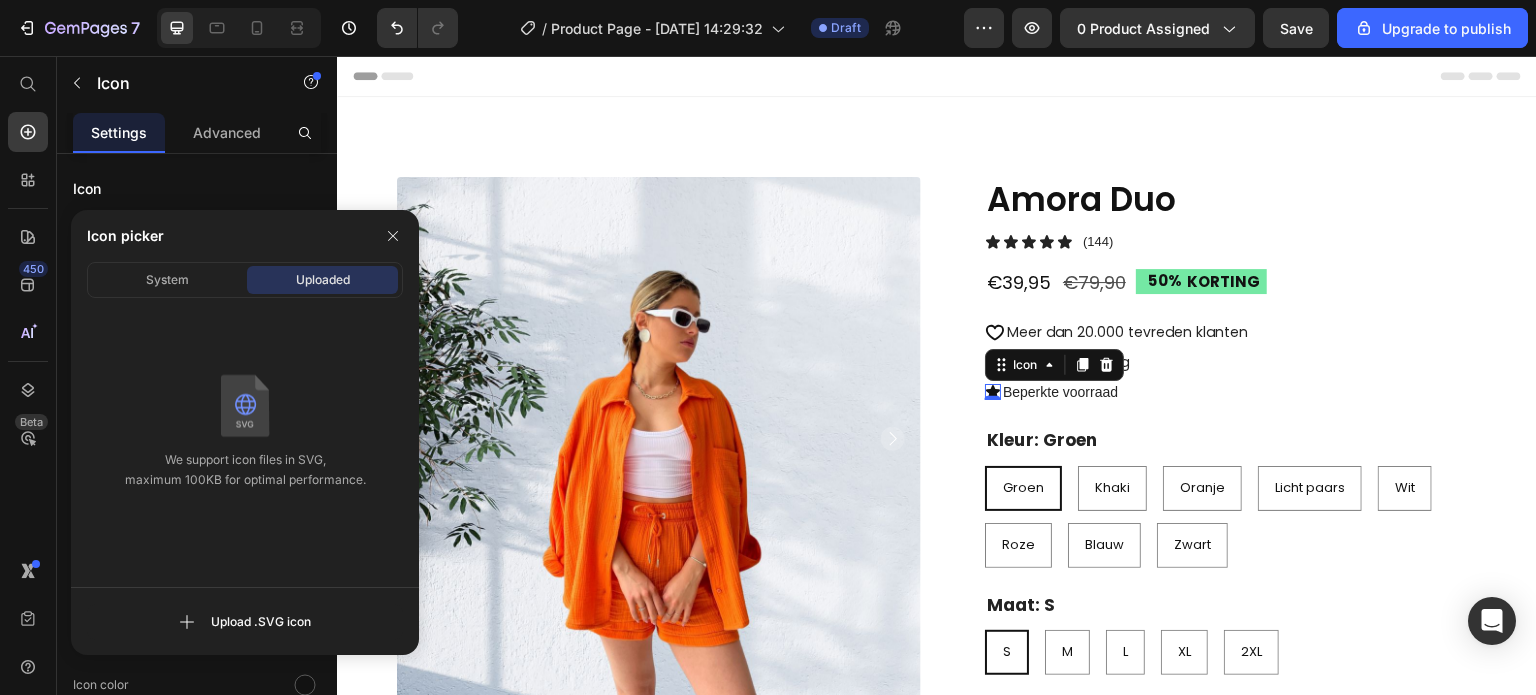 click at bounding box center [393, 236] 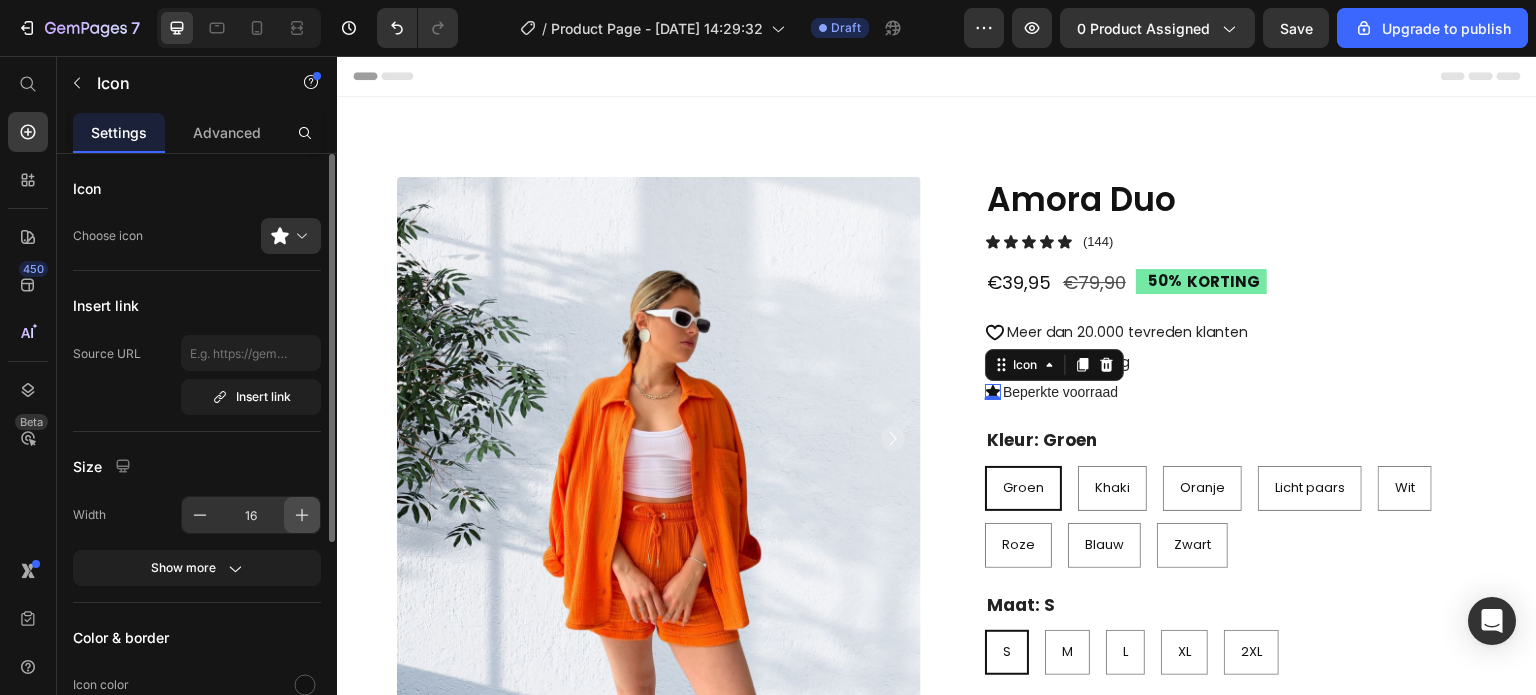 click 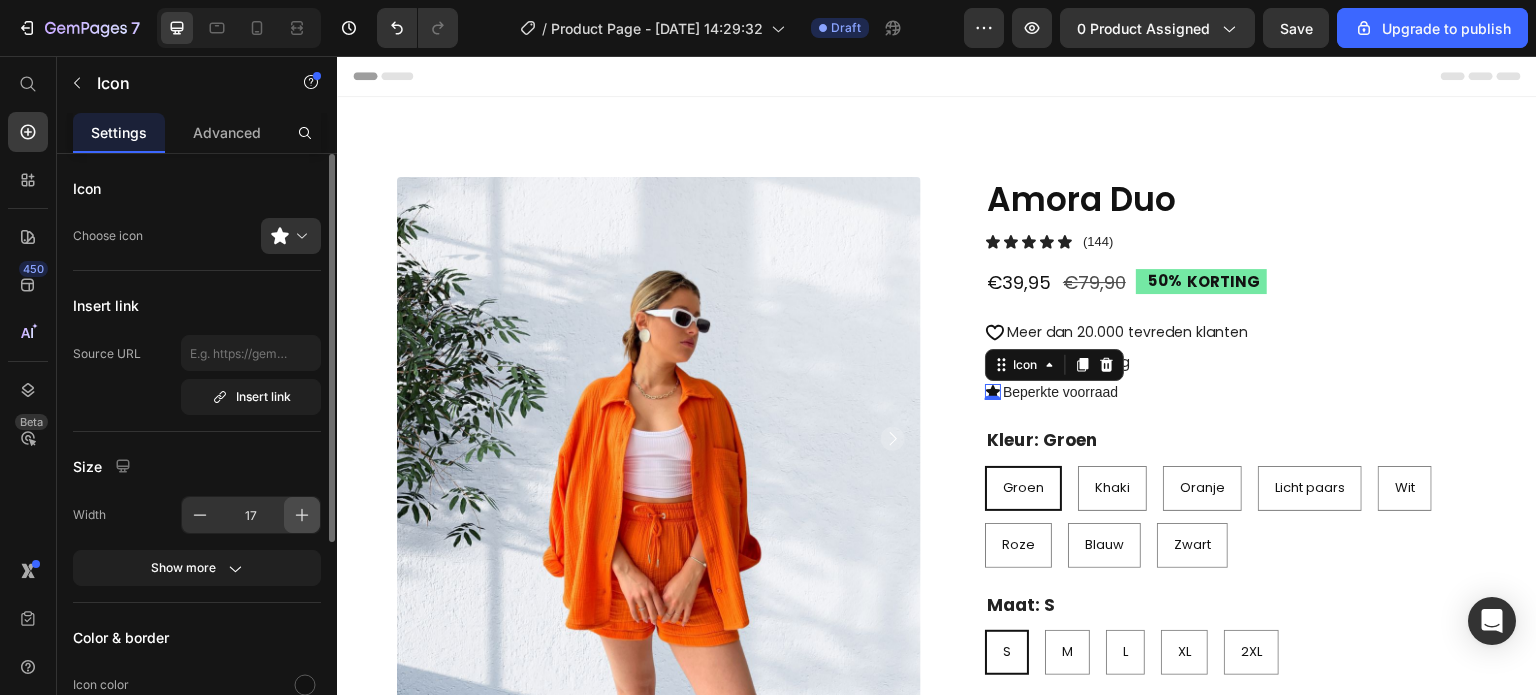 click 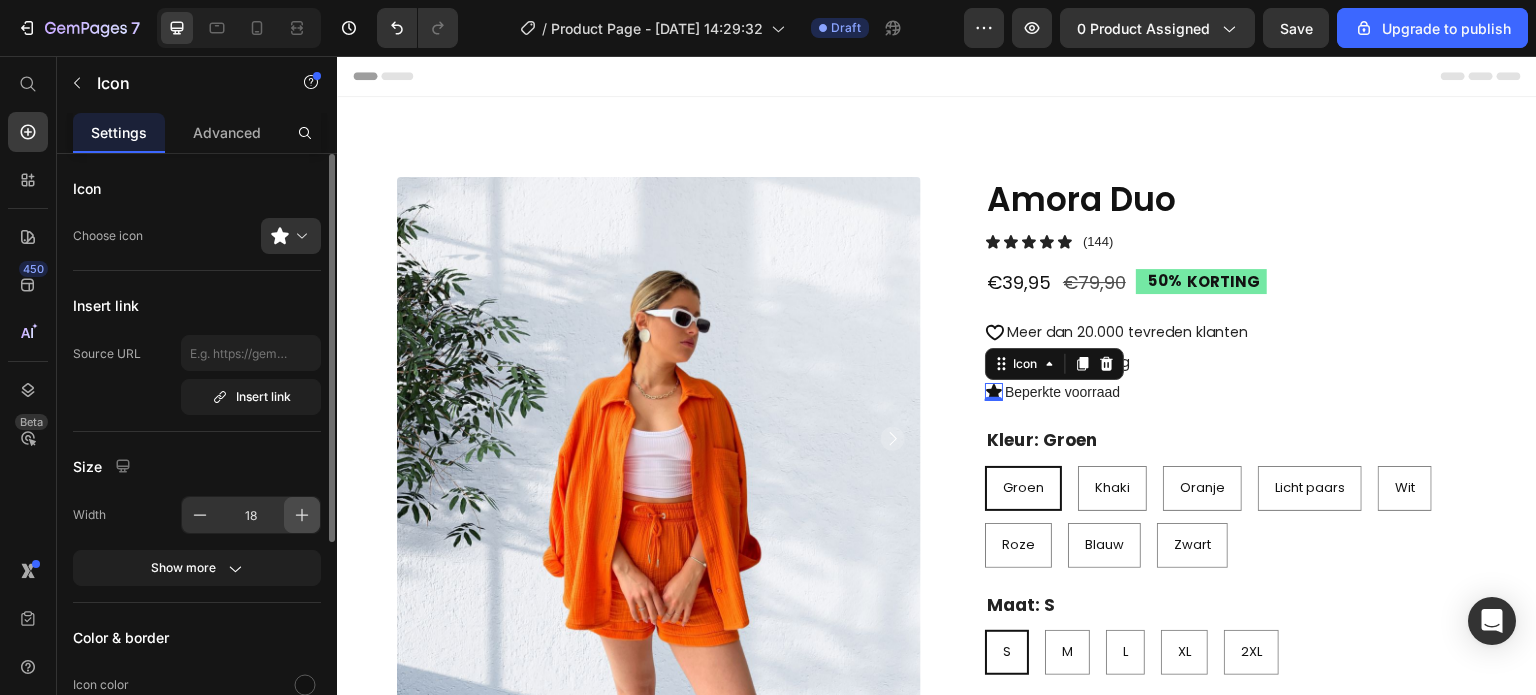 click 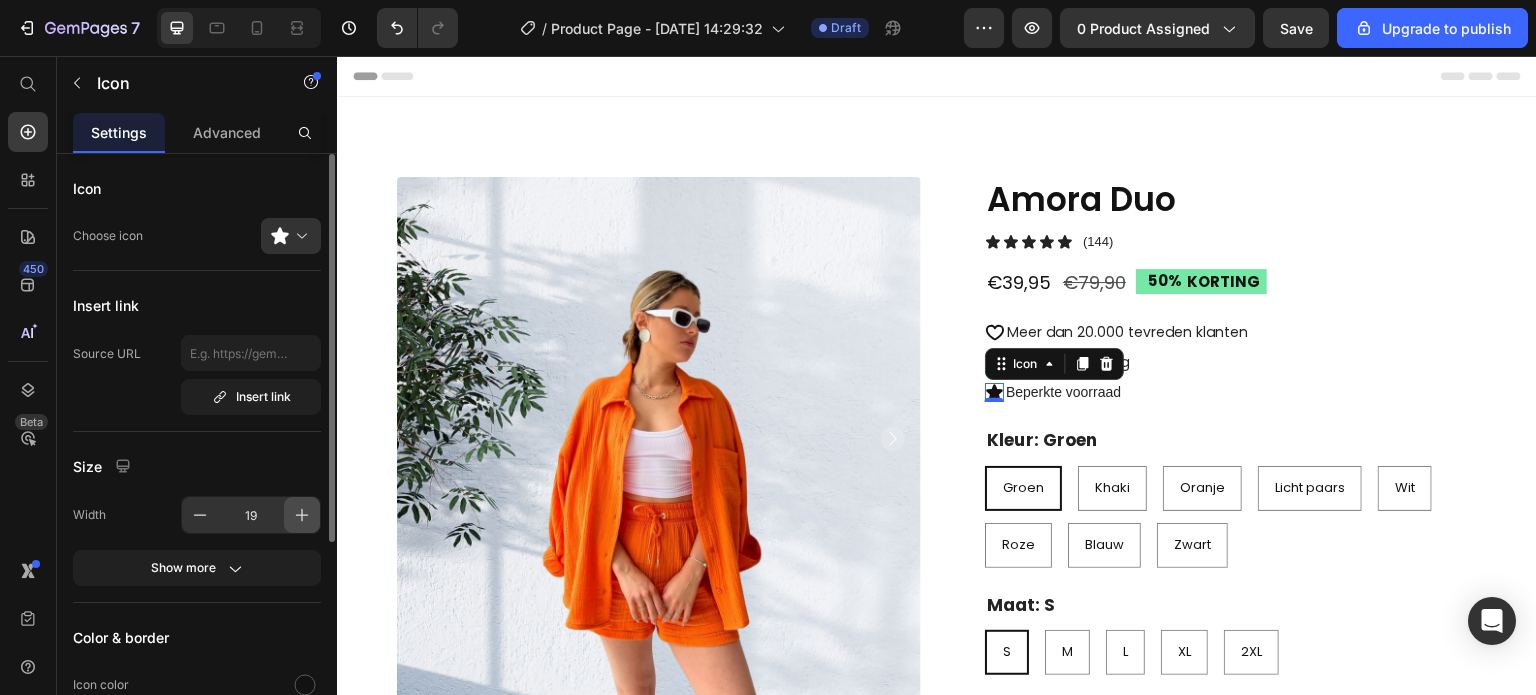 click 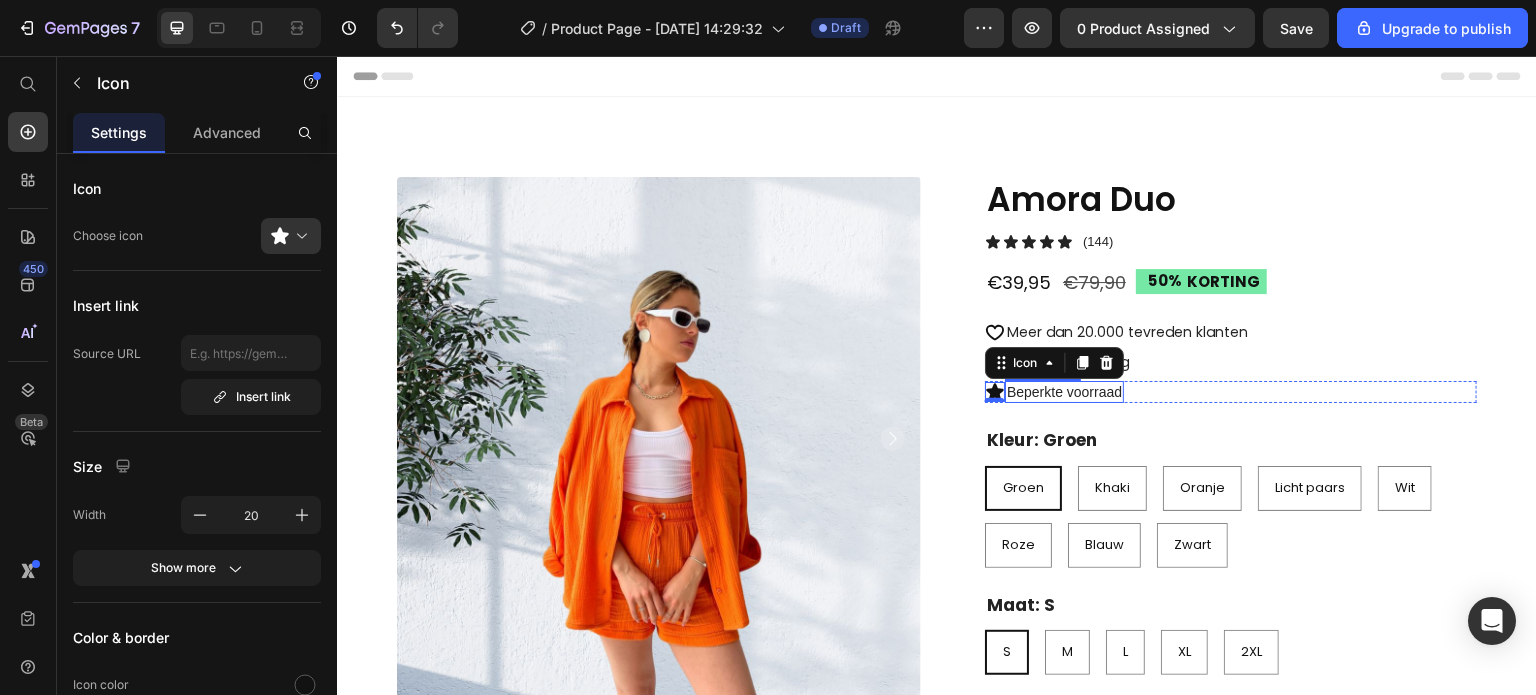 click on "Beperkte voorraad" at bounding box center [1064, 392] 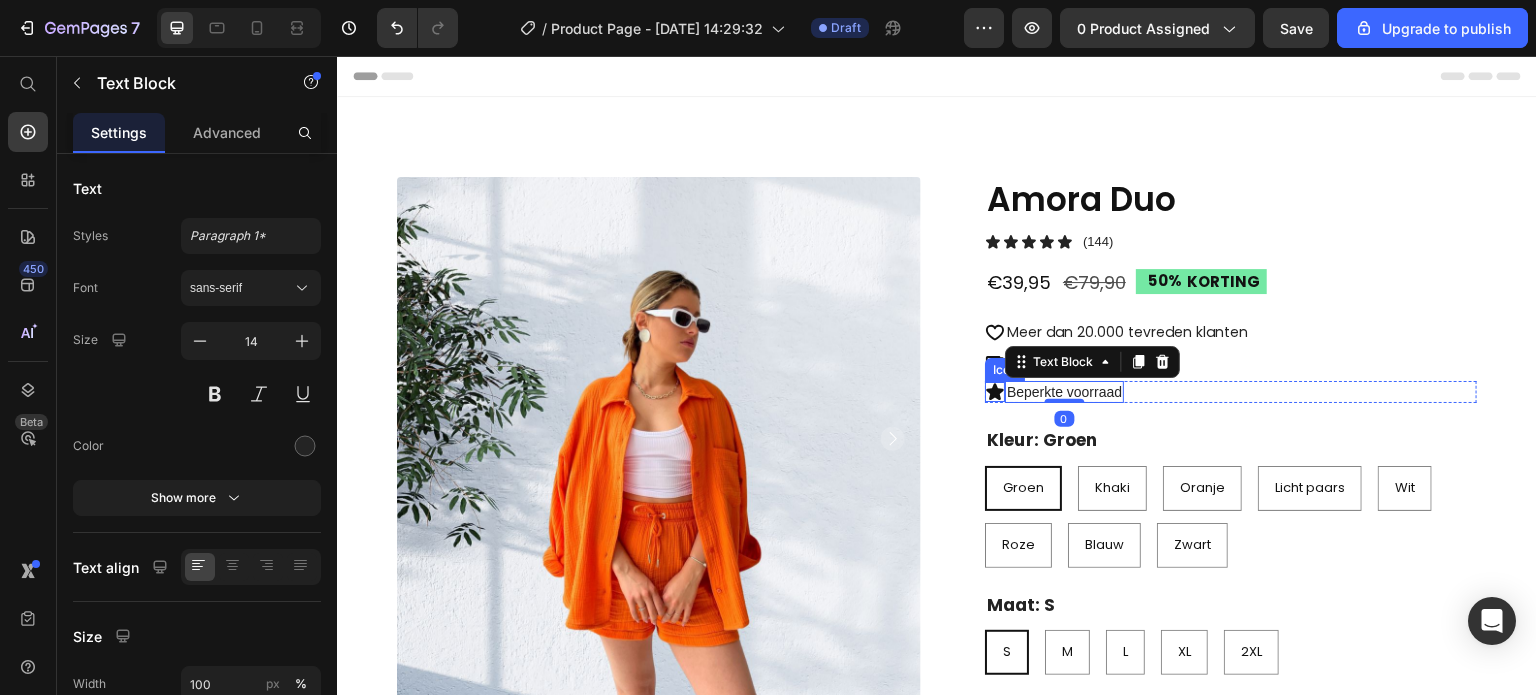 click 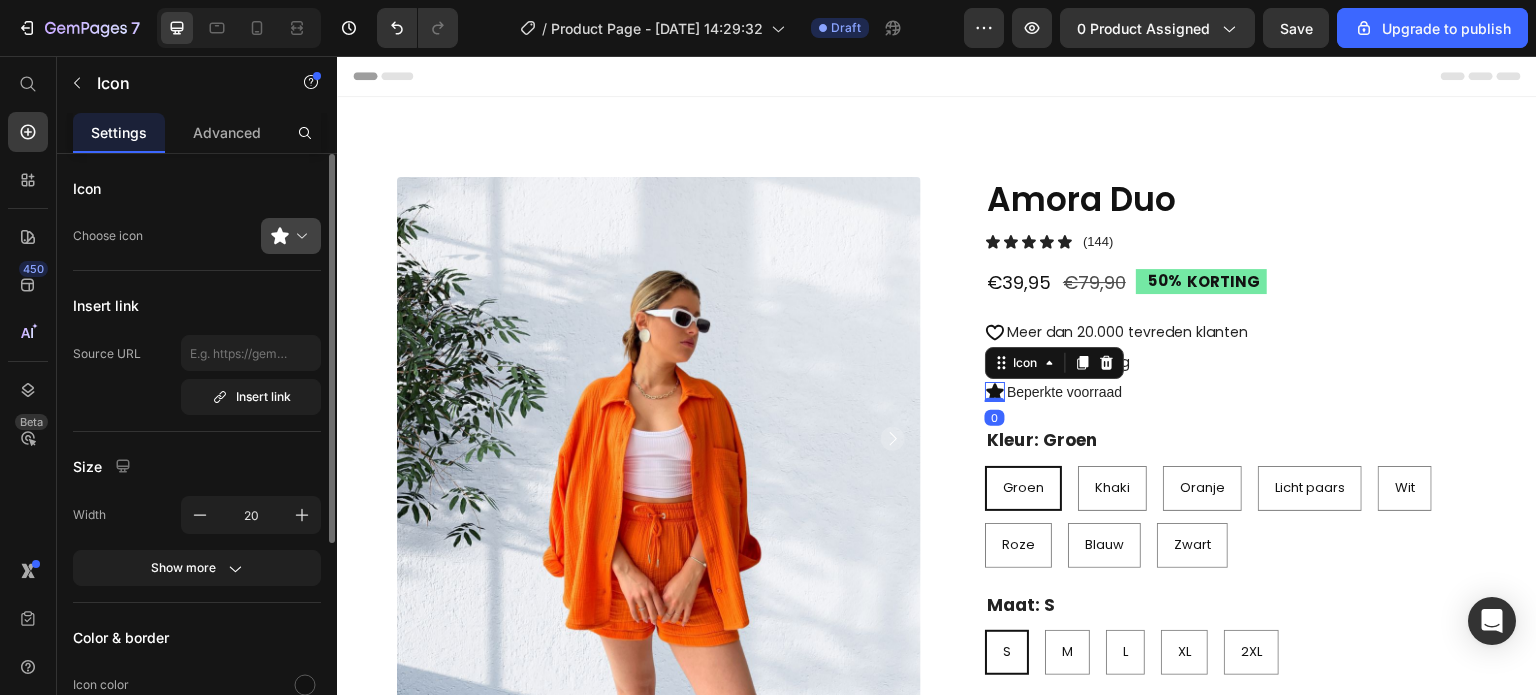 click at bounding box center (299, 236) 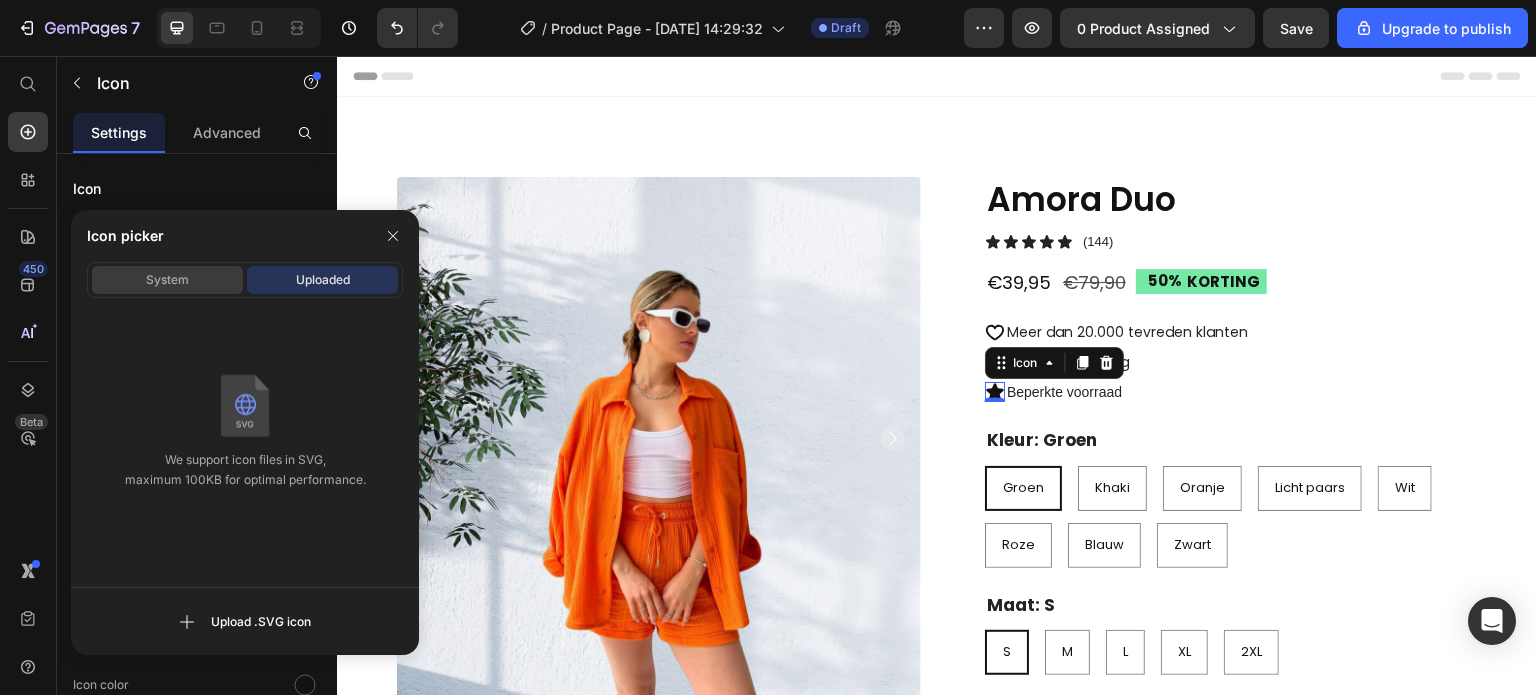 click on "System" at bounding box center (167, 280) 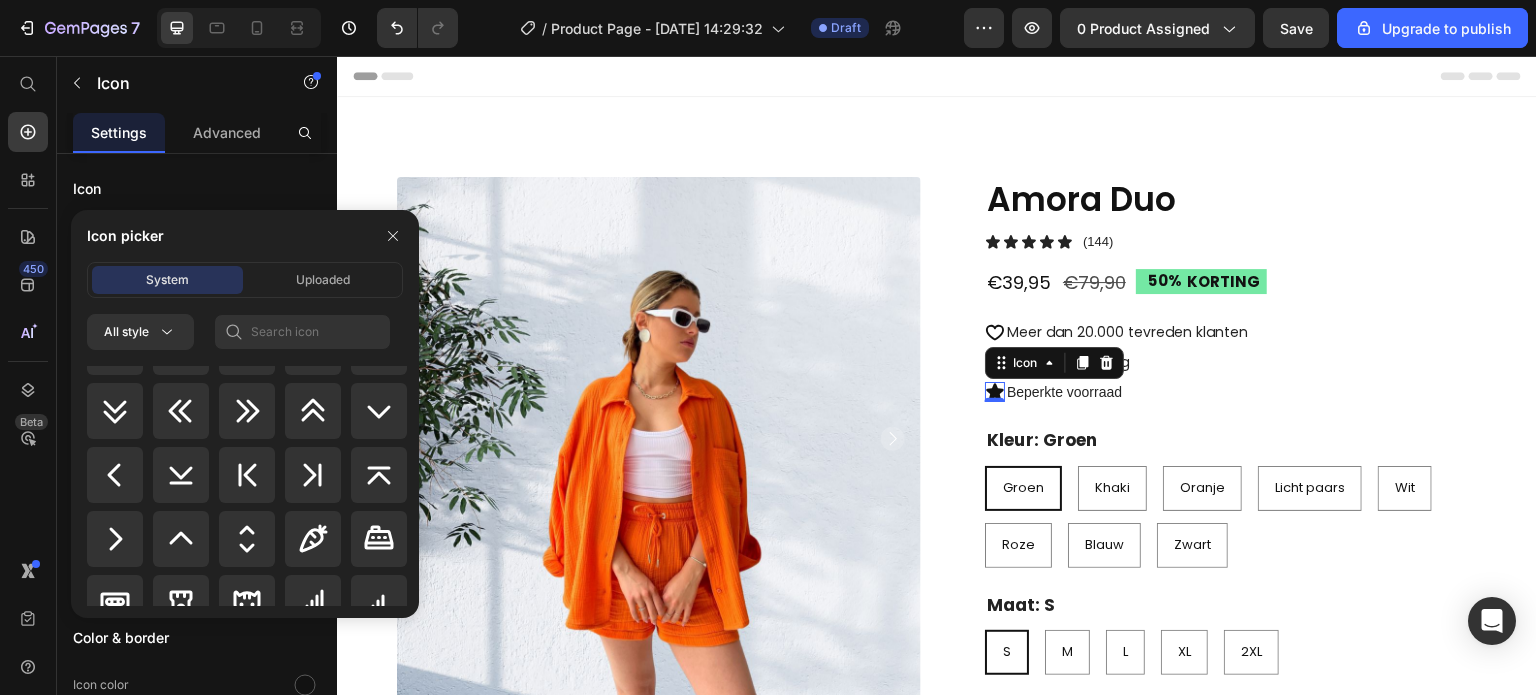 scroll, scrollTop: 3256, scrollLeft: 0, axis: vertical 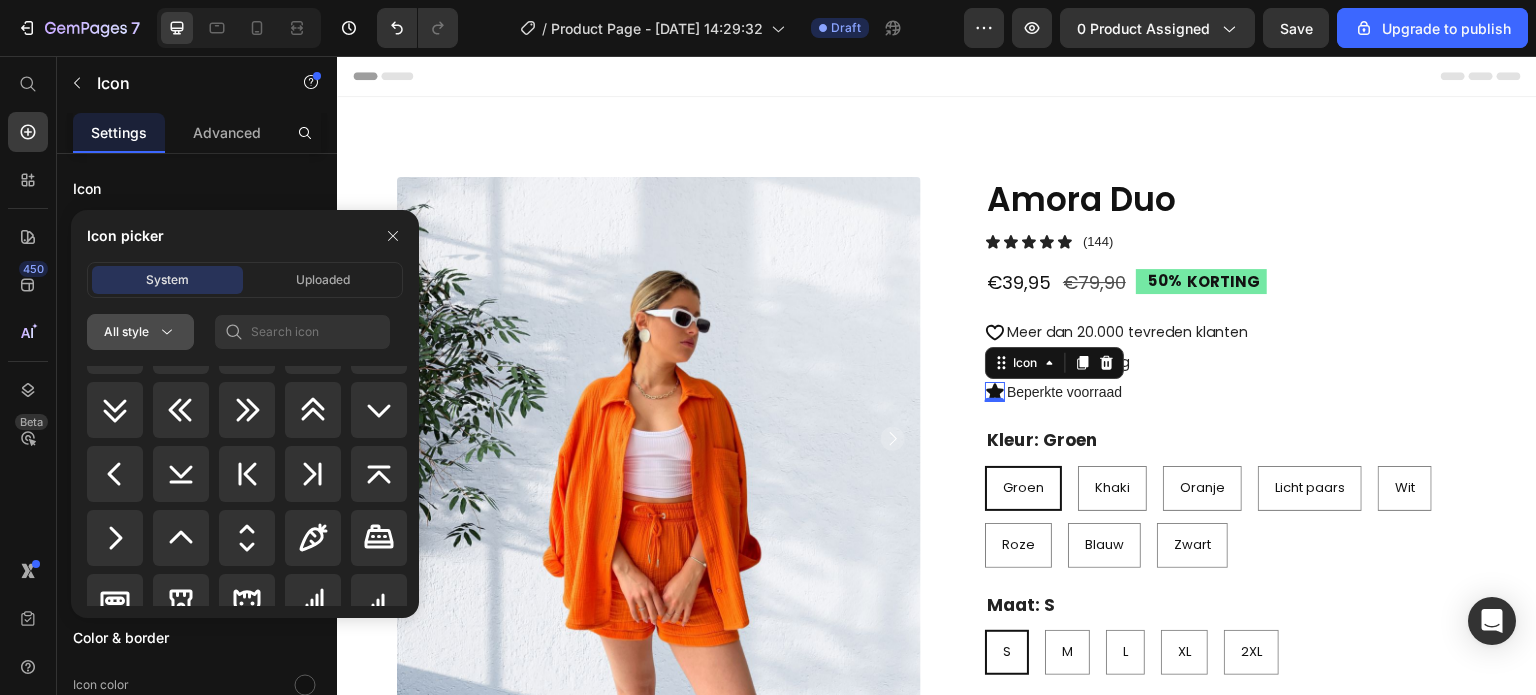 click on "All style" at bounding box center [140, 332] 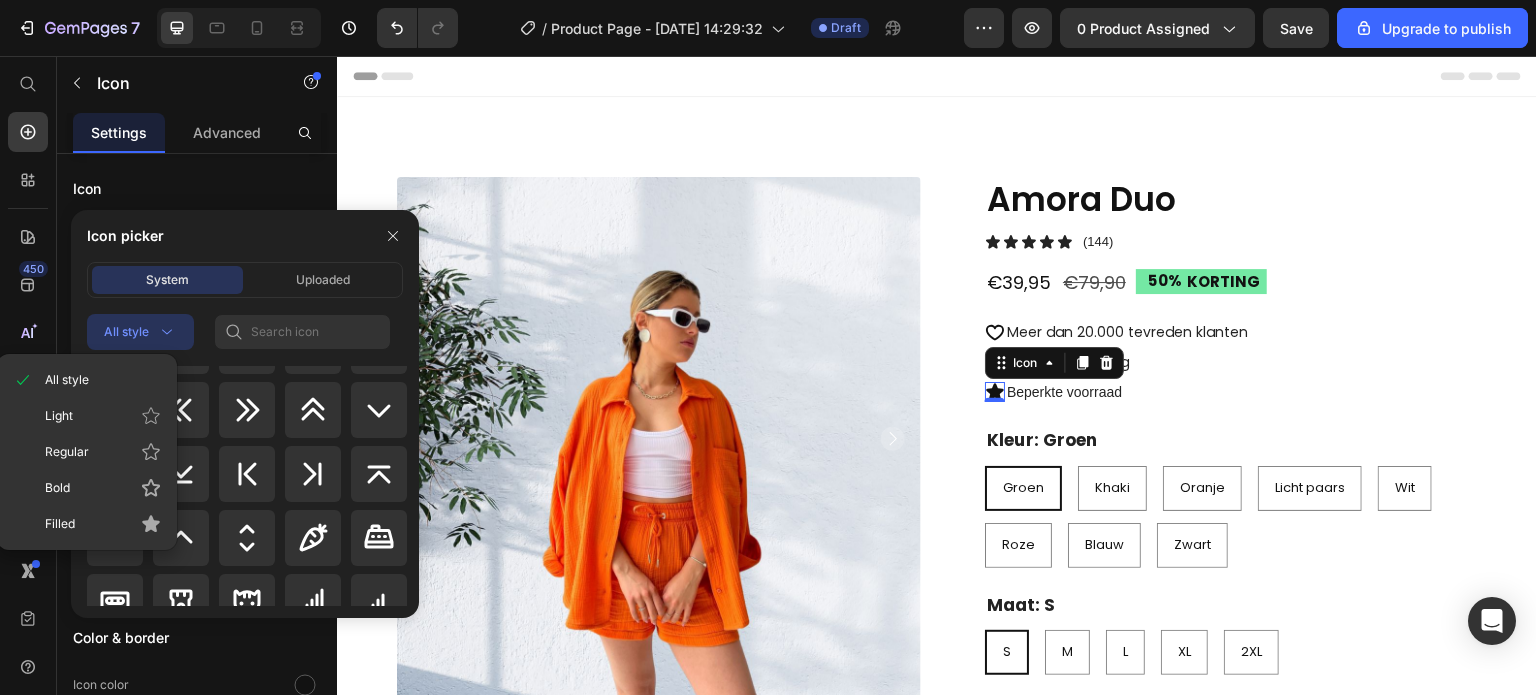 click on "Icon picker" at bounding box center [245, 236] 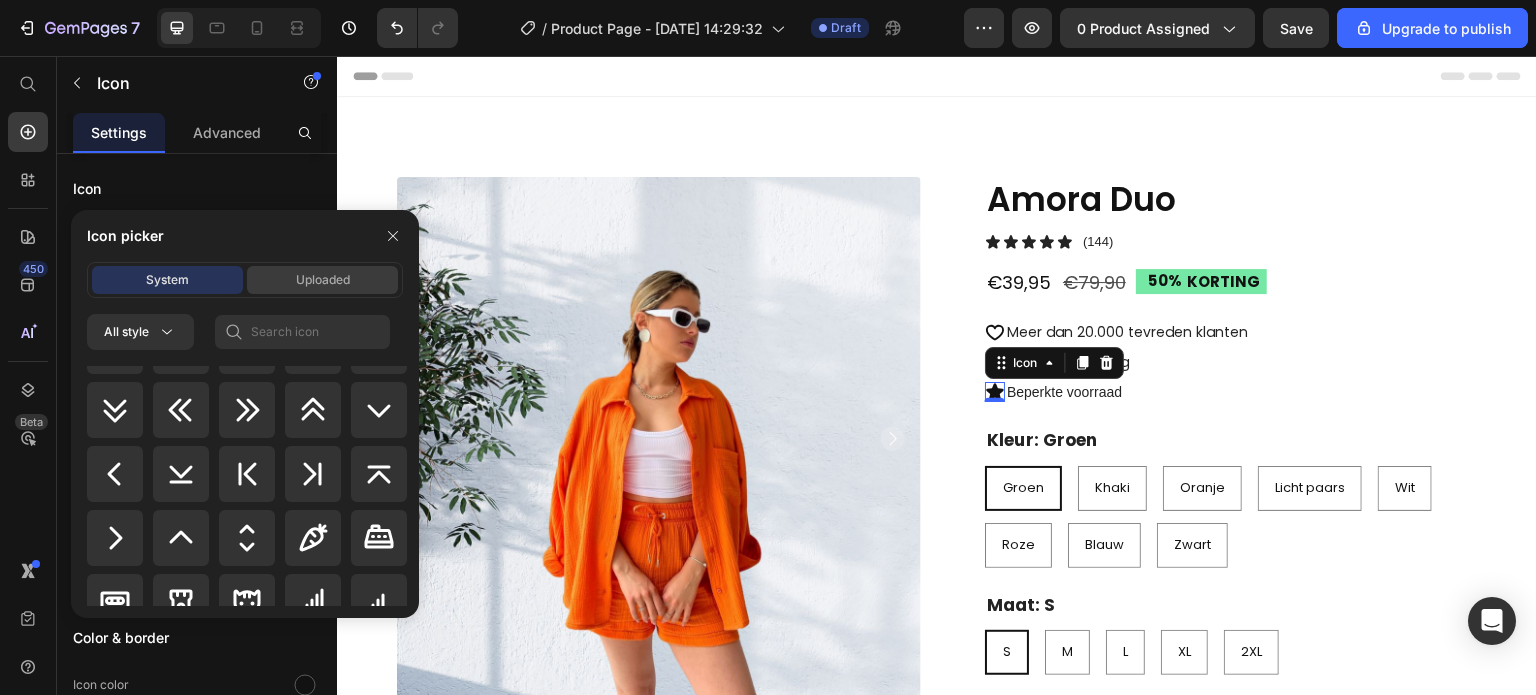 click on "Uploaded" at bounding box center [323, 280] 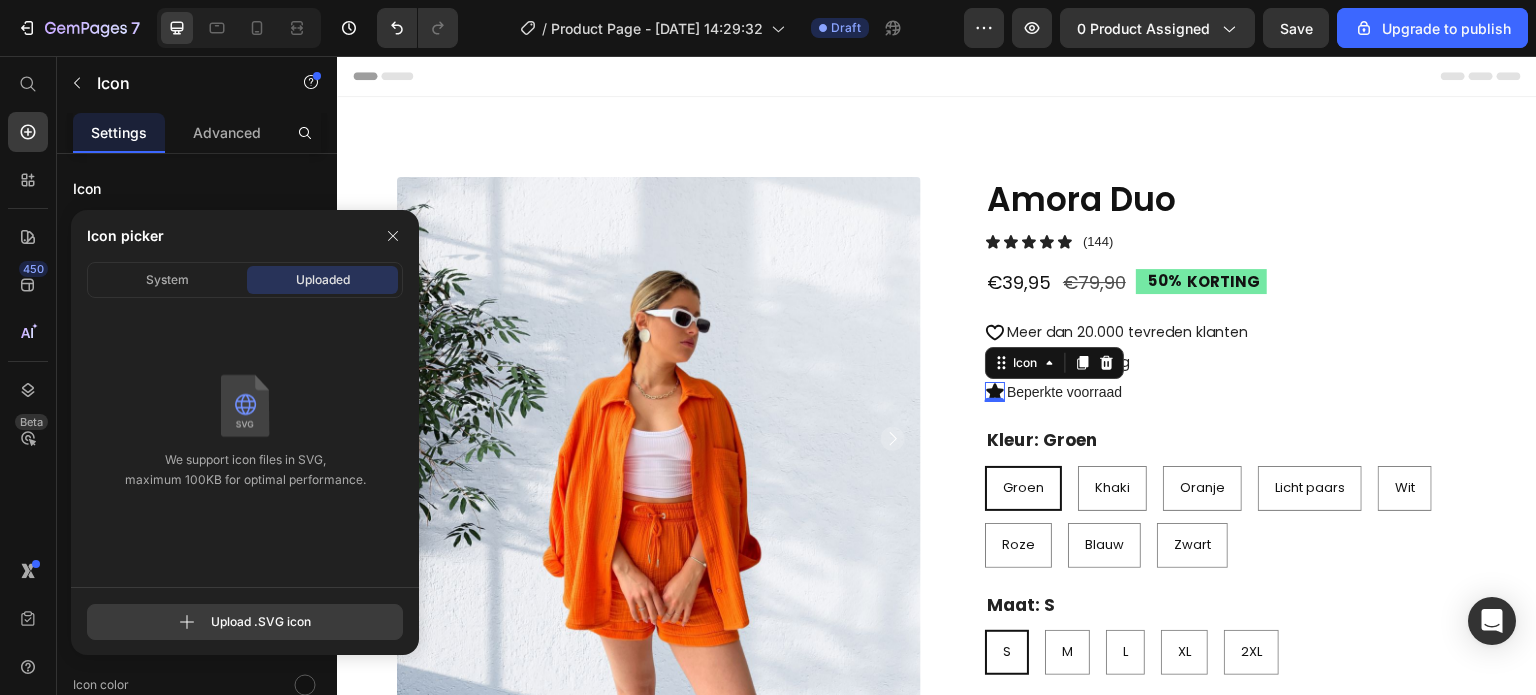 click 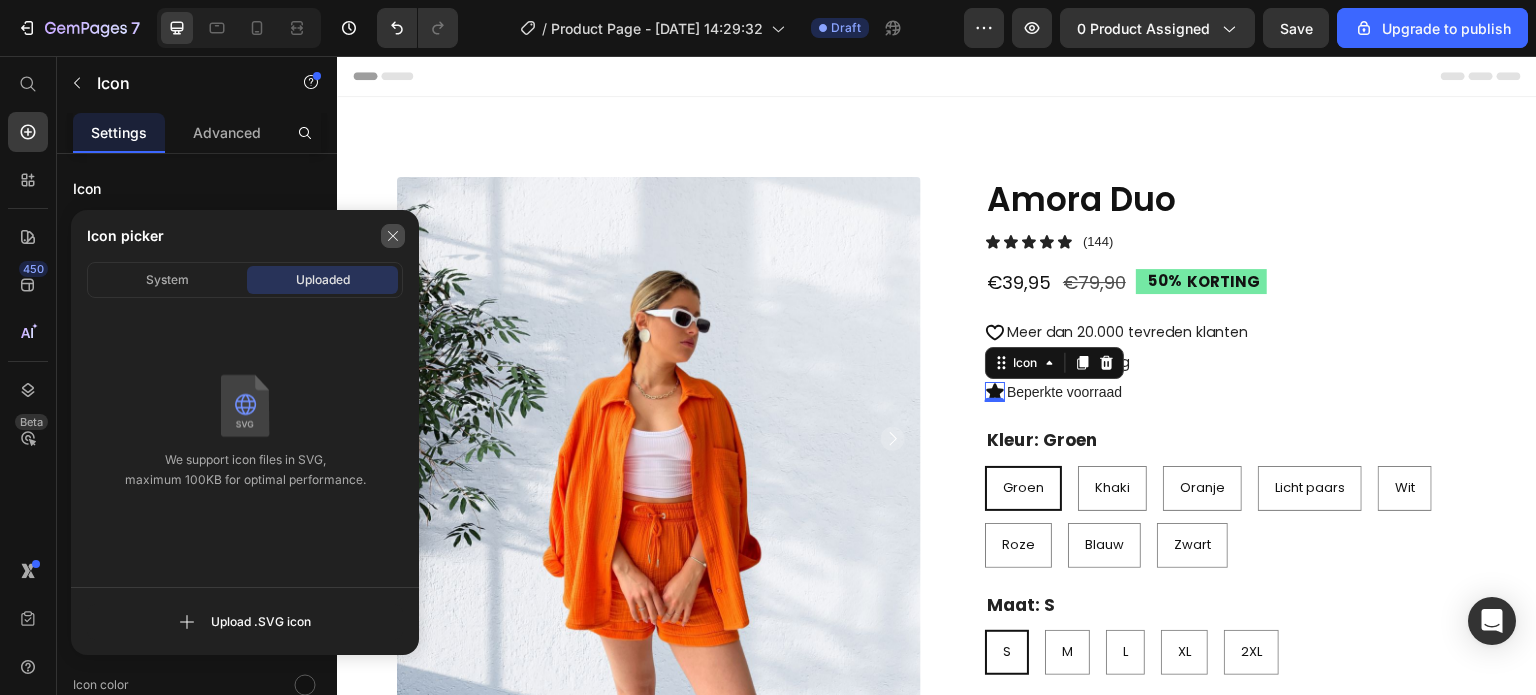 click at bounding box center [393, 236] 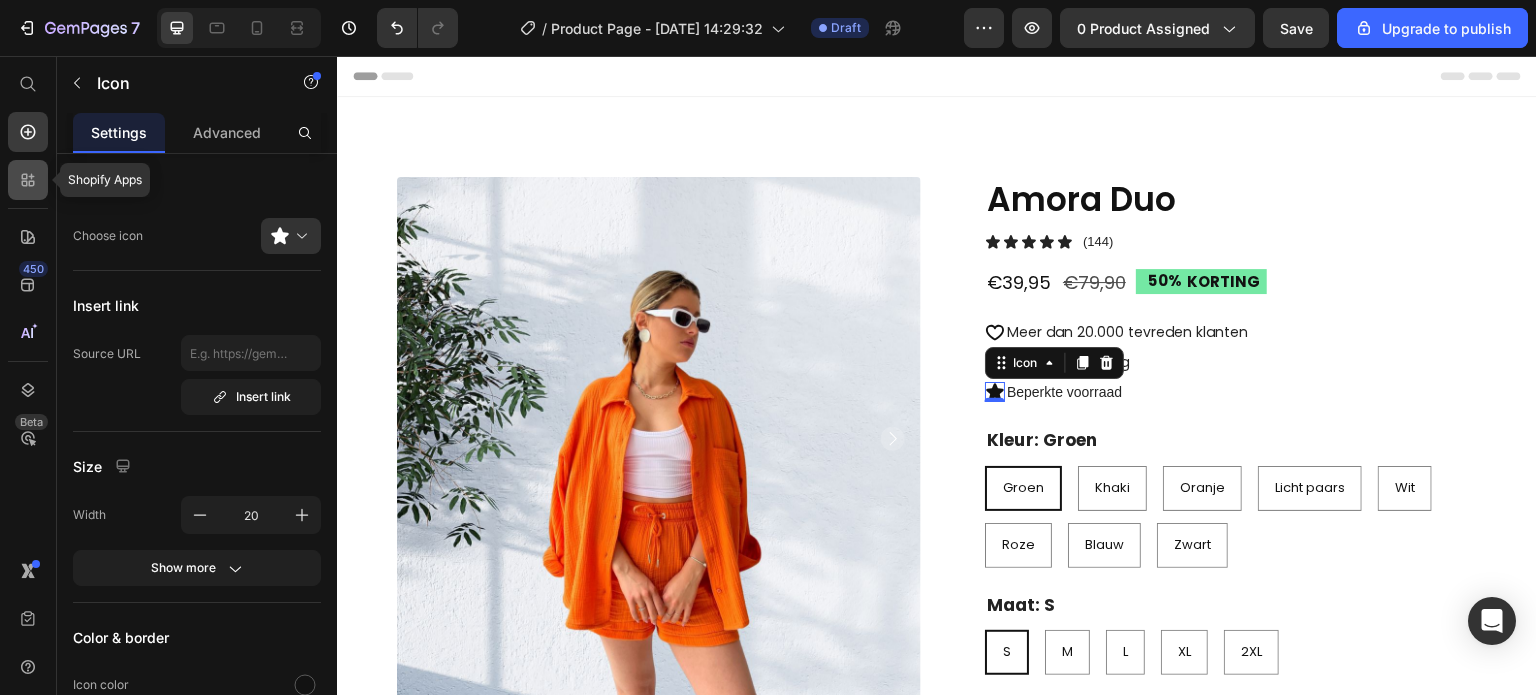 click 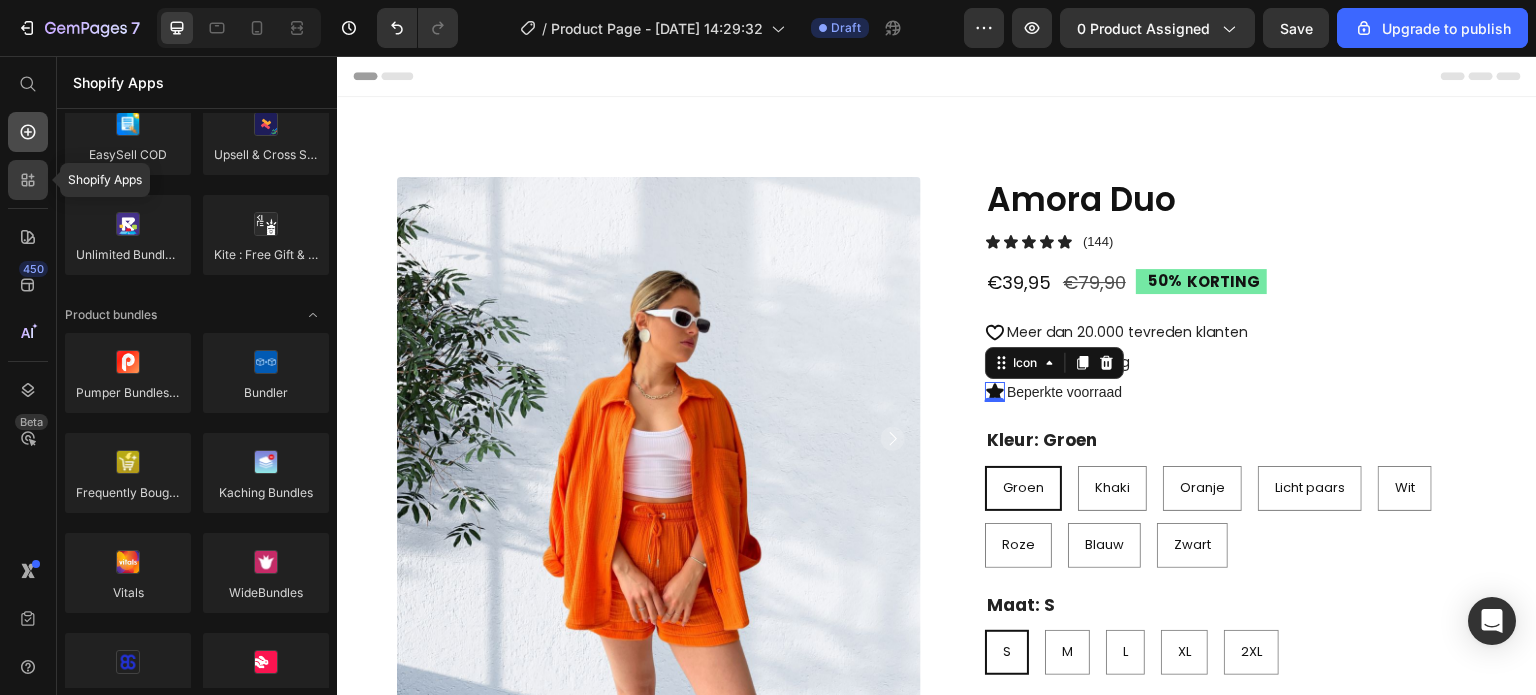 click 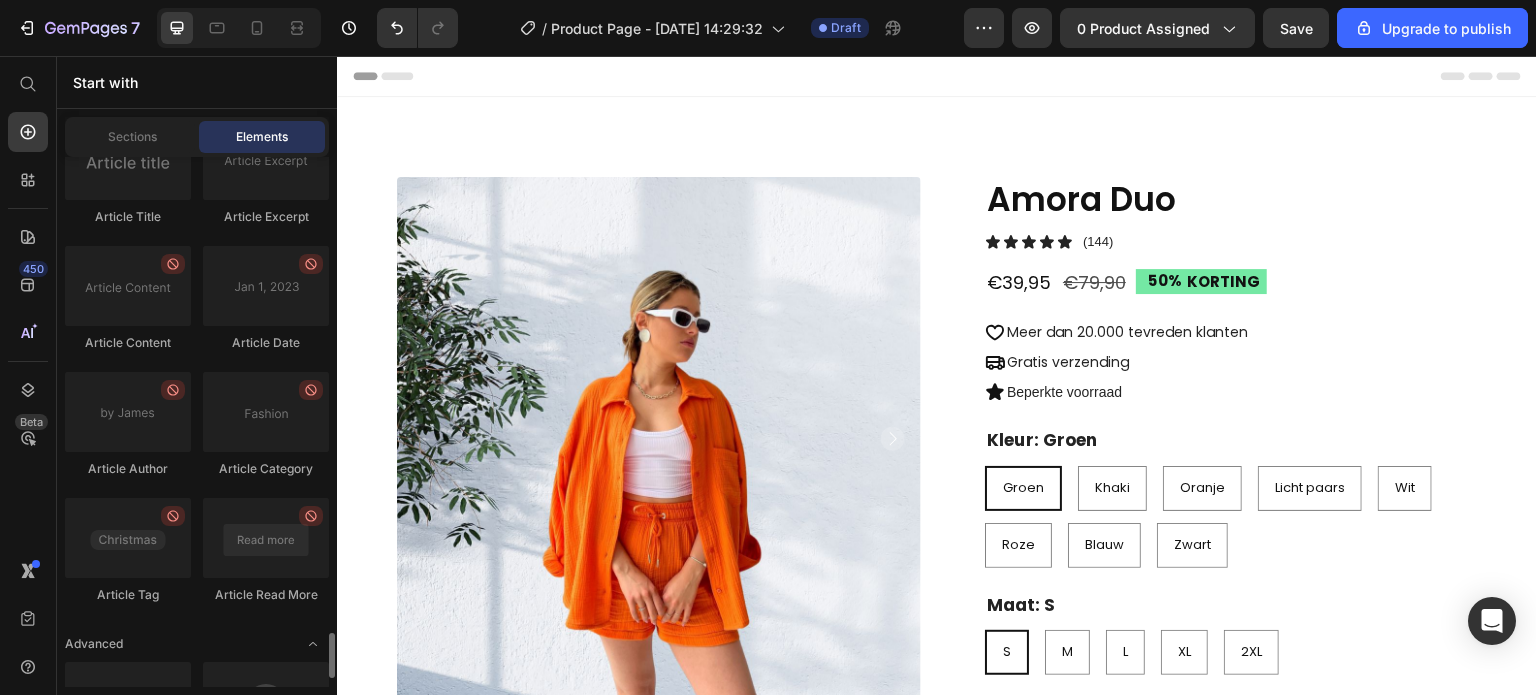 scroll, scrollTop: 5655, scrollLeft: 0, axis: vertical 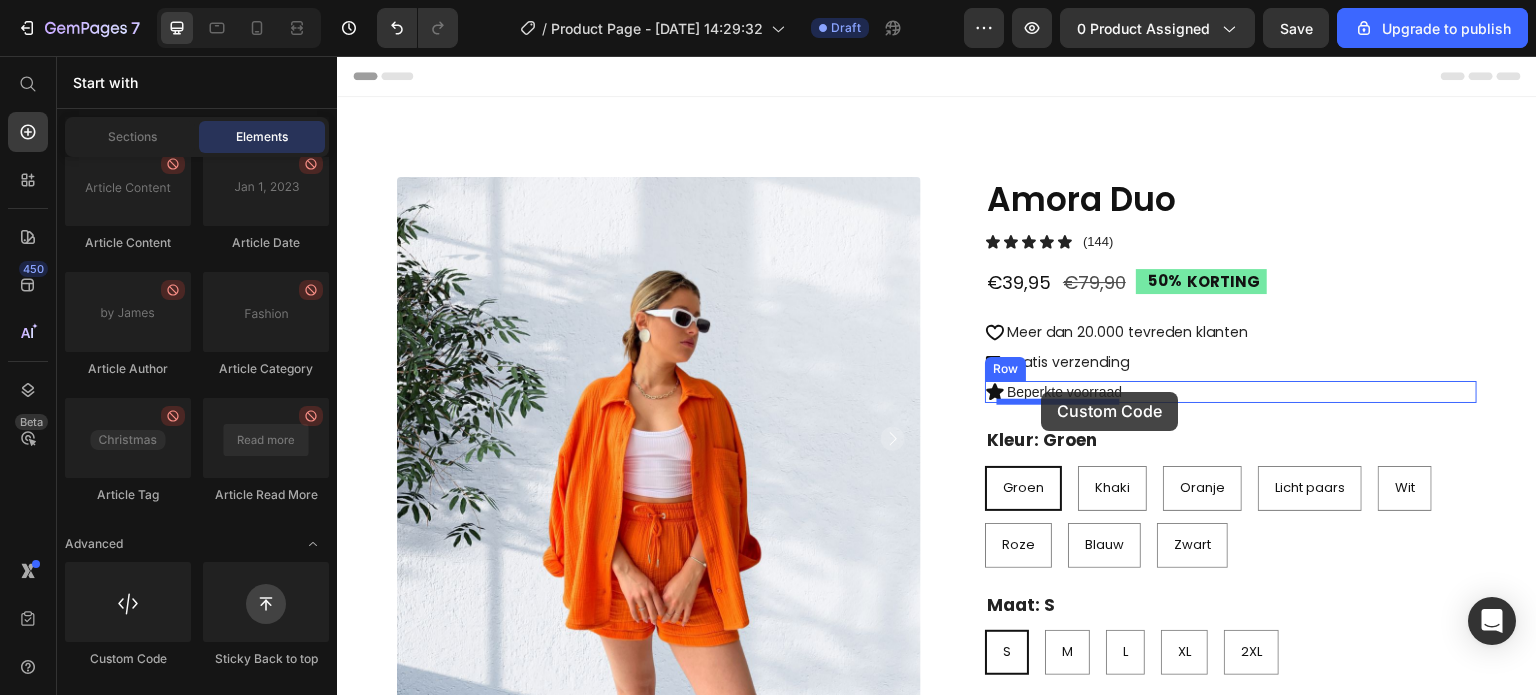 drag, startPoint x: 461, startPoint y: 684, endPoint x: 1042, endPoint y: 392, distance: 650.24994 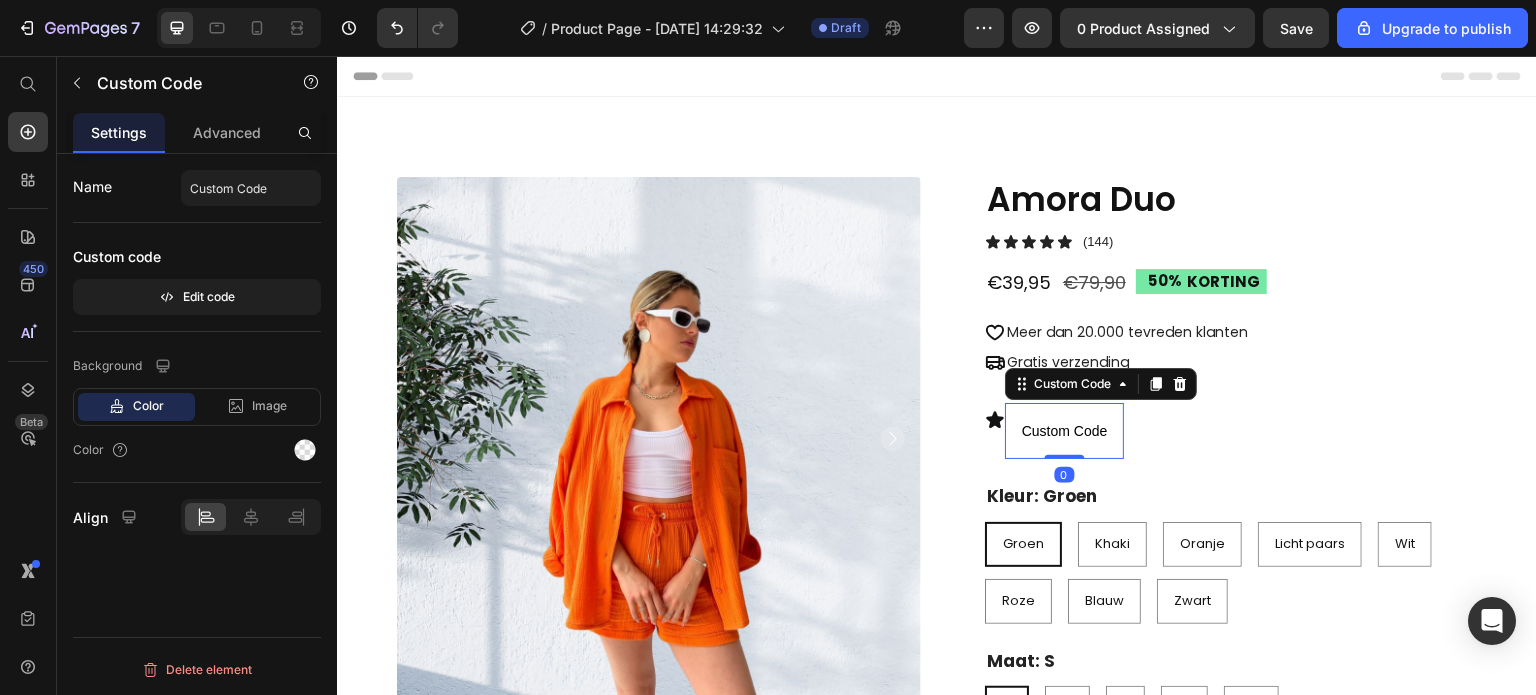 click on "Custom Code" at bounding box center (1064, 431) 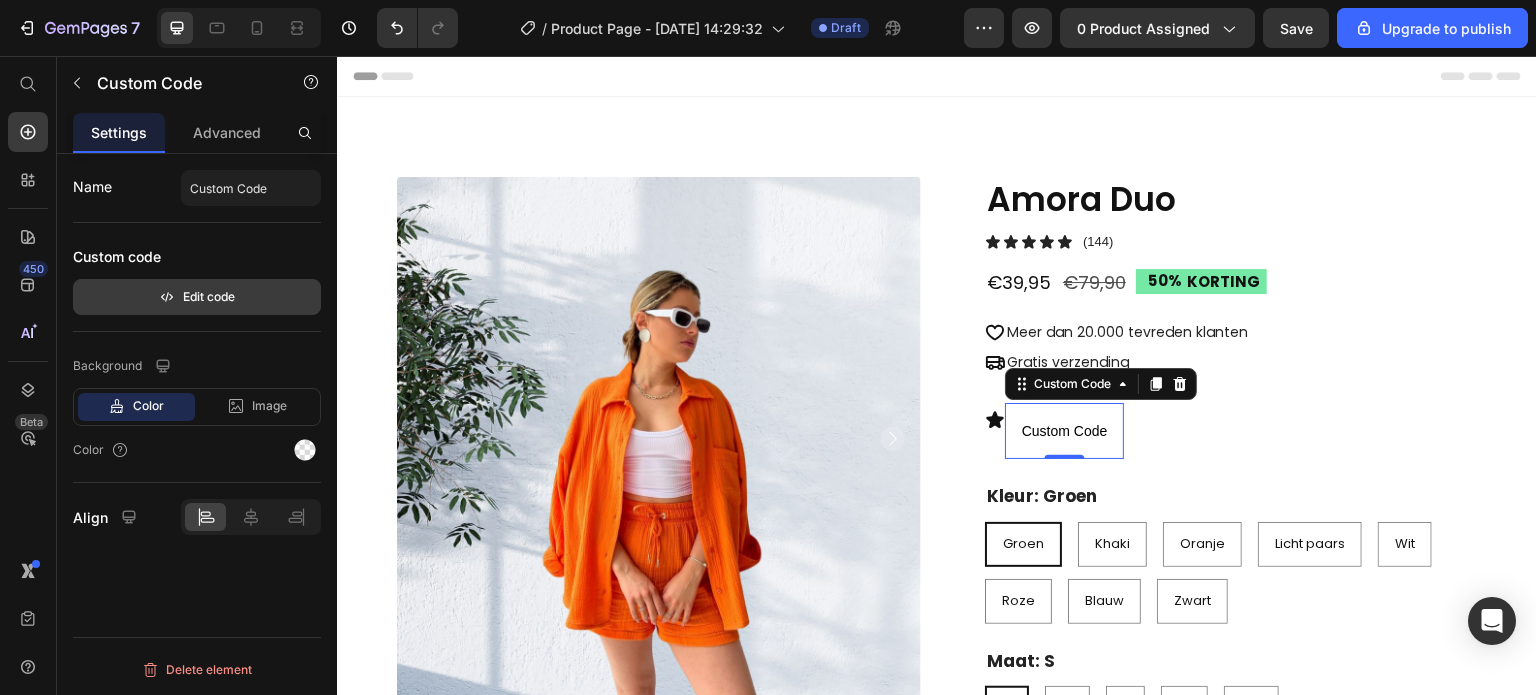click on "Edit code" at bounding box center (197, 297) 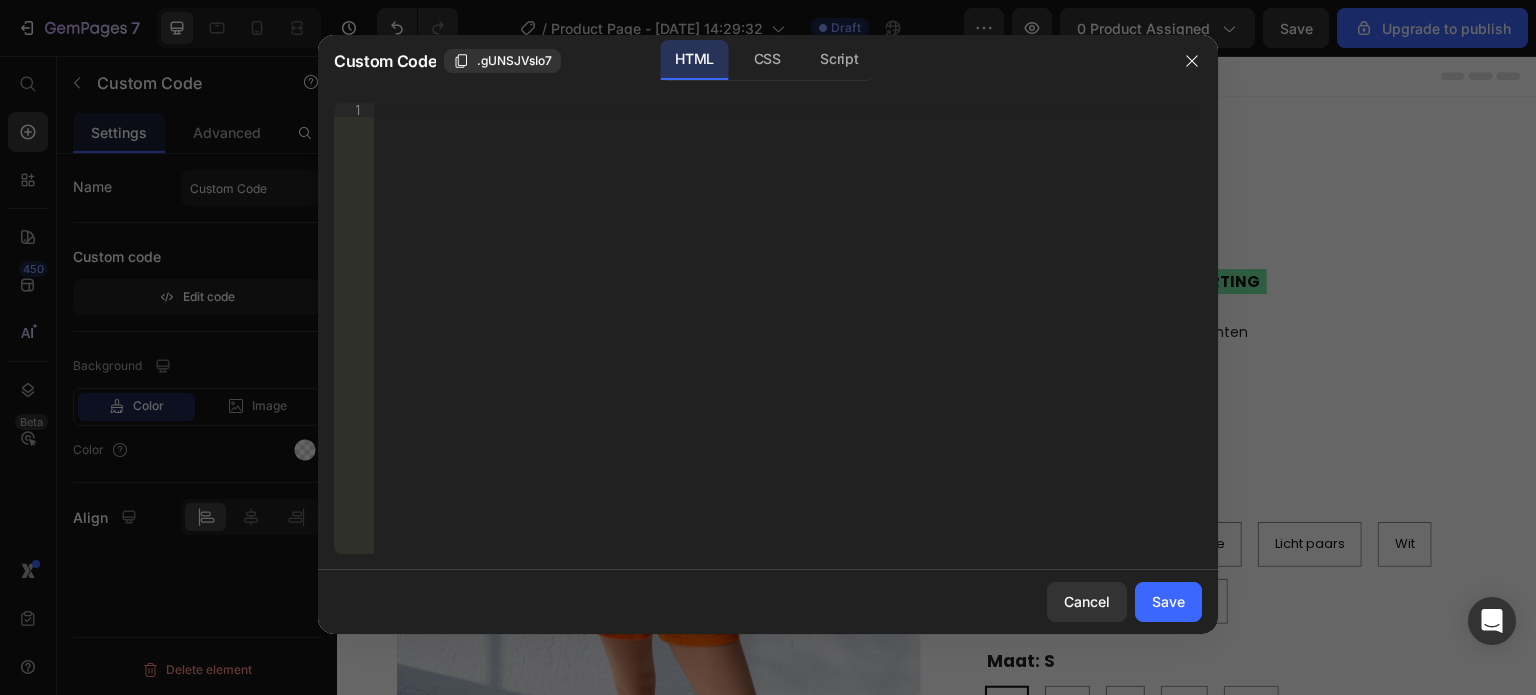 type 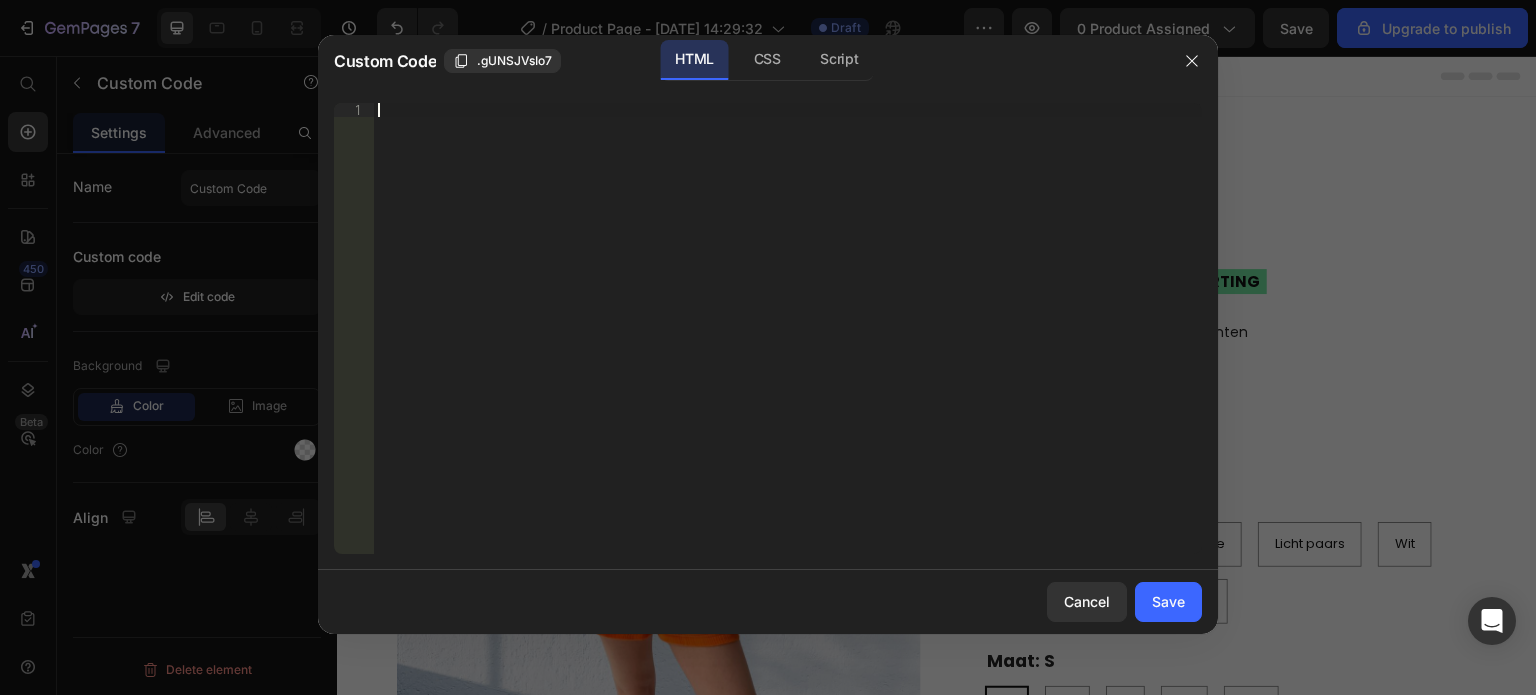 scroll, scrollTop: 52, scrollLeft: 0, axis: vertical 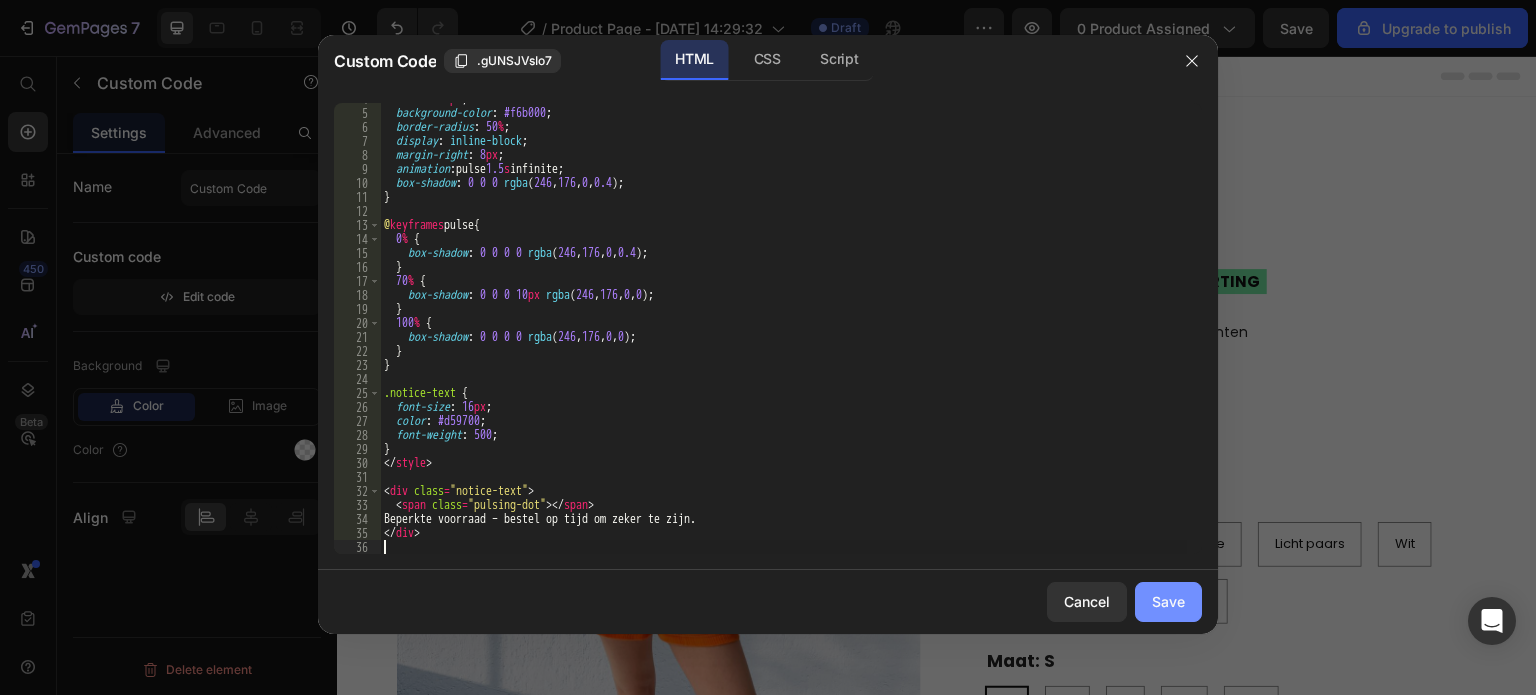click on "Save" 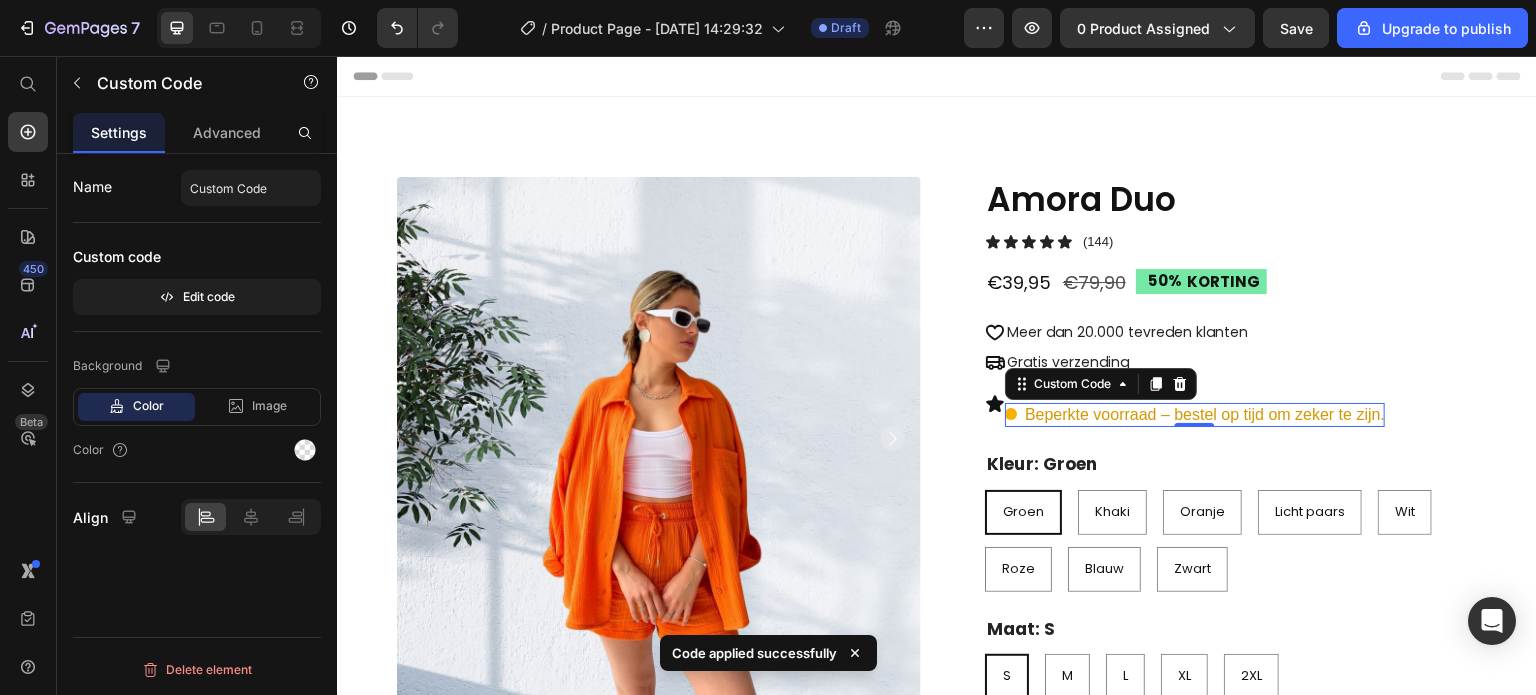 click on "Beperkte voorraad – bestel op tijd om zeker te zijn." at bounding box center (1195, 415) 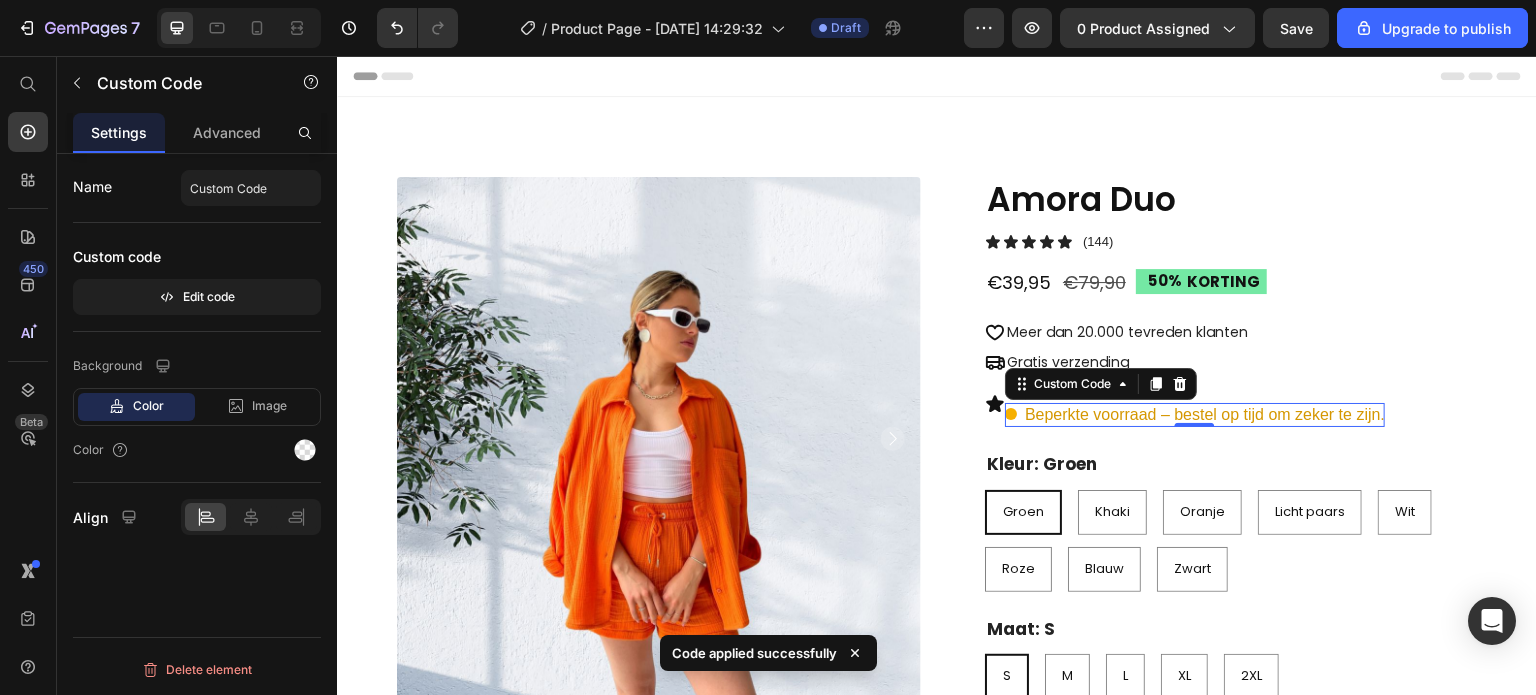 click on "Beperkte voorraad – bestel op tijd om zeker te zijn." at bounding box center [1195, 415] 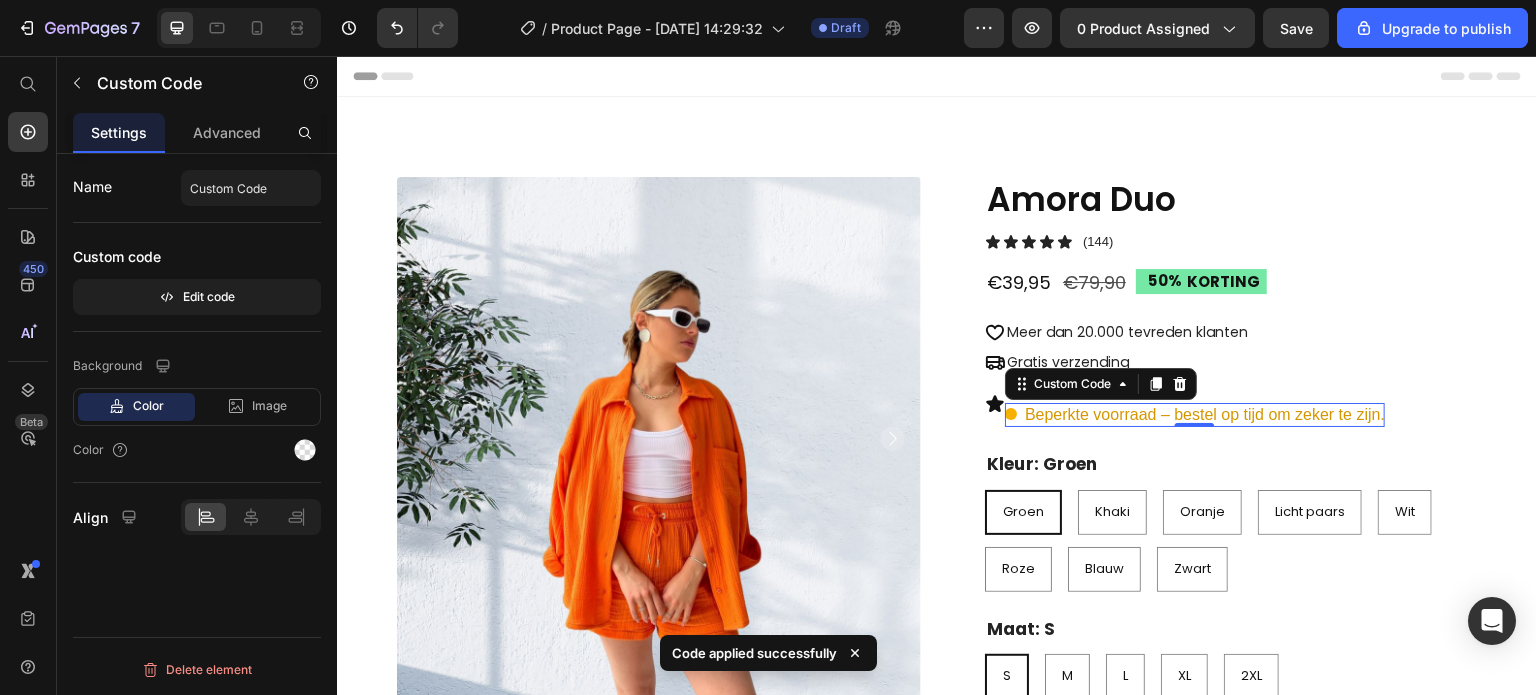 click on "Beperkte voorraad – bestel op tijd om zeker te zijn." at bounding box center (1195, 415) 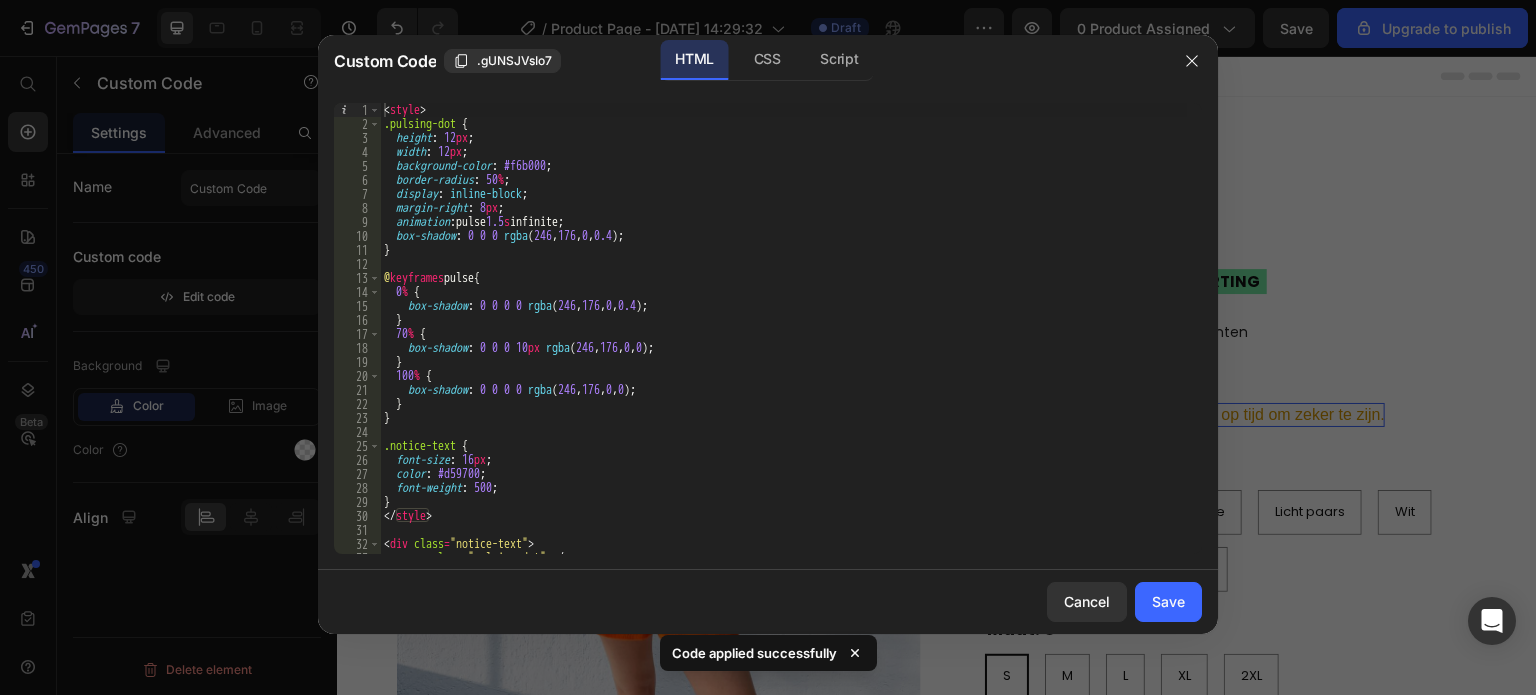 scroll, scrollTop: 52, scrollLeft: 0, axis: vertical 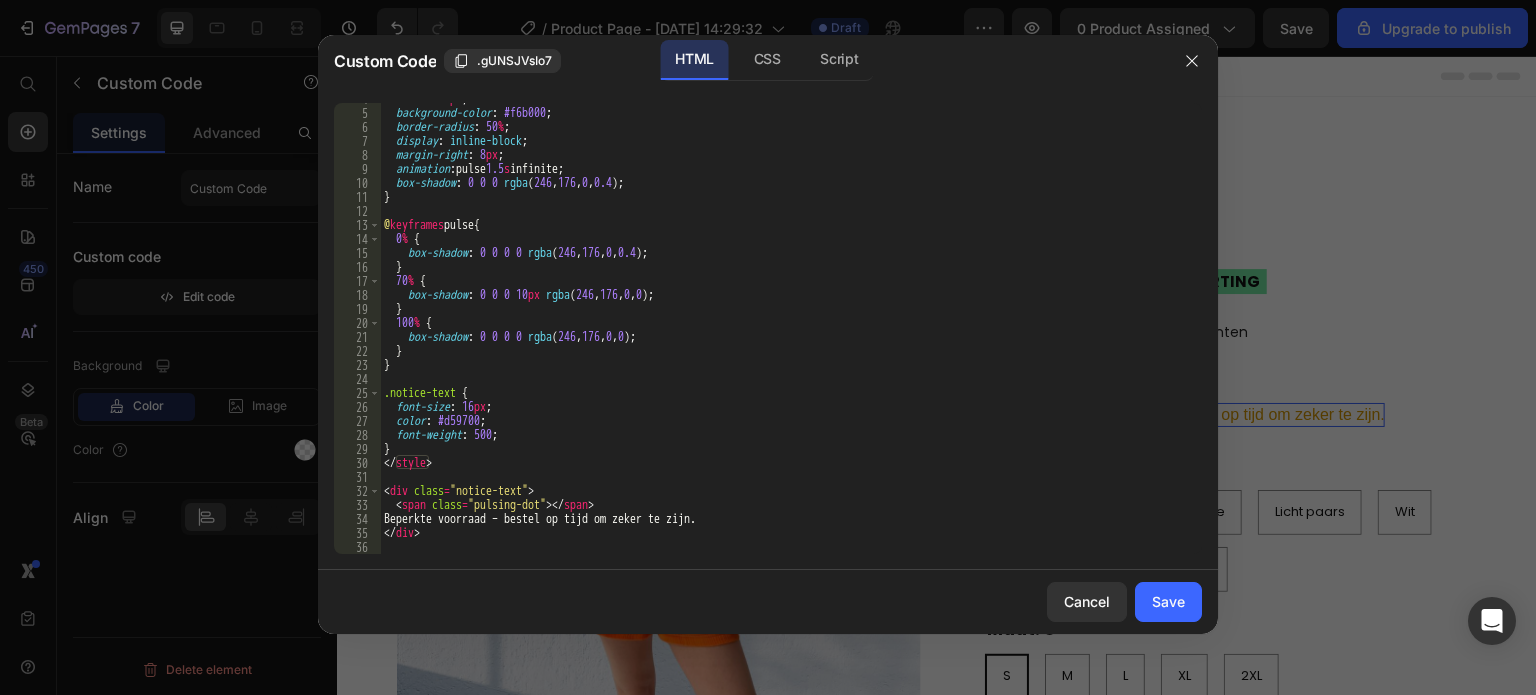 click on "width :   12 px ;    background-color :   #f6b000 ;    border-radius :   50 % ;    display :   inline-block ;    margin-right :   8 px ;    animation :  pulse  1.5 s  infinite ;    box-shadow :   0   0   0   rgba ( 246 ,  176 ,  0 ,  0.4 ) ; } @ keyframes  pulse  {    0 %   {      box-shadow :   0   0   0   0   rgba ( 246 ,  176 ,  0 ,  0.4 ) ;    }    70 %   {      box-shadow :   0   0   0   10 px   rgba ( 246 ,  176 ,  0 ,  0 ) ;    }    100 %   {      box-shadow :   0   0   0   0   rgba ( 246 ,  176 ,  0 ,  0 ) ;    } } .notice-text   {    font-size :   16 px ;    color :   #d59700 ;    font-weight :   500 ; } </ style > < div   class = "notice-text" >    < span   class = "pulsing-dot" > </ span >   Beperkte voorraad – bestel op tijd om zeker te zijn. </ div >" at bounding box center [783, 331] 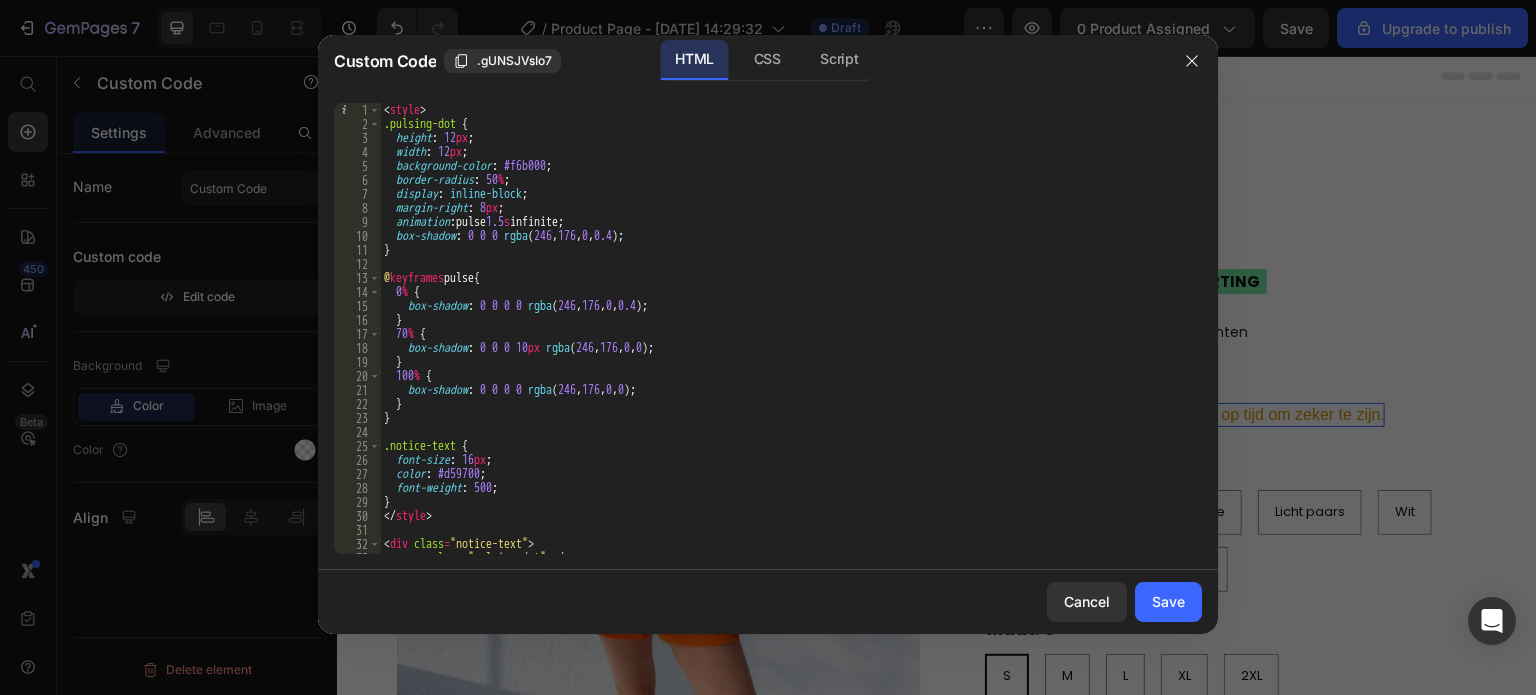 scroll, scrollTop: 0, scrollLeft: 0, axis: both 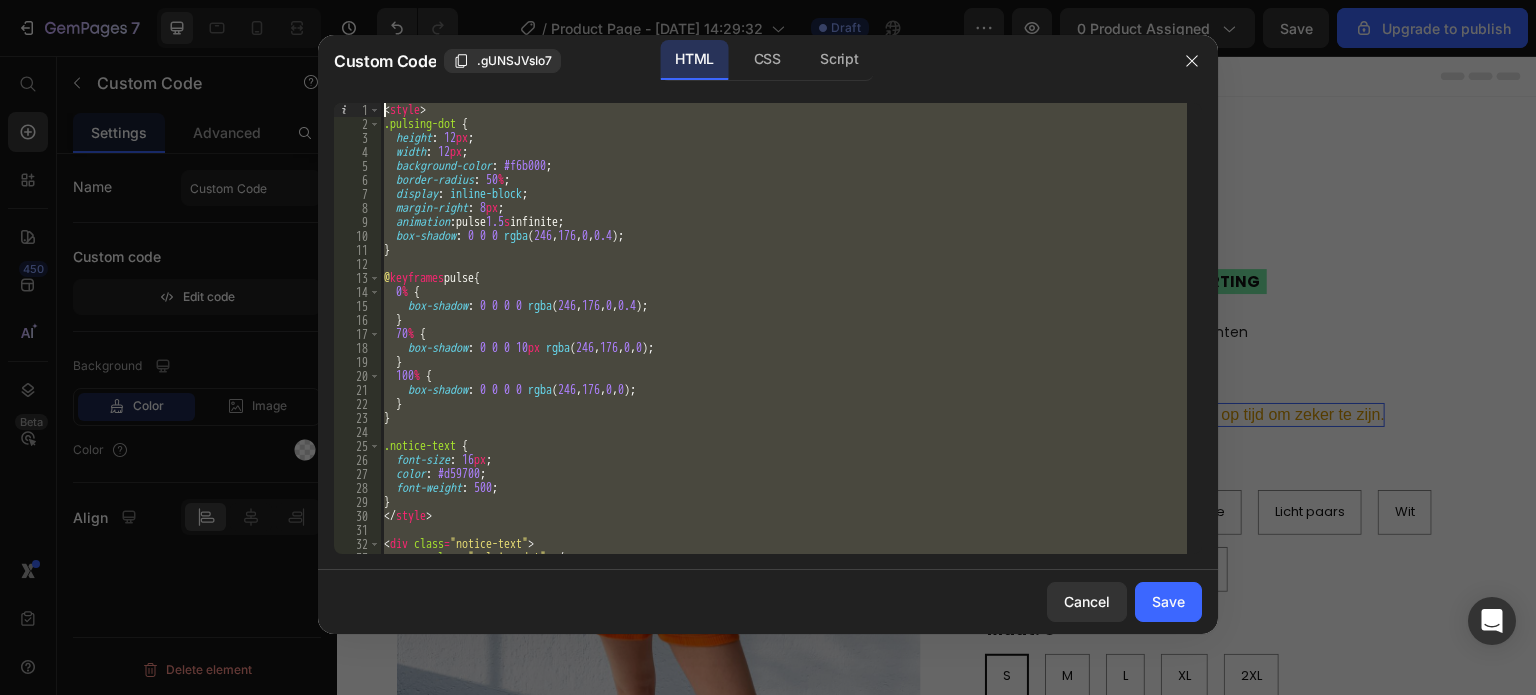 drag, startPoint x: 451, startPoint y: 540, endPoint x: 407, endPoint y: 84, distance: 458.1179 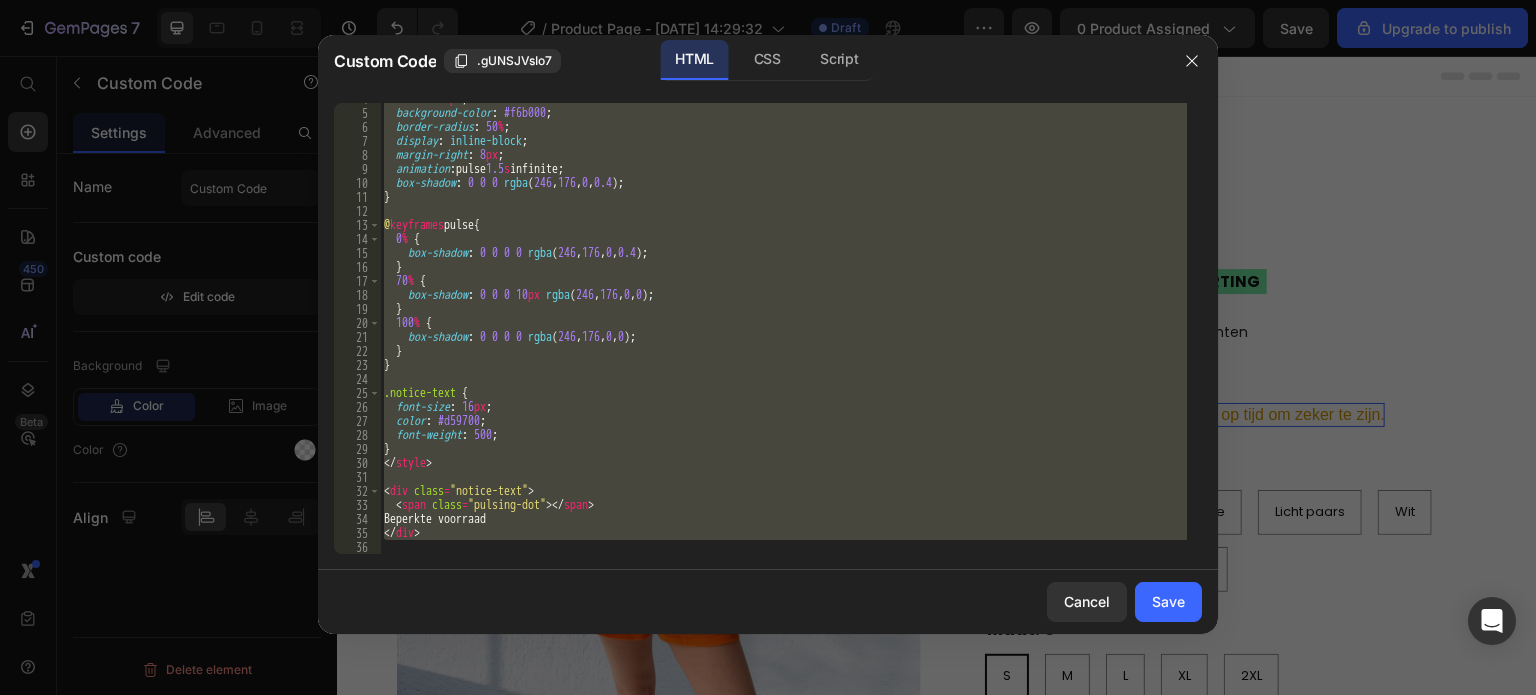type on "<div class="notice-text">" 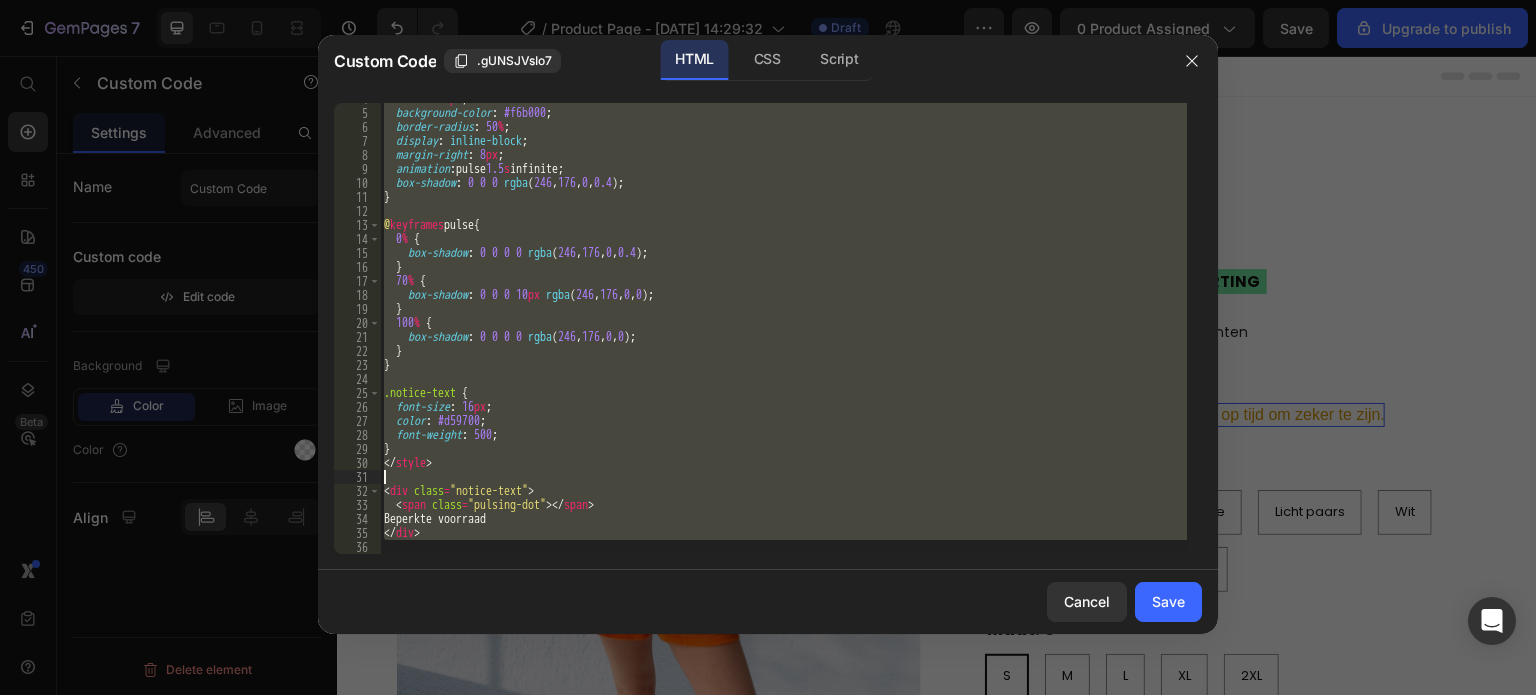 type on ".notice-text {" 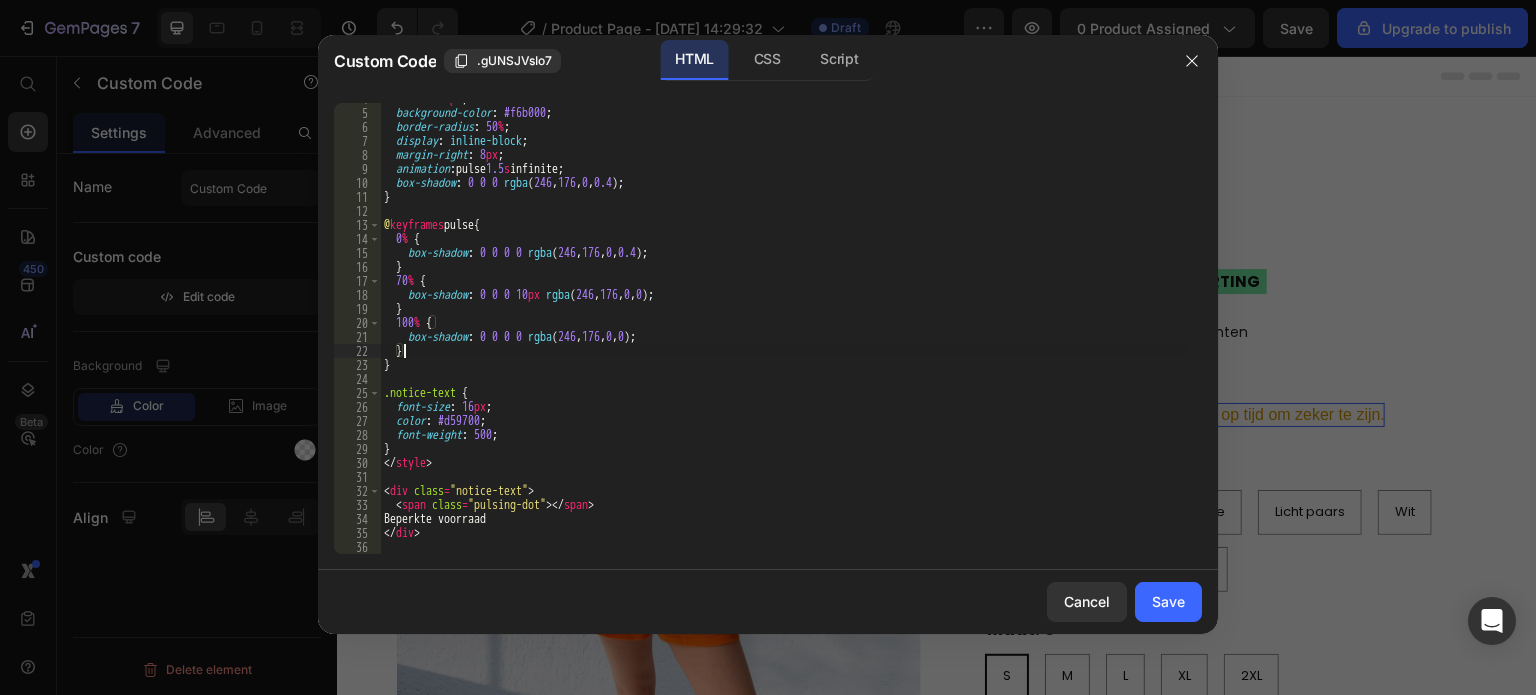 click on "width :   12 px ;    background-color :   #f6b000 ;    border-radius :   50 % ;    display :   inline-block ;    margin-right :   8 px ;    animation :  pulse  1.5 s  infinite ;    box-shadow :   0   0   0   rgba ( 246 ,  176 ,  0 ,  0.4 ) ; } @ keyframes  pulse  {    0 %   {      box-shadow :   0   0   0   0   rgba ( 246 ,  176 ,  0 ,  0.4 ) ;    }    70 %   {      box-shadow :   0   0   0   10 px   rgba ( 246 ,  176 ,  0 ,  0 ) ;    }    100 %   {      box-shadow :   0   0   0   0   rgba ( 246 ,  176 ,  0 ,  0 ) ;    } } .notice-text   {    font-size :   16 px ;    color :   #d59700 ;    font-weight :   500 ; } </ style > < div   class = "notice-text" >    < span   class = "pulsing-dot" > </ span >   Beperkte voorraad </ div >" at bounding box center [783, 331] 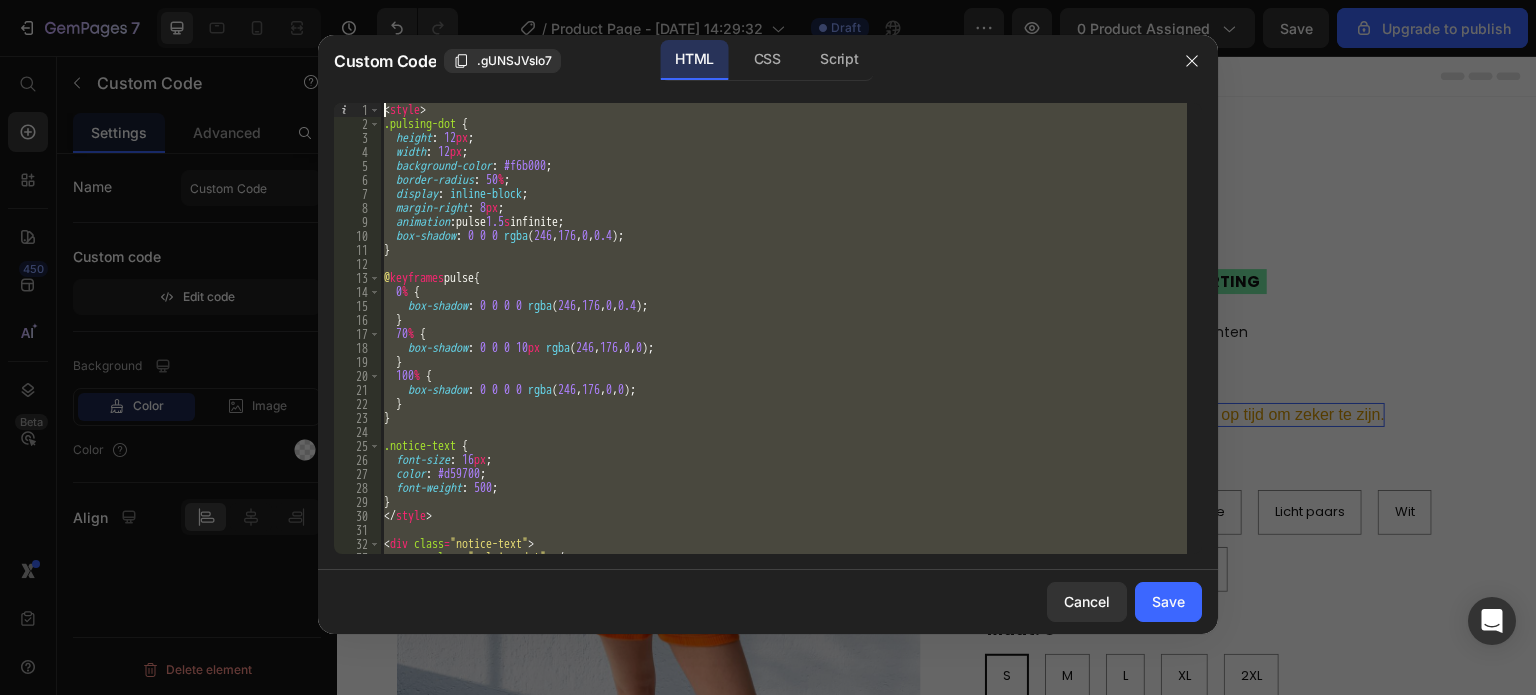 scroll, scrollTop: 0, scrollLeft: 0, axis: both 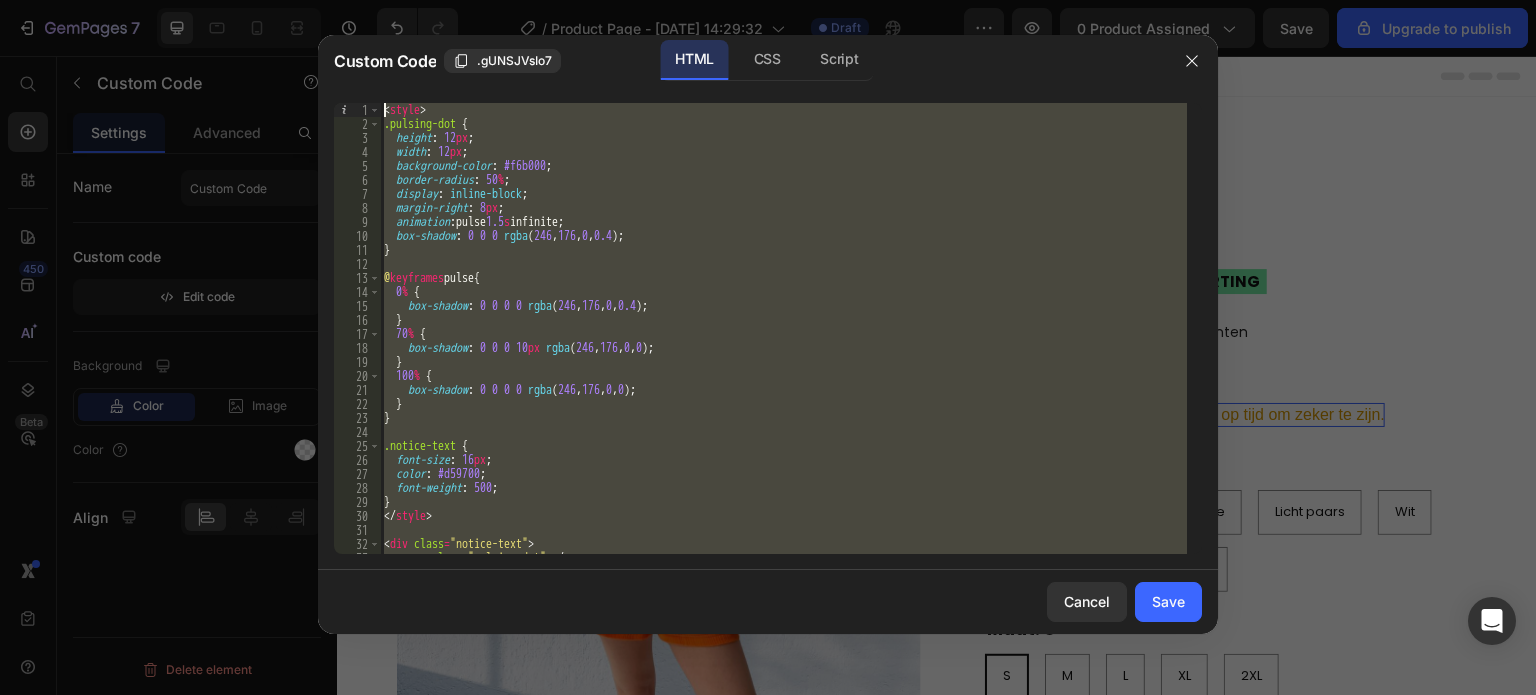 drag, startPoint x: 436, startPoint y: 535, endPoint x: 437, endPoint y: 81, distance: 454.0011 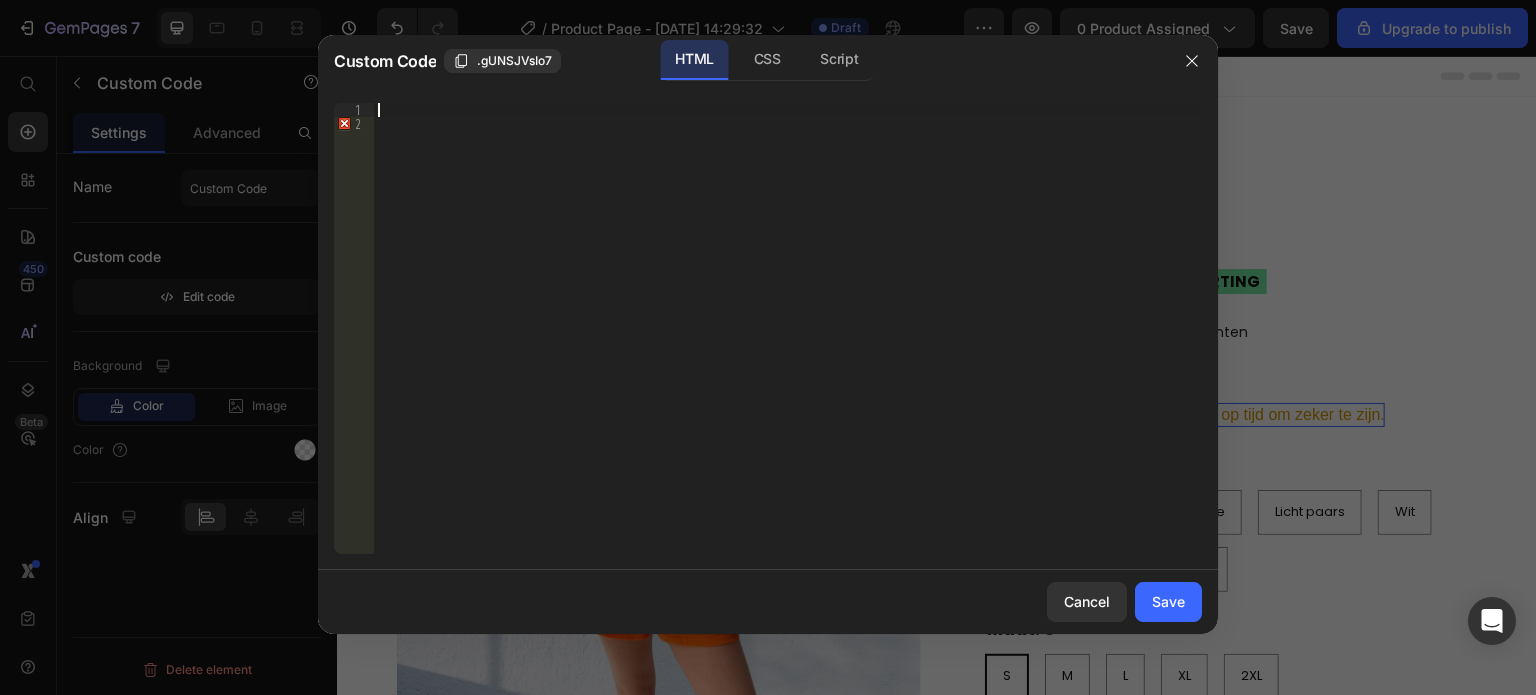 paste on "font-family: 'Arial', sans-serif; /* ← deze regel is toegevoegd */" 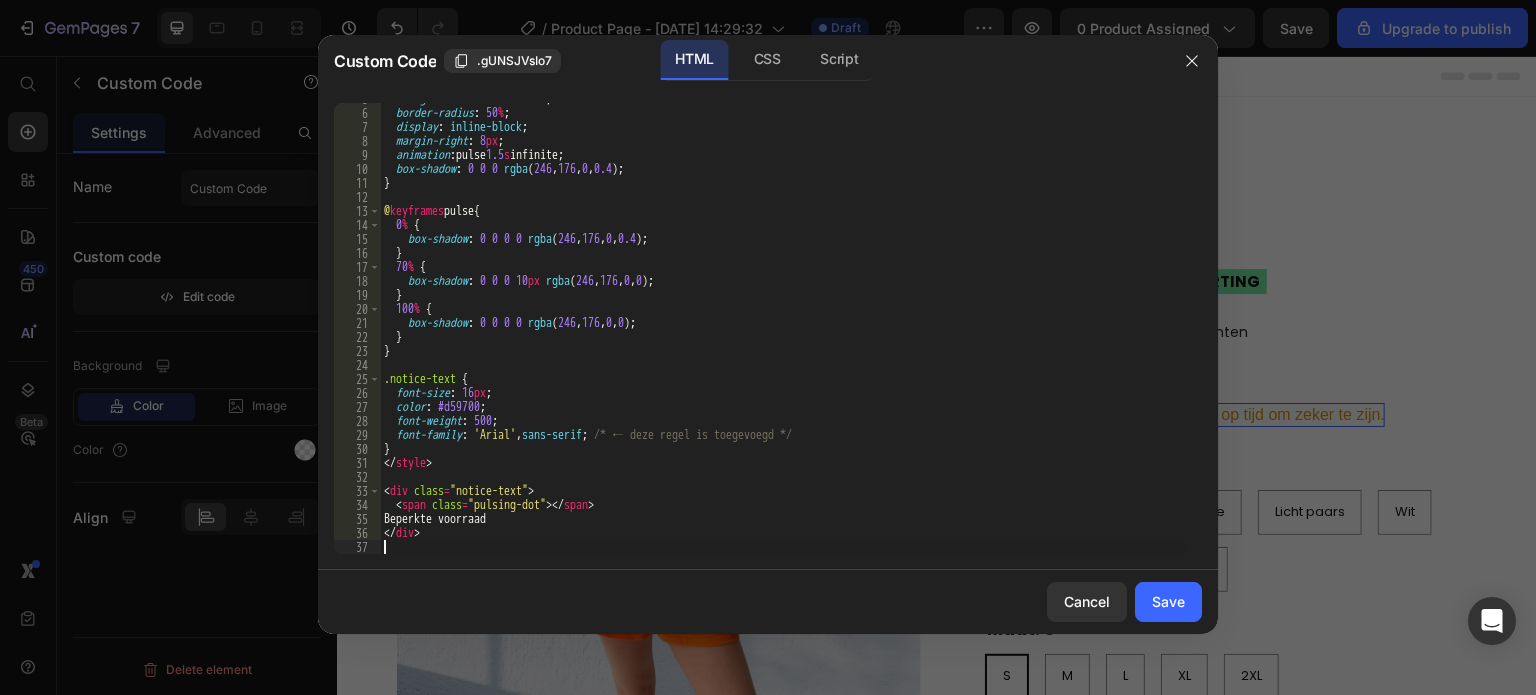 click on "background-color :   #f6b000 ;    border-radius :   50 % ;    display :   inline-block ;    margin-right :   8 px ;    animation :  pulse  1.5 s  infinite ;    box-shadow :   0   0   0   rgba ( 246 ,  176 ,  0 ,  0.4 ) ; } @ keyframes  pulse  {    0 %   {      box-shadow :   0   0   0   0   rgba ( 246 ,  176 ,  0 ,  0.4 ) ;    }    70 %   {      box-shadow :   0   0   0   10 px   rgba ( 246 ,  176 ,  0 ,  0 ) ;    }    100 %   {      box-shadow :   0   0   0   0   rgba ( 246 ,  176 ,  0 ,  0 ) ;    } } .notice-text   {    font-size :   16 px ;    color :   #d59700 ;    font-weight :   500 ;    font-family :   ' Arial ' ,  sans-serif ;   /* ← deze regel is toegevoegd */ } </ style > < div   class = "notice-text" >    < span   class = "pulsing-dot" > </ span >   Beperkte voorraad </ div >" at bounding box center [783, 331] 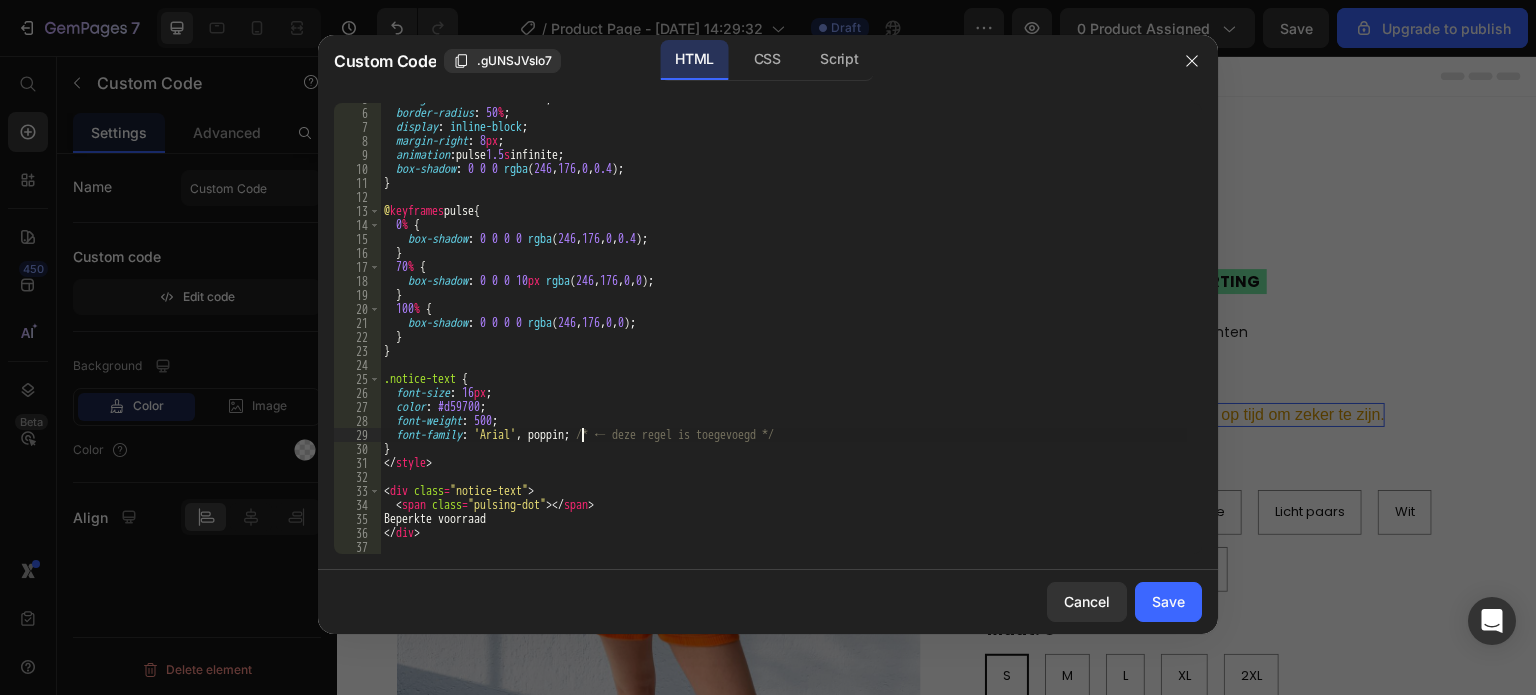 scroll, scrollTop: 0, scrollLeft: 16, axis: horizontal 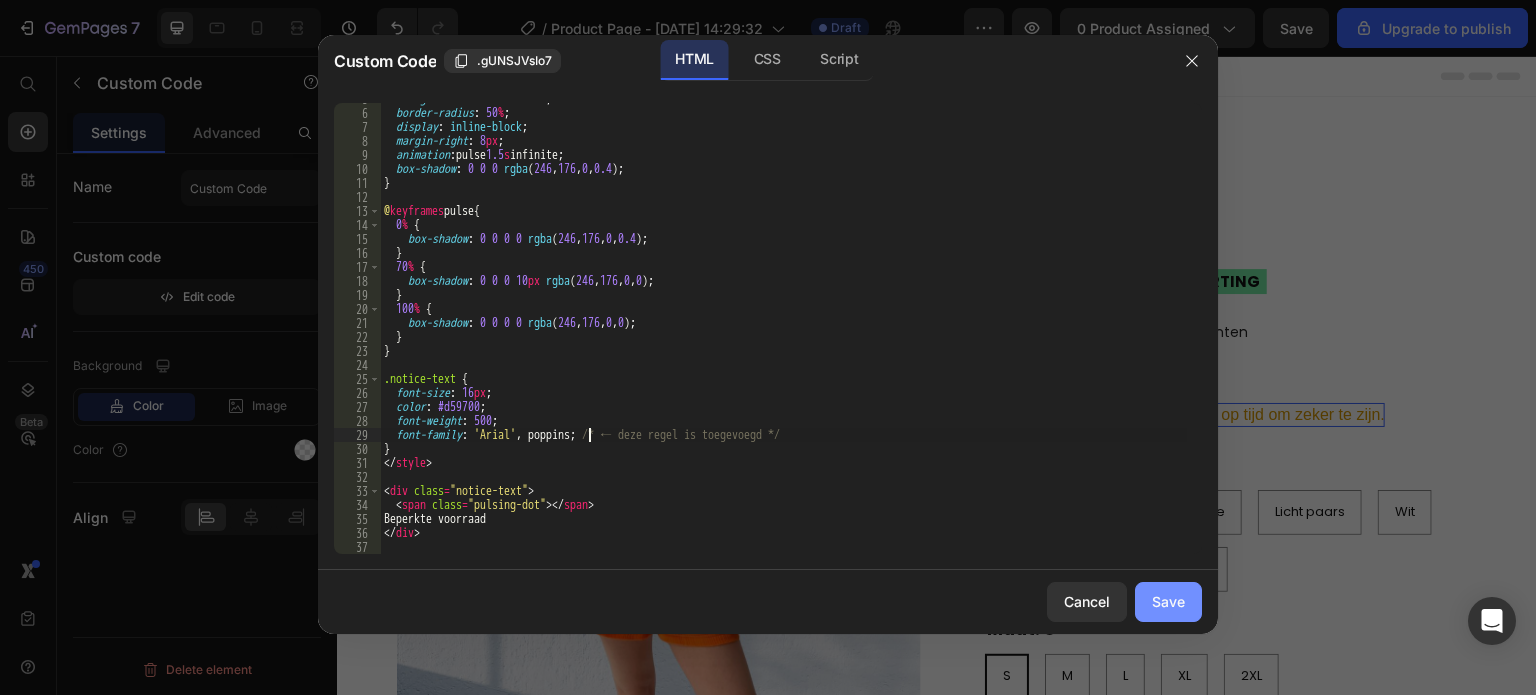 type on "font-family: 'Arial', poppins; /* ← deze regel is toegevoegd */" 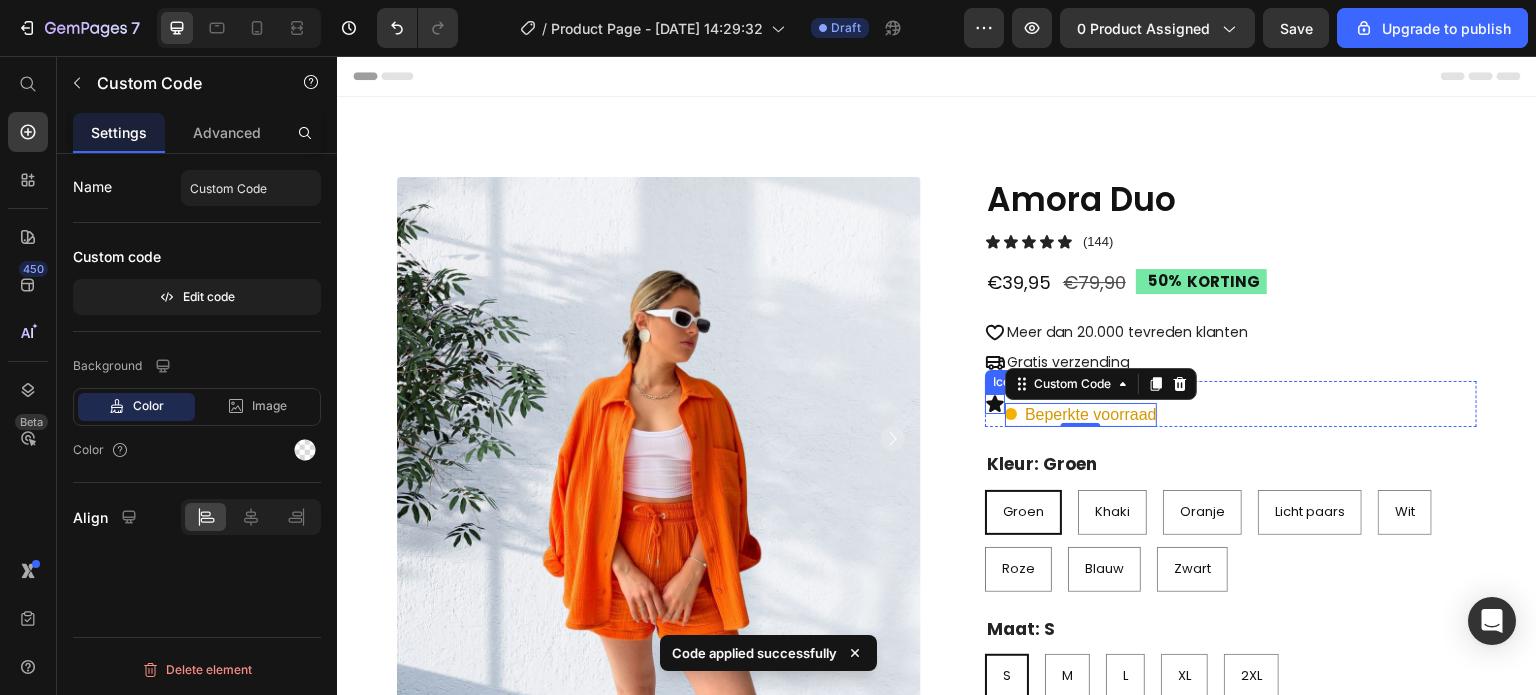 click 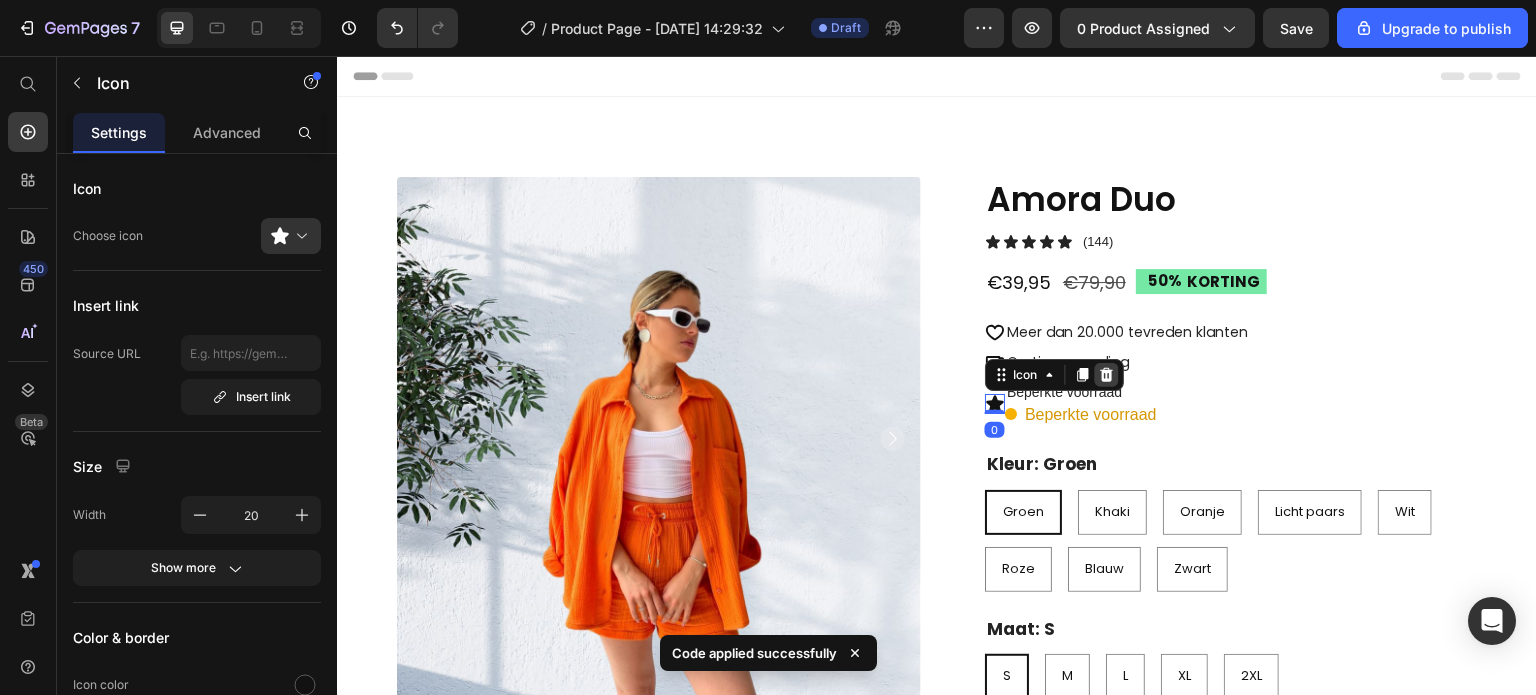 click at bounding box center [1107, 375] 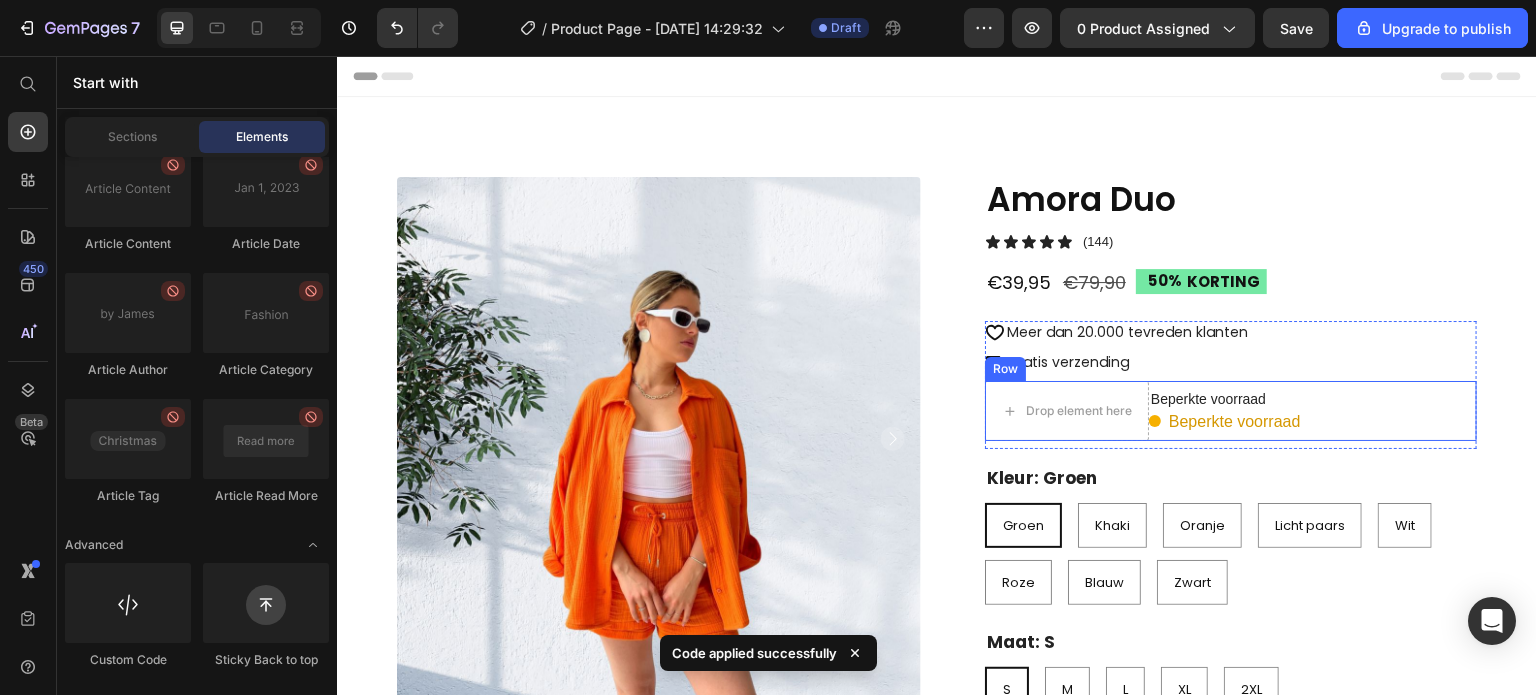 click on "Drop element here Beperkte voorraad  Text Block
Beperkte voorraad
Custom Code Row" at bounding box center [1231, 411] 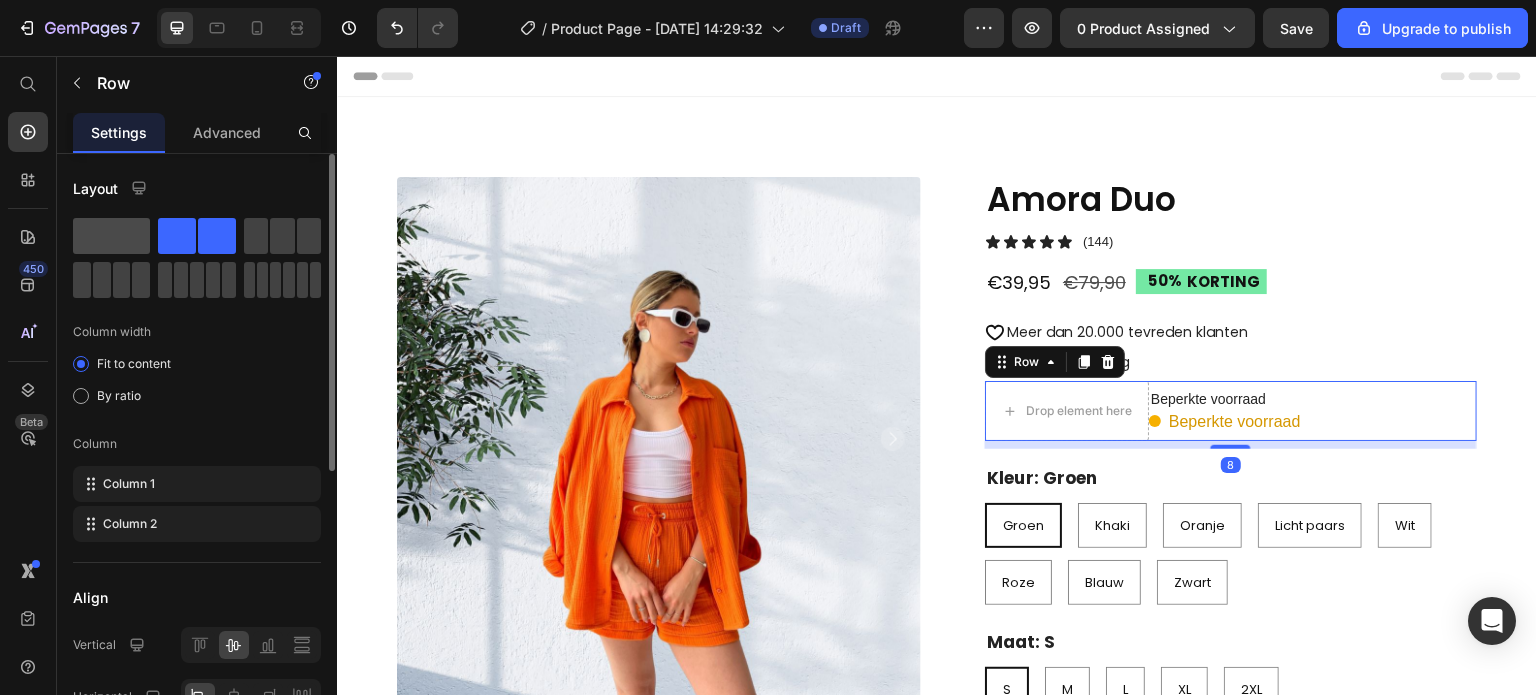 drag, startPoint x: 129, startPoint y: 239, endPoint x: 163, endPoint y: 287, distance: 58.821766 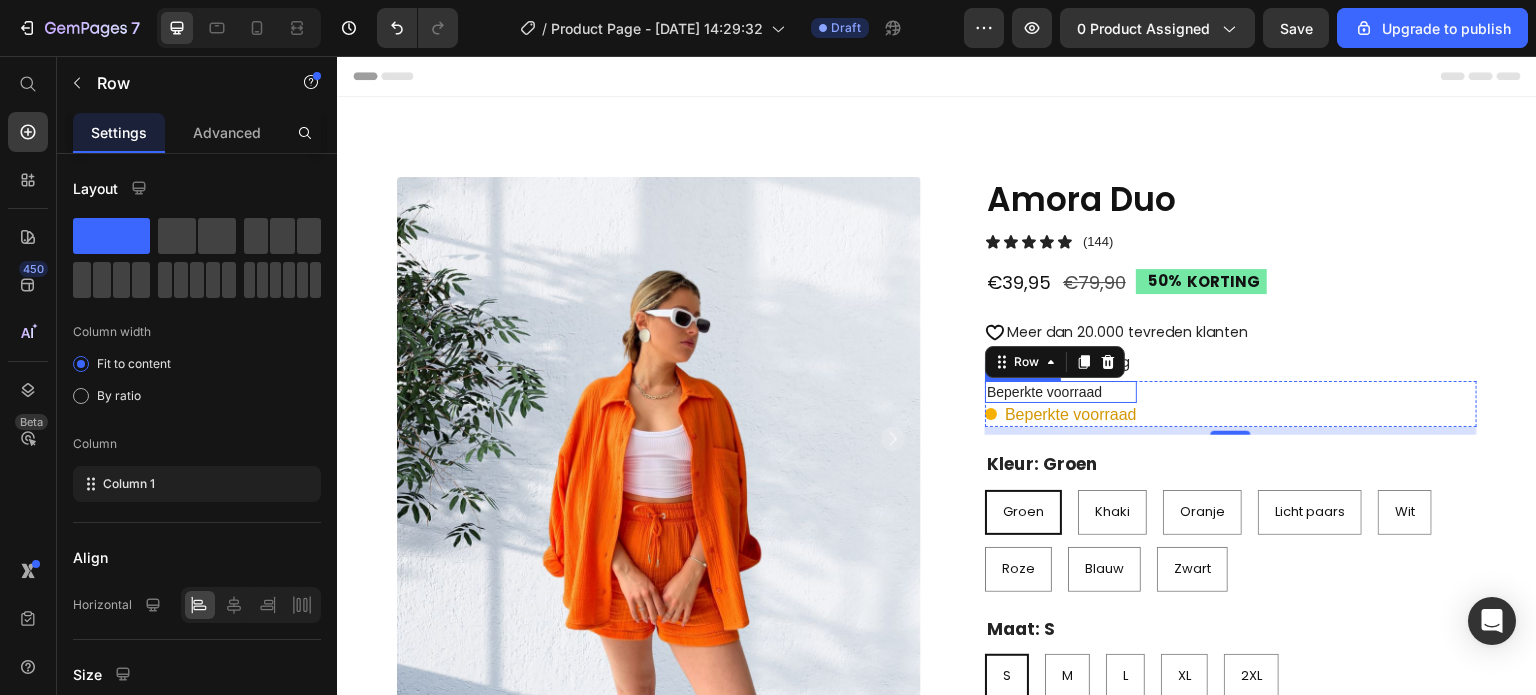 click on "Beperkte voorraad" at bounding box center [1061, 392] 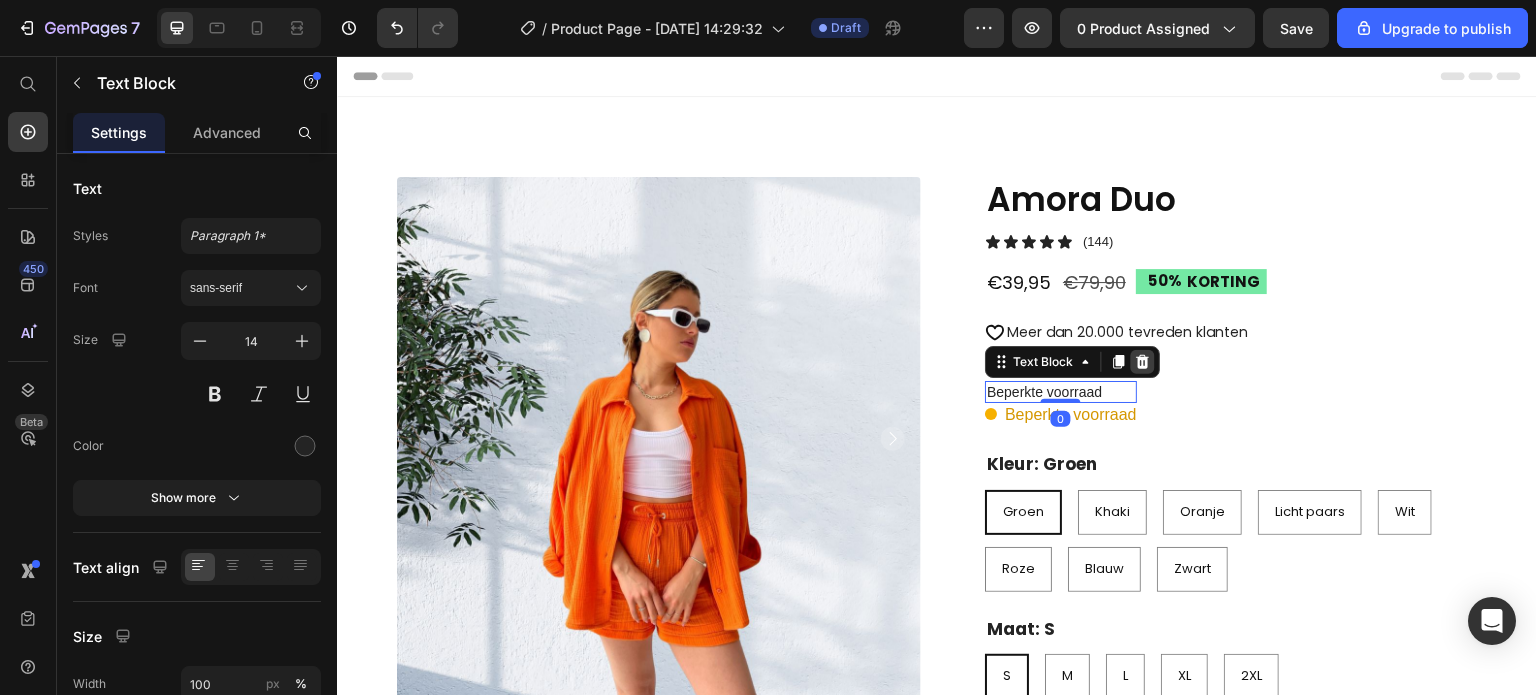 click 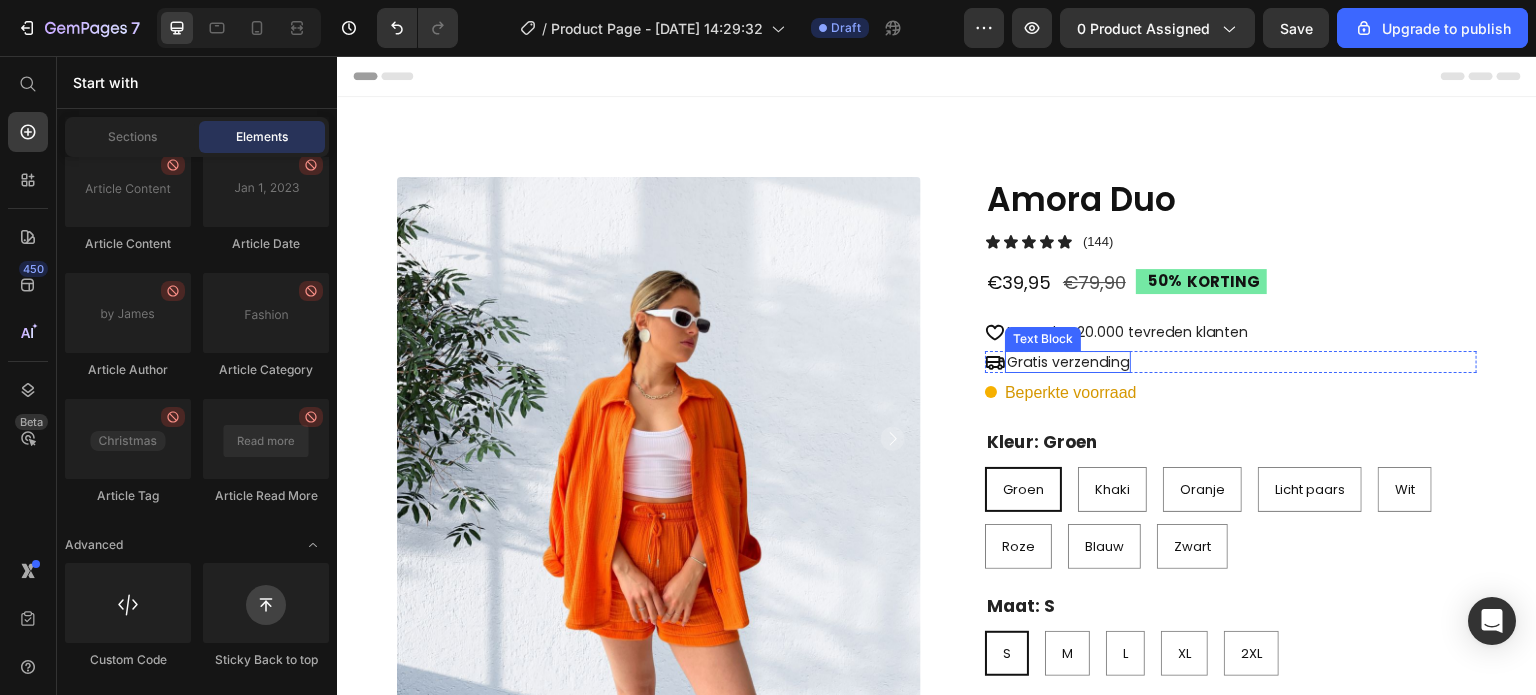 click on "Gratis verzending" at bounding box center [1068, 362] 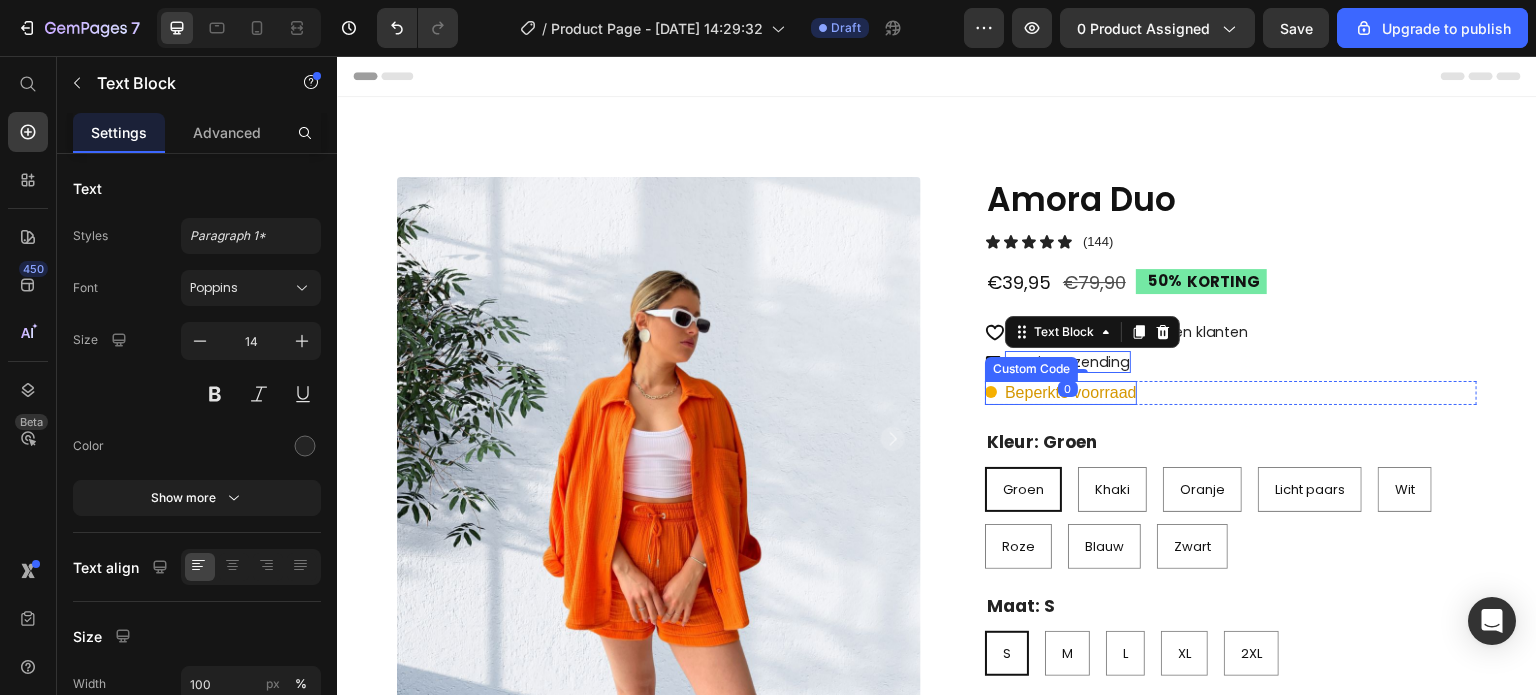 click on "Beperkte voorraad" at bounding box center (1061, 393) 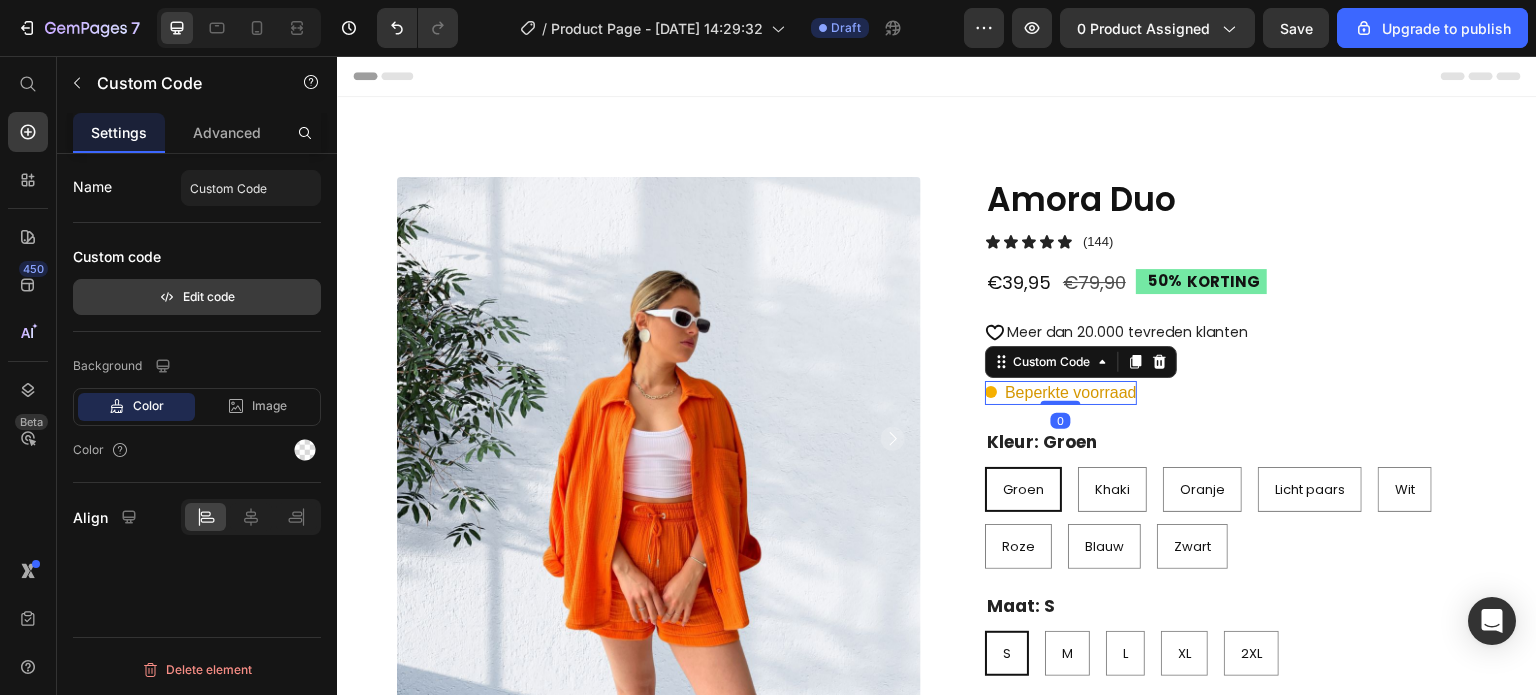 click on "Edit code" at bounding box center [197, 297] 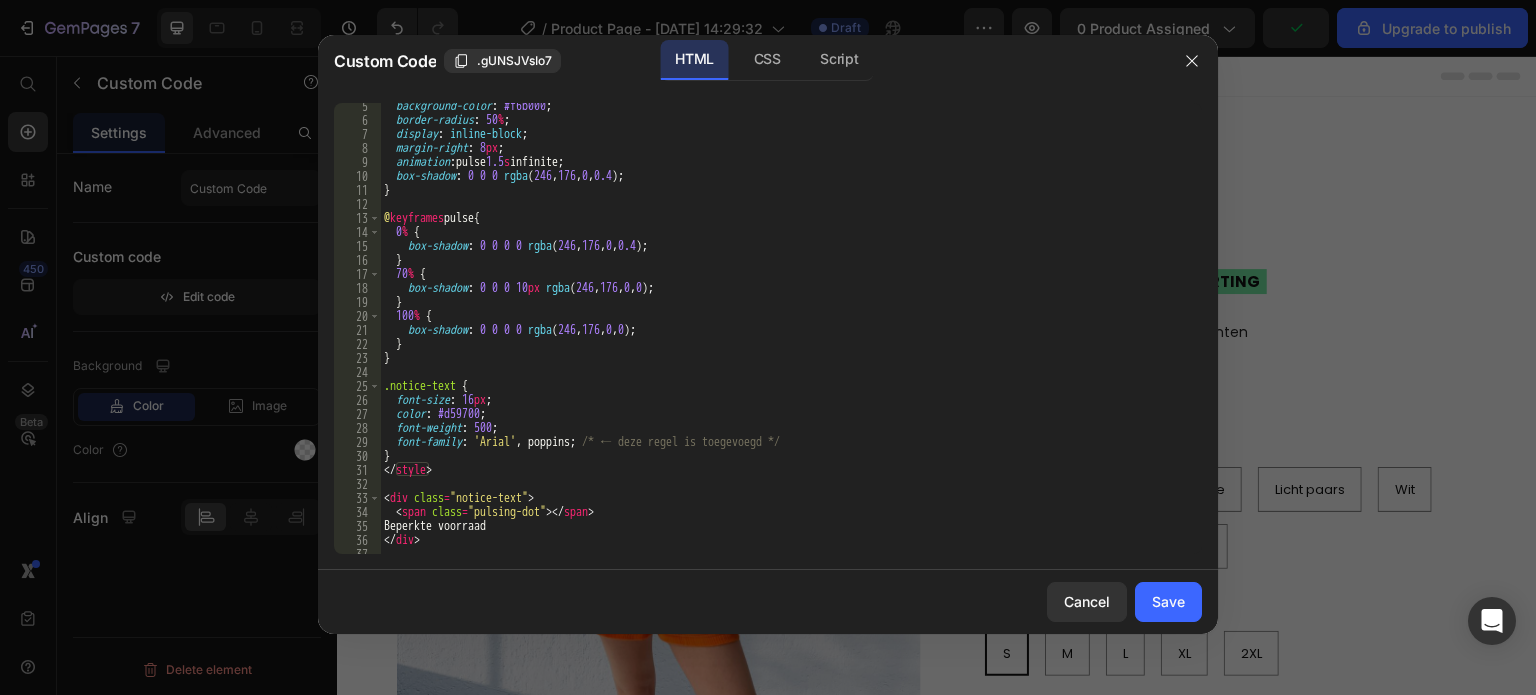 scroll, scrollTop: 80, scrollLeft: 0, axis: vertical 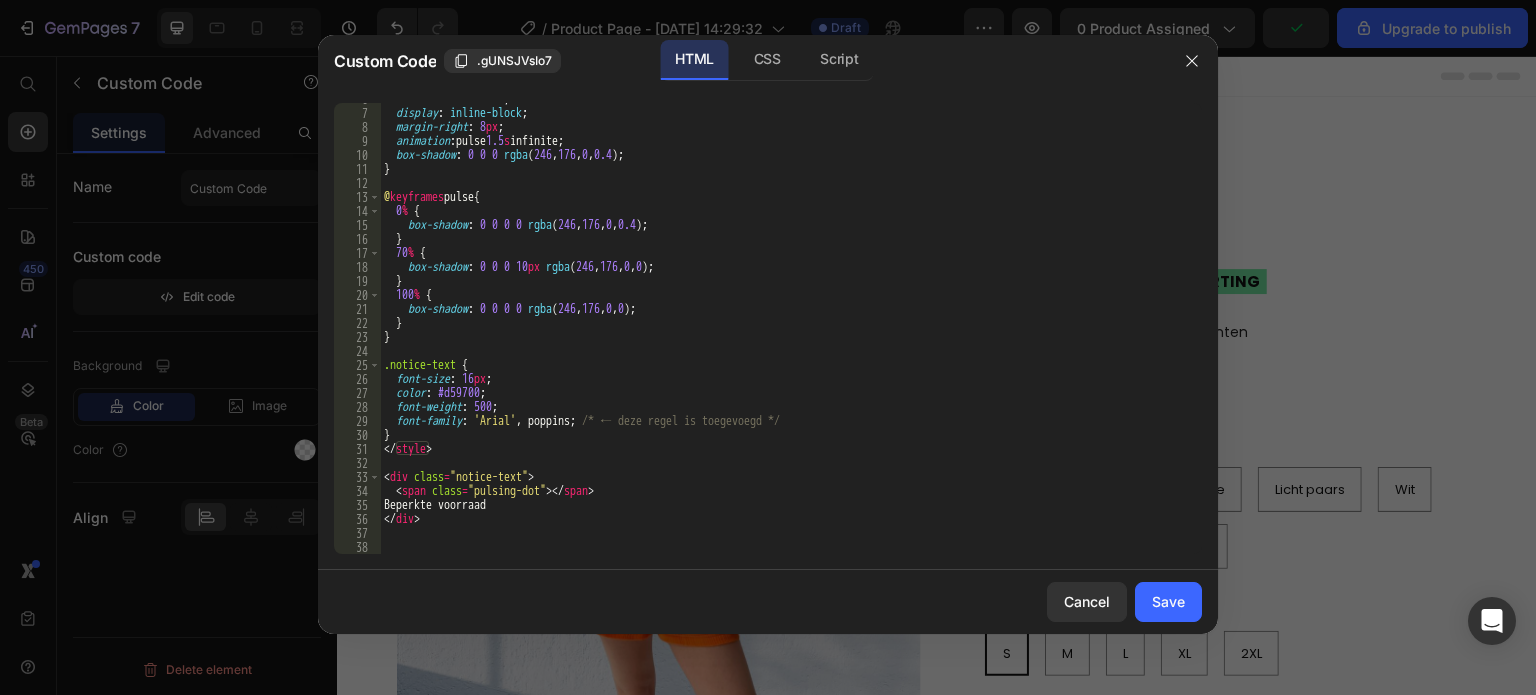 click on "border-radius :   50 % ;    display :   inline-block ;    margin-right :   8 px ;    animation :  pulse  1.5 s  infinite ;    box-shadow :   0   0   0   rgba ( 246 ,  176 ,  0 ,  0.4 ) ; } @ keyframes  pulse  {    0 %   {      box-shadow :   0   0   0   0   rgba ( 246 ,  176 ,  0 ,  0.4 ) ;    }    70 %   {      box-shadow :   0   0   0   10 px   rgba ( 246 ,  176 ,  0 ,  0 ) ;    }    100 %   {      box-shadow :   0   0   0   0   rgba ( 246 ,  176 ,  0 ,  0 ) ;    } } .notice-text   {    font-size :   16 px ;    color :   #d59700 ;    font-weight :   500 ;    font-family :   ' Arial ' , poppins ;   /* ← deze regel is toegevoegd */ } </ style > < div   class = "notice-text" >    < span   class = "pulsing-dot" > </ span >   Beperkte voorraad </ div >" at bounding box center (783, 331) 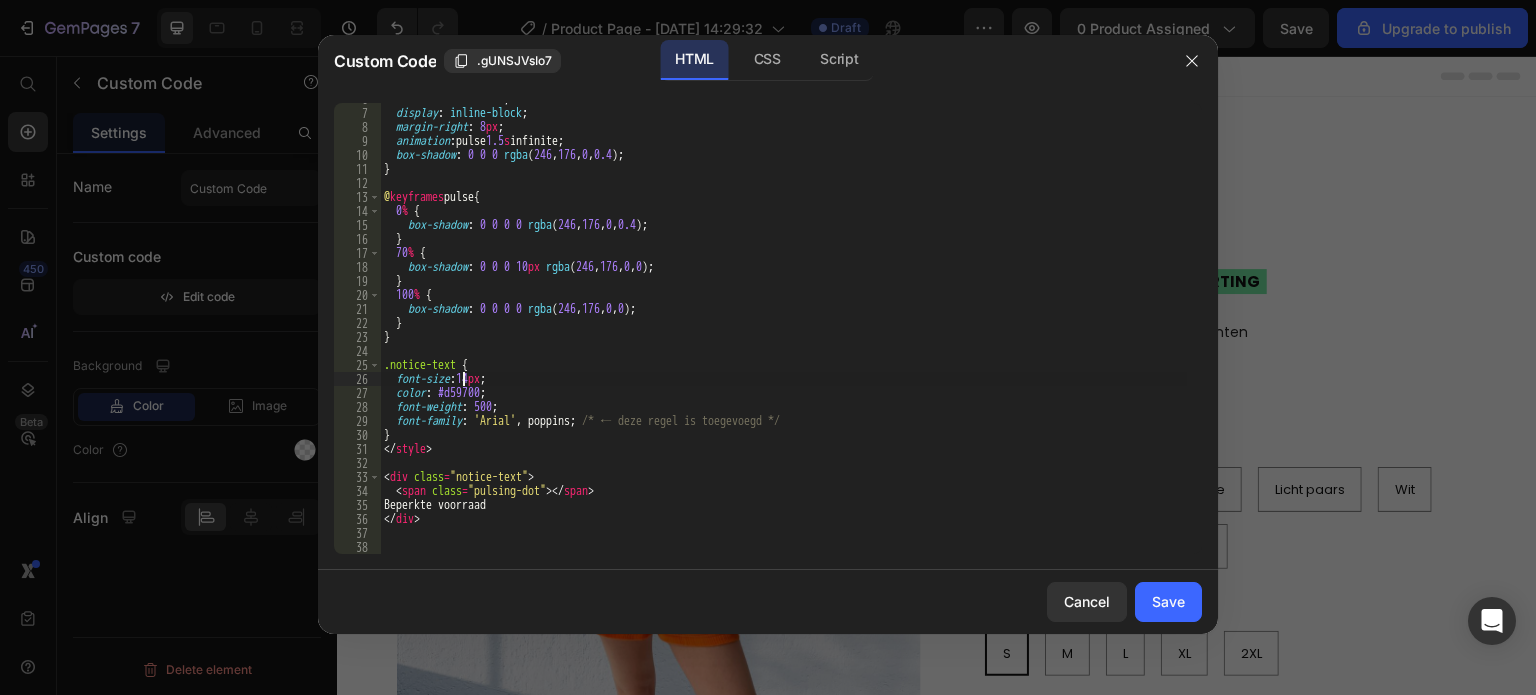 scroll, scrollTop: 0, scrollLeft: 8, axis: horizontal 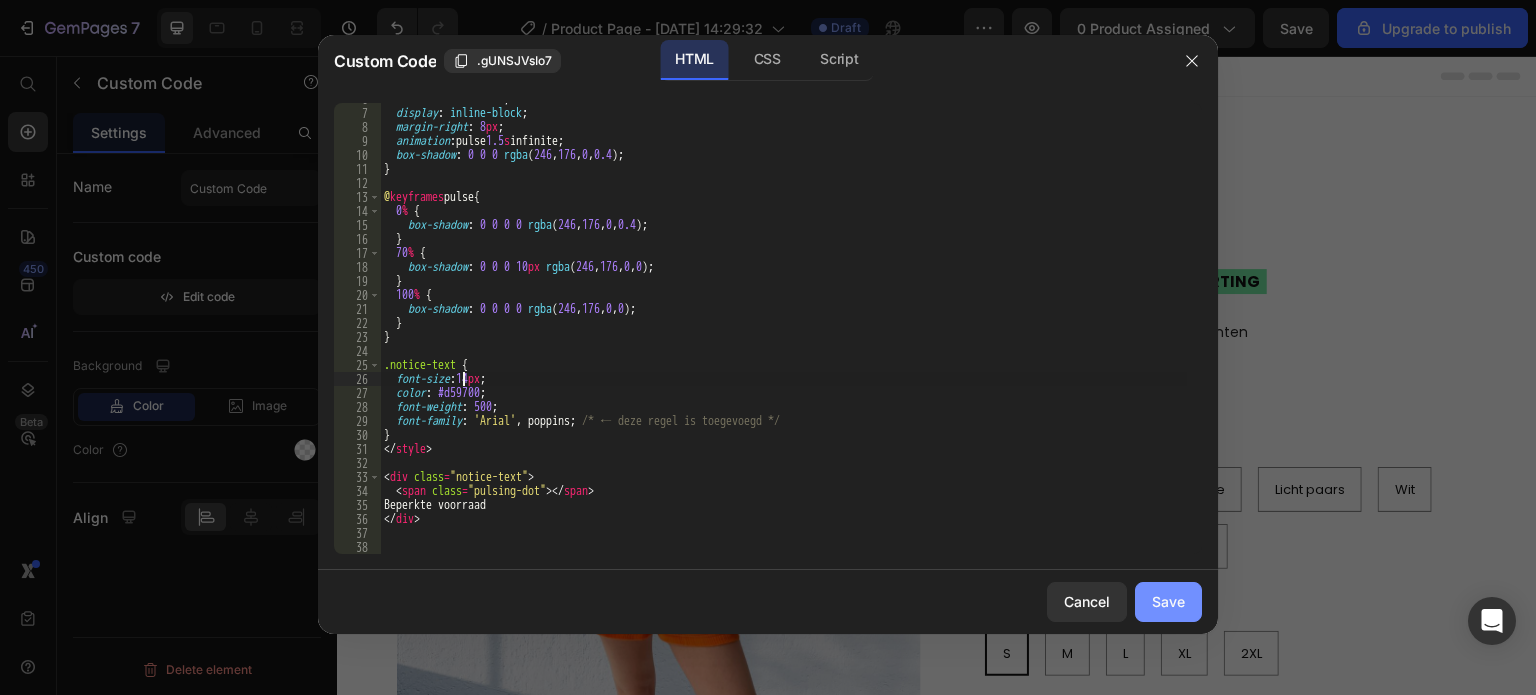 type on "font-size:14px;" 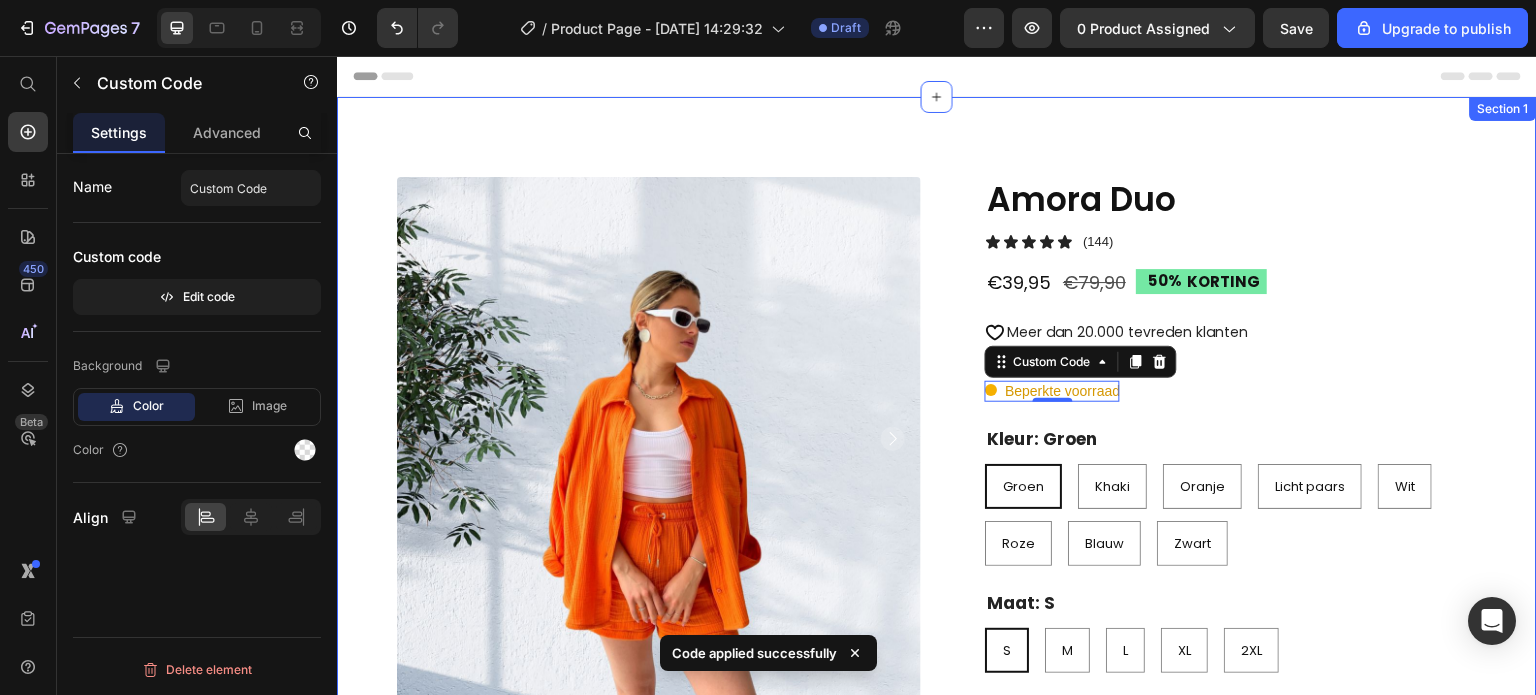 click on "Product Images Amora Duo Product Title Icon Icon Icon Icon Icon Icon List (144) Text Block Row €39,95 Product Price €79,90 Product Price 50% KORTING Discount Tag Row
Icon Meer dan 20.000 tevreden klanten Text Block Row
Icon Gratis verzending Text Block Row
Beperkte voorraad
Custom Code   0 Row Row Groen Khaki Oranje Licht paars Wit Roze Blauw Zwart S M L XL 2XL Product Variants & Swatches Kleur: Groen Groen Groen Groen Khaki Khaki Khaki Oranje Oranje Oranje Licht paars Licht paars Licht paars Wit Wit Wit Roze Roze Roze Blauw Blauw Blauw Zwart Zwart Zwart Maat: S S S S M M M L L L XL XL XL 2XL 2XL 2XL Product Variants & Swatches BF Size Chart & Size Guide BF Size Chart & Size Guide + Voeg toe aan winkelwagen Add to Cart Image Image Image Row Row Product Section 1" at bounding box center [937, 533] 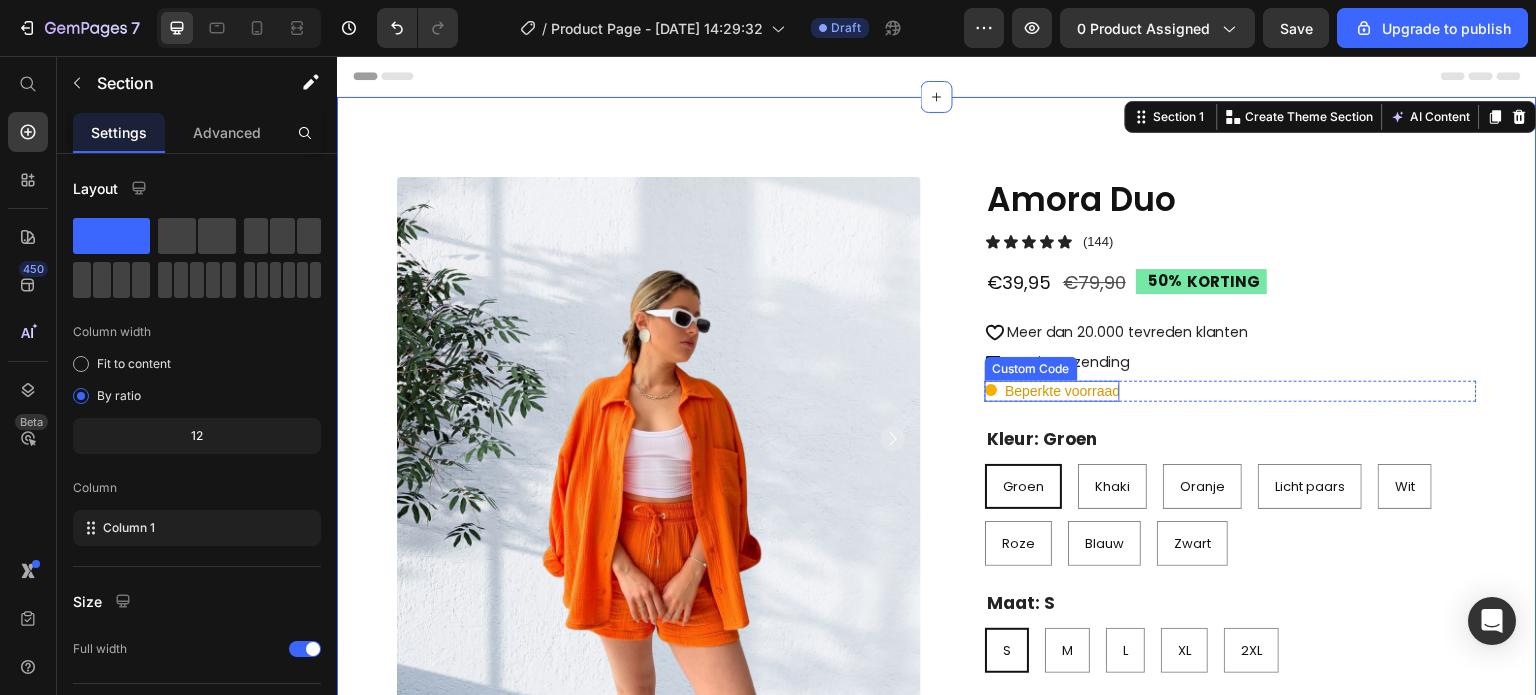 click on "Beperkte voorraad" at bounding box center [1052, 391] 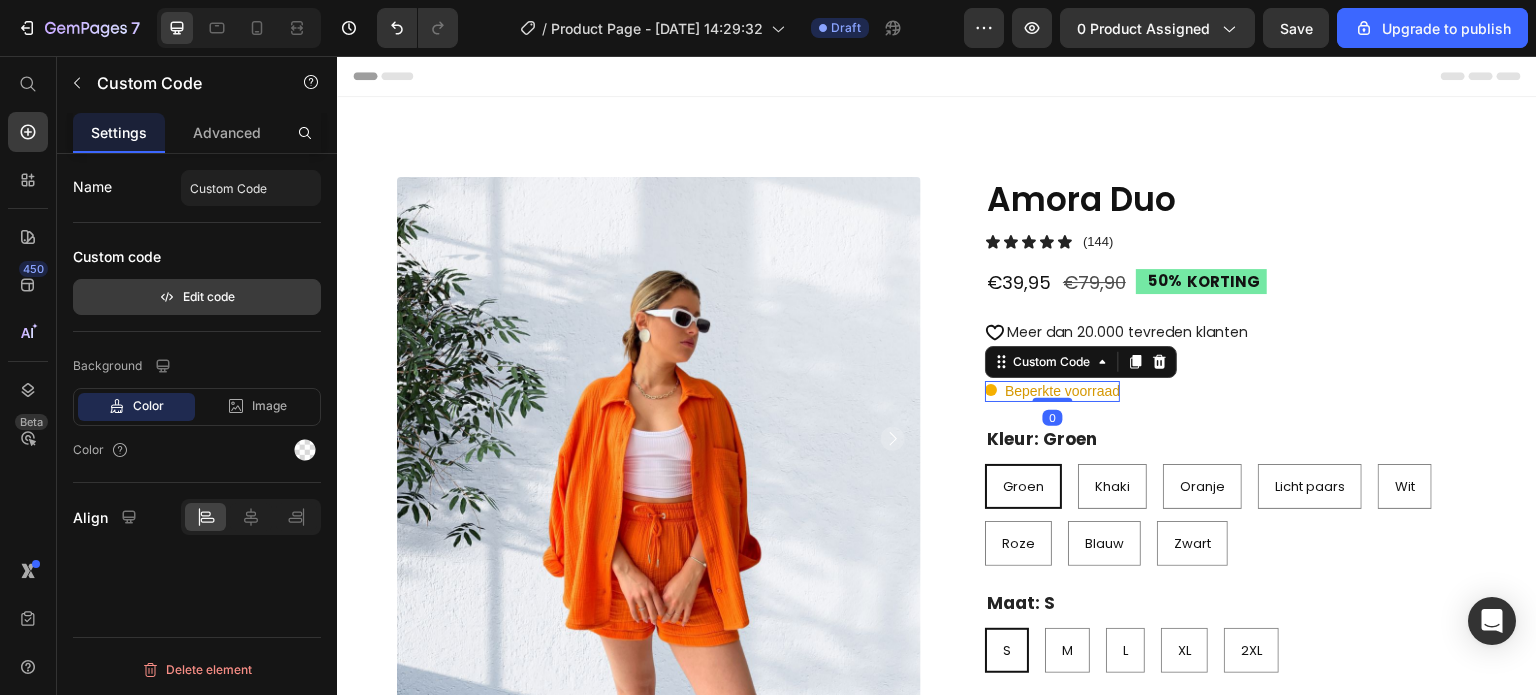 click on "Edit code" at bounding box center (197, 297) 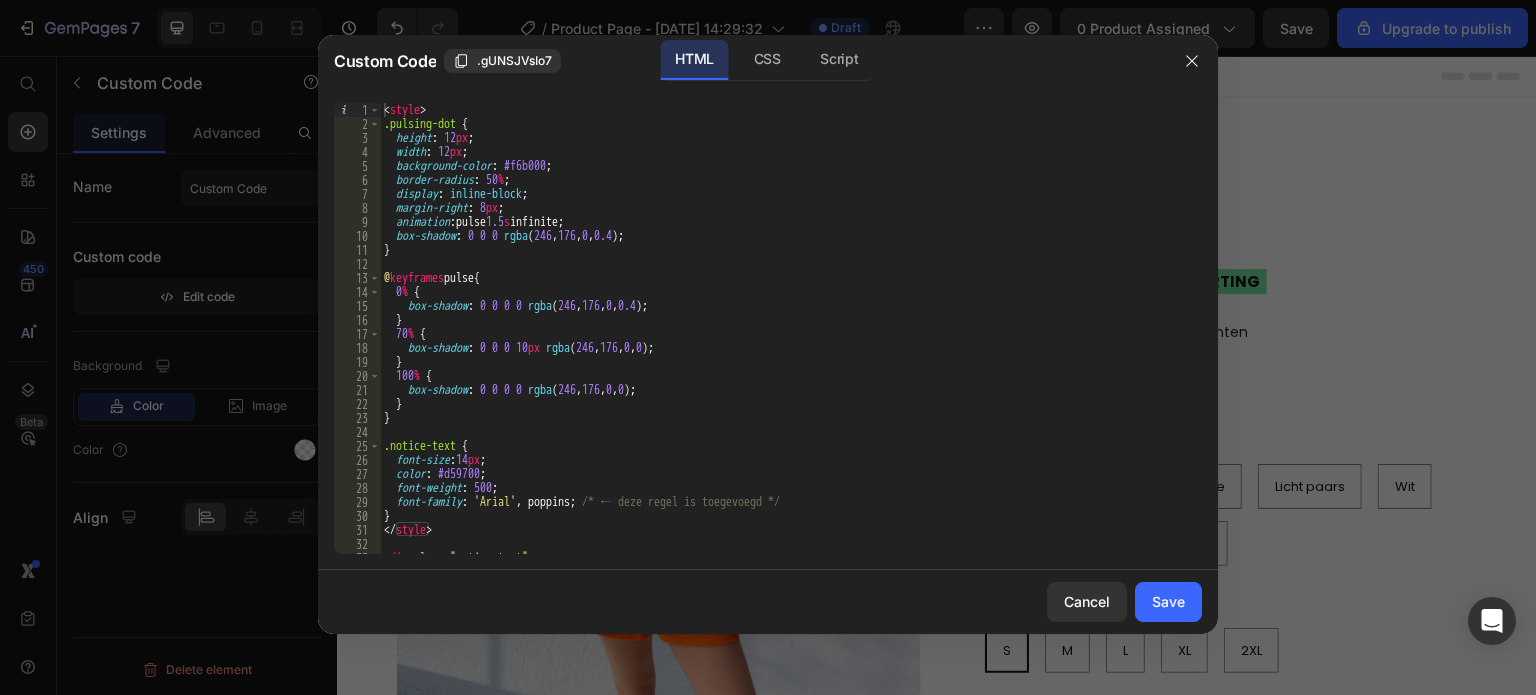 click on "< style > .pulsing-dot   {    height :   12 px ;    width :   12 px ;    background-color :   #f6b000 ;    border-radius :   50 % ;    display :   inline-block ;    margin-right :   8 px ;    animation :  pulse  1.5 s  infinite ;    box-shadow :   0   0   0   rgba ( 246 ,  176 ,  0 ,  0.4 ) ; } @ keyframes  pulse  {    0 %   {      box-shadow :   0   0   0   0   rgba ( 246 ,  176 ,  0 ,  0.4 ) ;    }    70 %   {      box-shadow :   0   0   0   10 px   rgba ( 246 ,  176 ,  0 ,  0 ) ;    }    100 %   {      box-shadow :   0   0   0   0   rgba ( 246 ,  176 ,  0 ,  0 ) ;    } } .notice-text   {    font-size : 14 px ;    color :   #d59700 ;    font-weight :   500 ;    font-family :   ' Arial ' , poppins ;   /* ← deze regel is toegevoegd */ } </ style > < div   class = "notice-text" >    < span   class = "pulsing-dot" > </ span >" at bounding box center [783, 342] 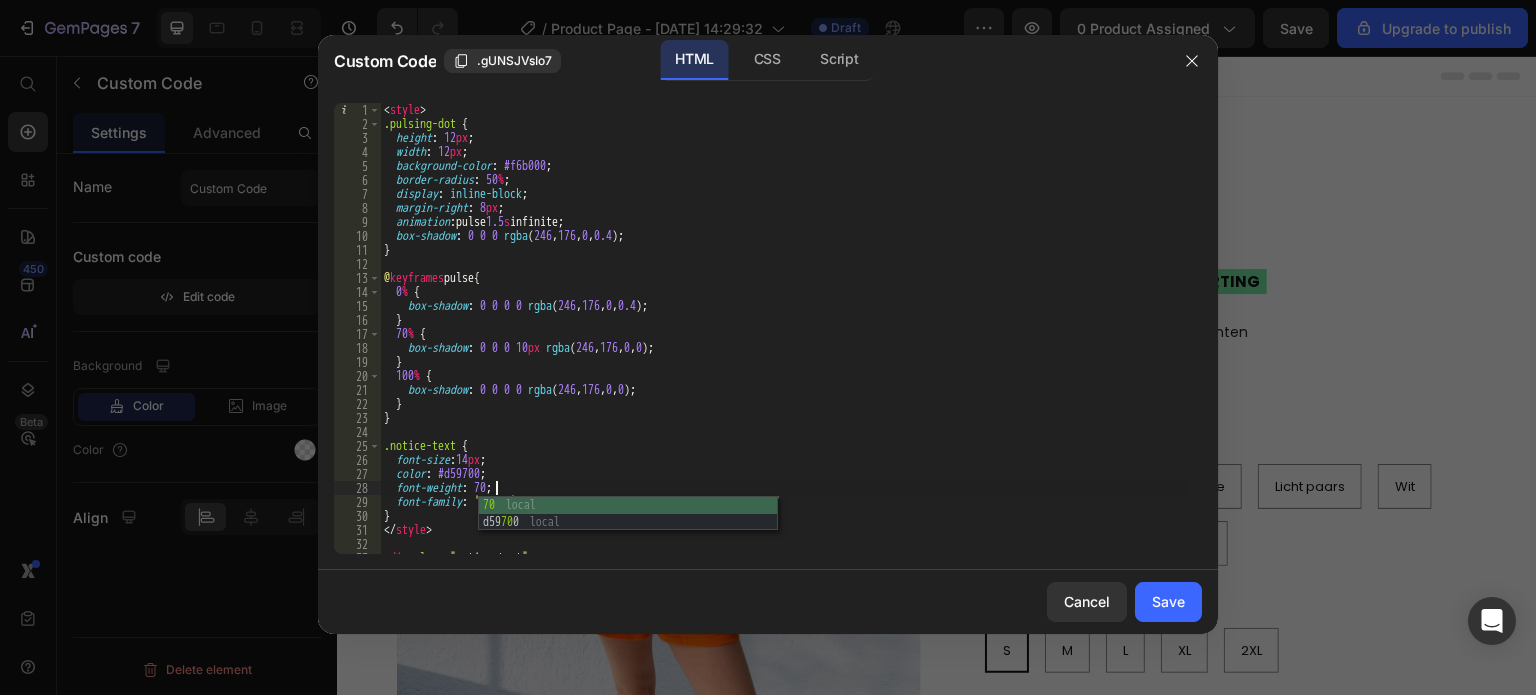 scroll, scrollTop: 0, scrollLeft: 8, axis: horizontal 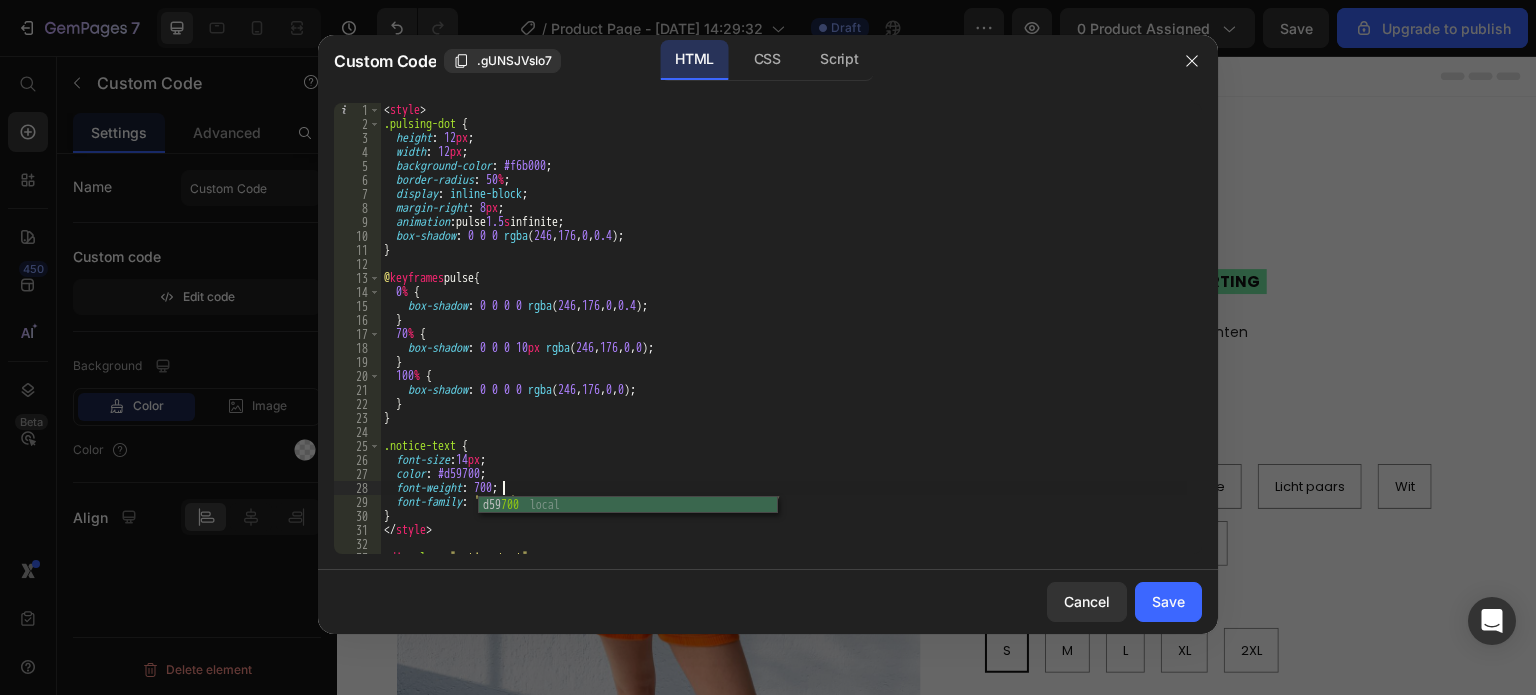 click on "< style > .pulsing-dot   {    height :   12 px ;    width :   12 px ;    background-color :   #f6b000 ;    border-radius :   50 % ;    display :   inline-block ;    margin-right :   8 px ;    animation :  pulse  1.5 s  infinite ;    box-shadow :   0   0   0   rgba ( 246 ,  176 ,  0 ,  0.4 ) ; } @ keyframes  pulse  {    0 %   {      box-shadow :   0   0   0   0   rgba ( 246 ,  176 ,  0 ,  0.4 ) ;    }    70 %   {      box-shadow :   0   0   0   10 px   rgba ( 246 ,  176 ,  0 ,  0 ) ;    }    100 %   {      box-shadow :   0   0   0   0   rgba ( 246 ,  176 ,  0 ,  0 ) ;    } } .notice-text   {    font-size : 14 px ;    color :   #d59700 ;    font-weight :   700 ;    font-family :   ' Arial ' , poppins ;   /* ← deze regel is toegevoegd */ } </ style > < div   class = "notice-text" >    < span   class = "pulsing-dot" > </ span >" at bounding box center [783, 342] 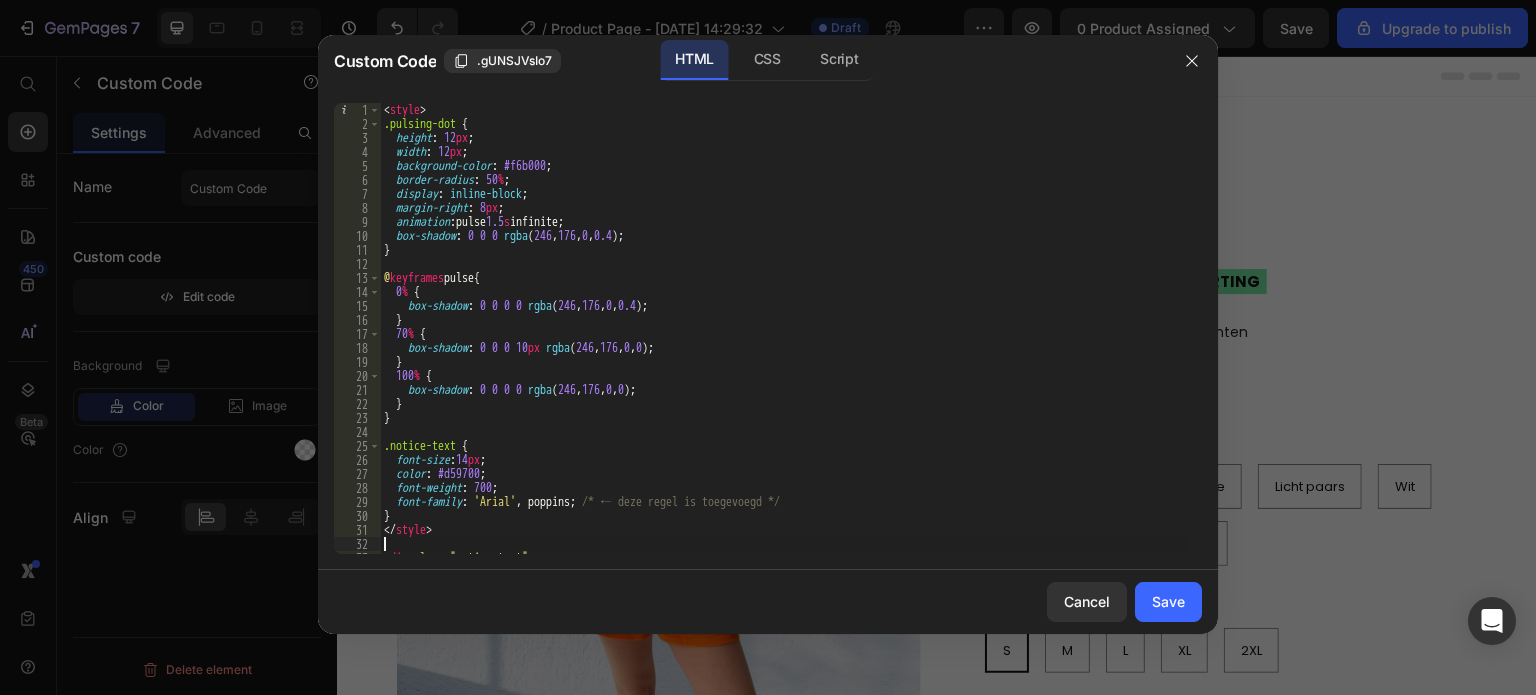 scroll, scrollTop: 0, scrollLeft: 0, axis: both 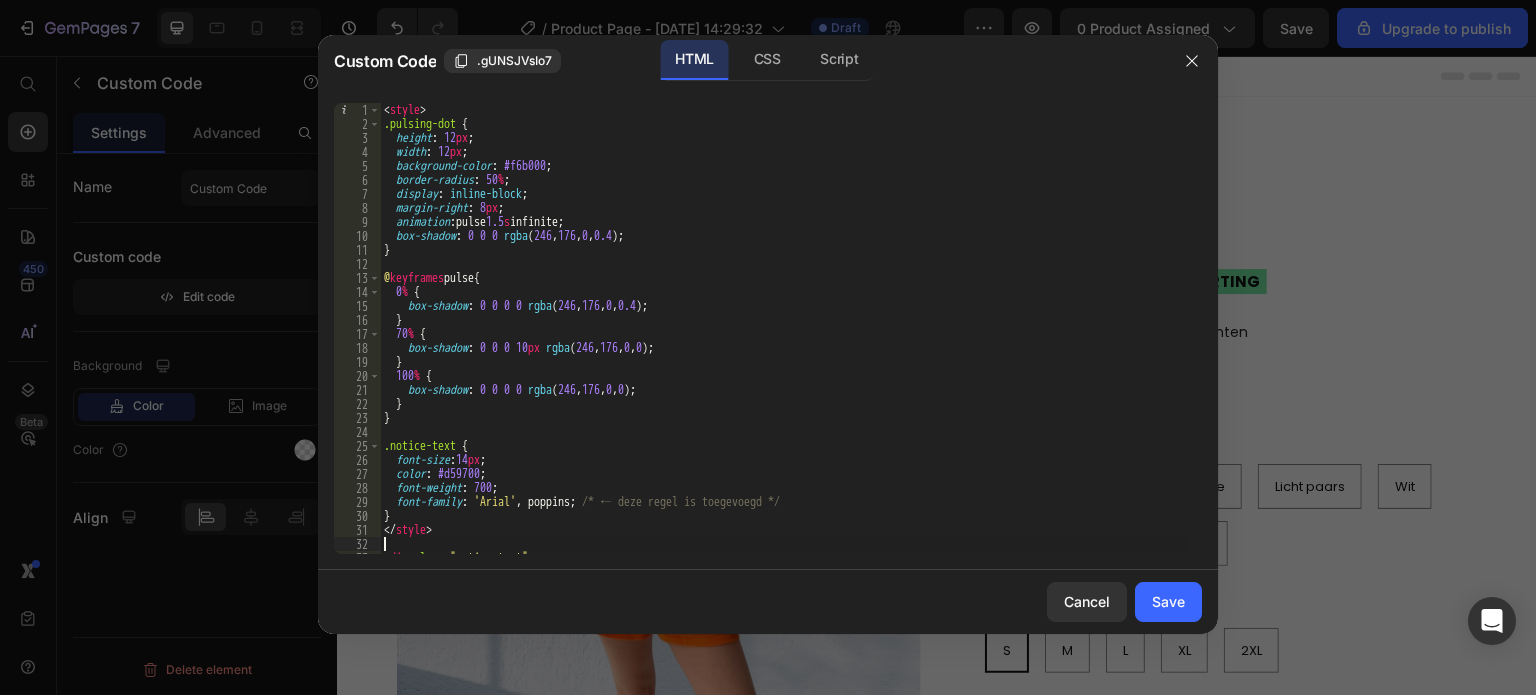 click on "< style > .pulsing-dot   {    height :   12 px ;    width :   12 px ;    background-color :   #f6b000 ;    border-radius :   50 % ;    display :   inline-block ;    margin-right :   8 px ;    animation :  pulse  1.5 s  infinite ;    box-shadow :   0   0   0   rgba ( 246 ,  176 ,  0 ,  0.4 ) ; } @ keyframes  pulse  {    0 %   {      box-shadow :   0   0   0   0   rgba ( 246 ,  176 ,  0 ,  0.4 ) ;    }    70 %   {      box-shadow :   0   0   0   10 px   rgba ( 246 ,  176 ,  0 ,  0 ) ;    }    100 %   {      box-shadow :   0   0   0   0   rgba ( 246 ,  176 ,  0 ,  0 ) ;    } } .notice-text   {    font-size : 14 px ;    color :   #d59700 ;    font-weight :   700 ;    font-family :   ' Arial ' , poppins ;   /* ← deze regel is toegevoegd */ } </ style > < div   class = "notice-text" >    < span   class = "pulsing-dot" > </ span >" at bounding box center [783, 342] 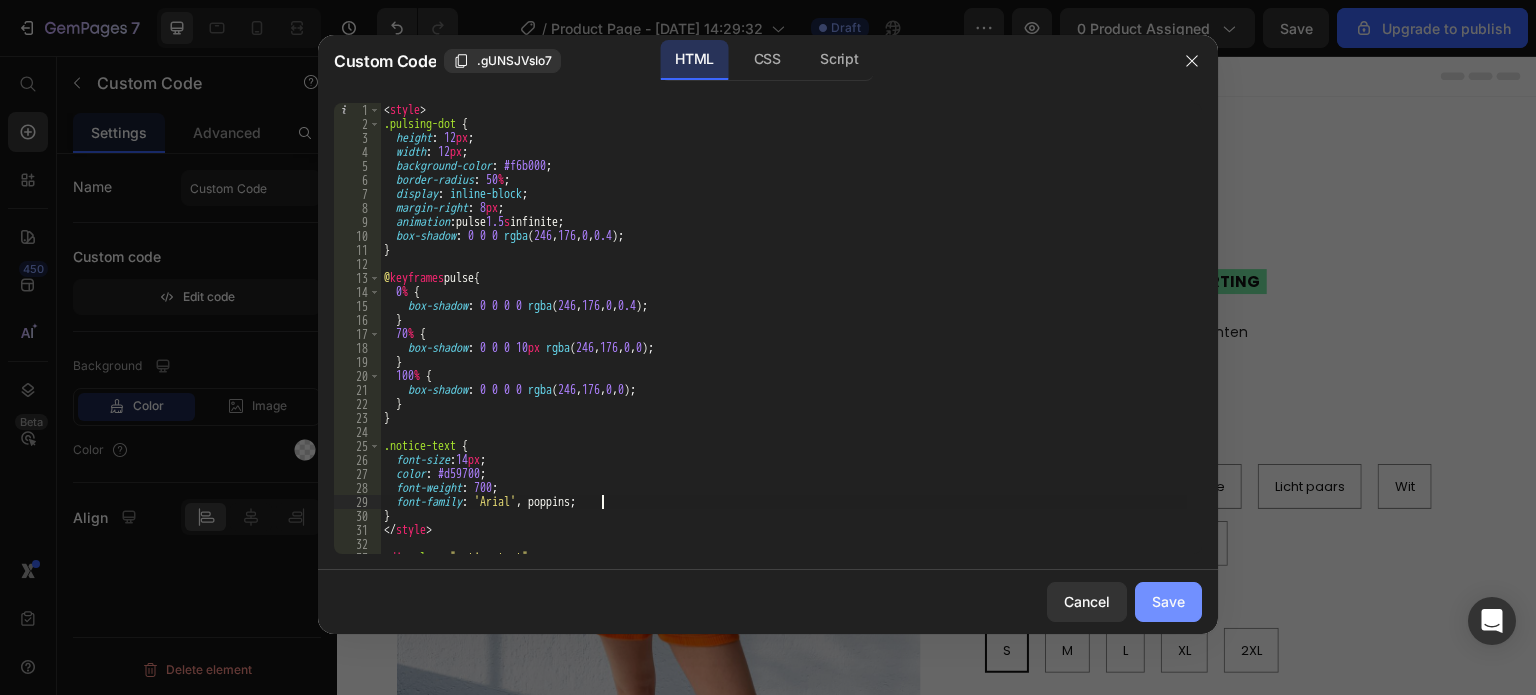type on "font-family: 'Arial', poppins;" 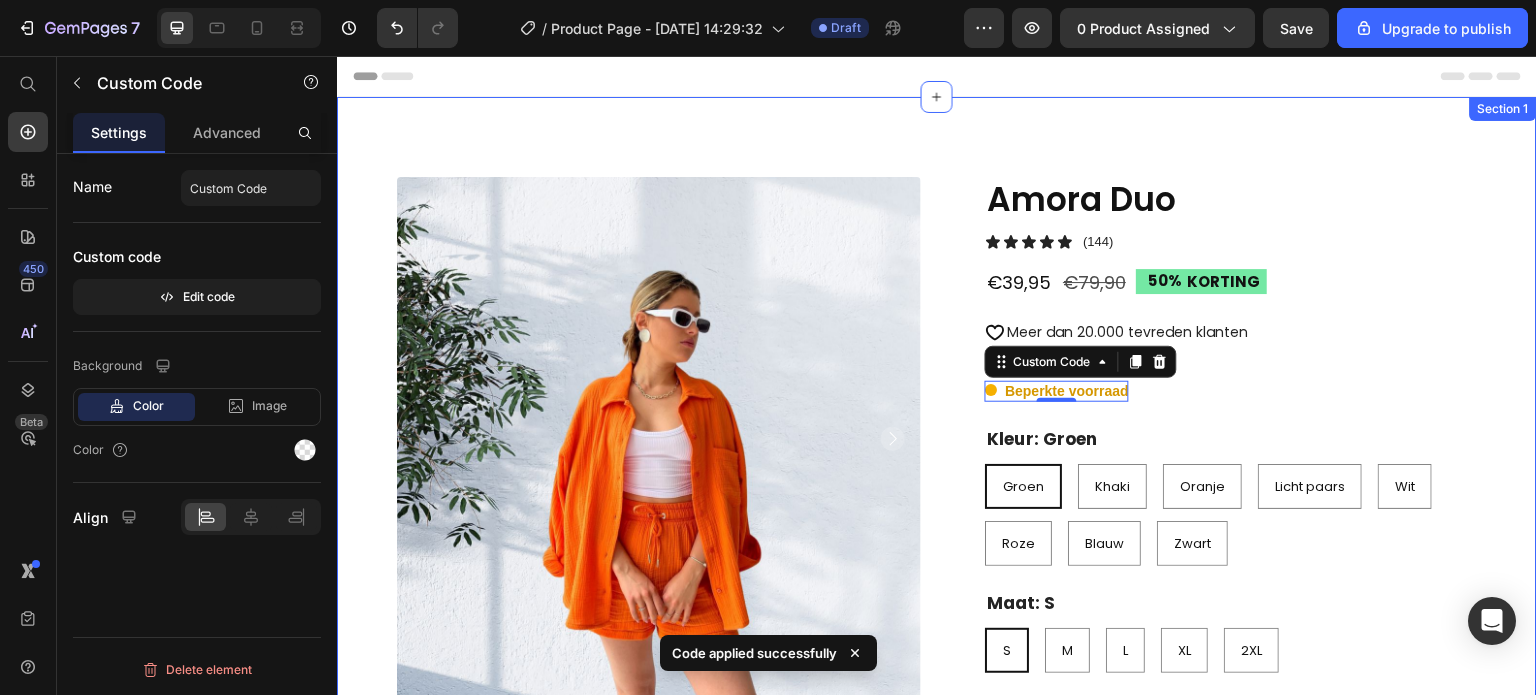 click on "Product Images Amora Duo Product Title Icon Icon Icon Icon Icon Icon List (144) Text Block Row €39,95 Product Price €79,90 Product Price 50% KORTING Discount Tag Row
Icon Meer dan 20.000 tevreden klanten Text Block Row
Icon Gratis verzending Text Block Row
Beperkte voorraad
Custom Code   0 Row Row Groen Khaki Oranje Licht paars Wit Roze Blauw Zwart S M L XL 2XL Product Variants & Swatches Kleur: Groen Groen Groen Groen Khaki Khaki Khaki Oranje Oranje Oranje Licht paars Licht paars Licht paars Wit Wit Wit Roze Roze Roze Blauw Blauw Blauw Zwart Zwart Zwart Maat: S S S S M M M L L L XL XL XL 2XL 2XL 2XL Product Variants & Swatches BF Size Chart & Size Guide BF Size Chart & Size Guide + Voeg toe aan winkelwagen Add to Cart Image Image Image Row Row Product Section 1" at bounding box center (937, 533) 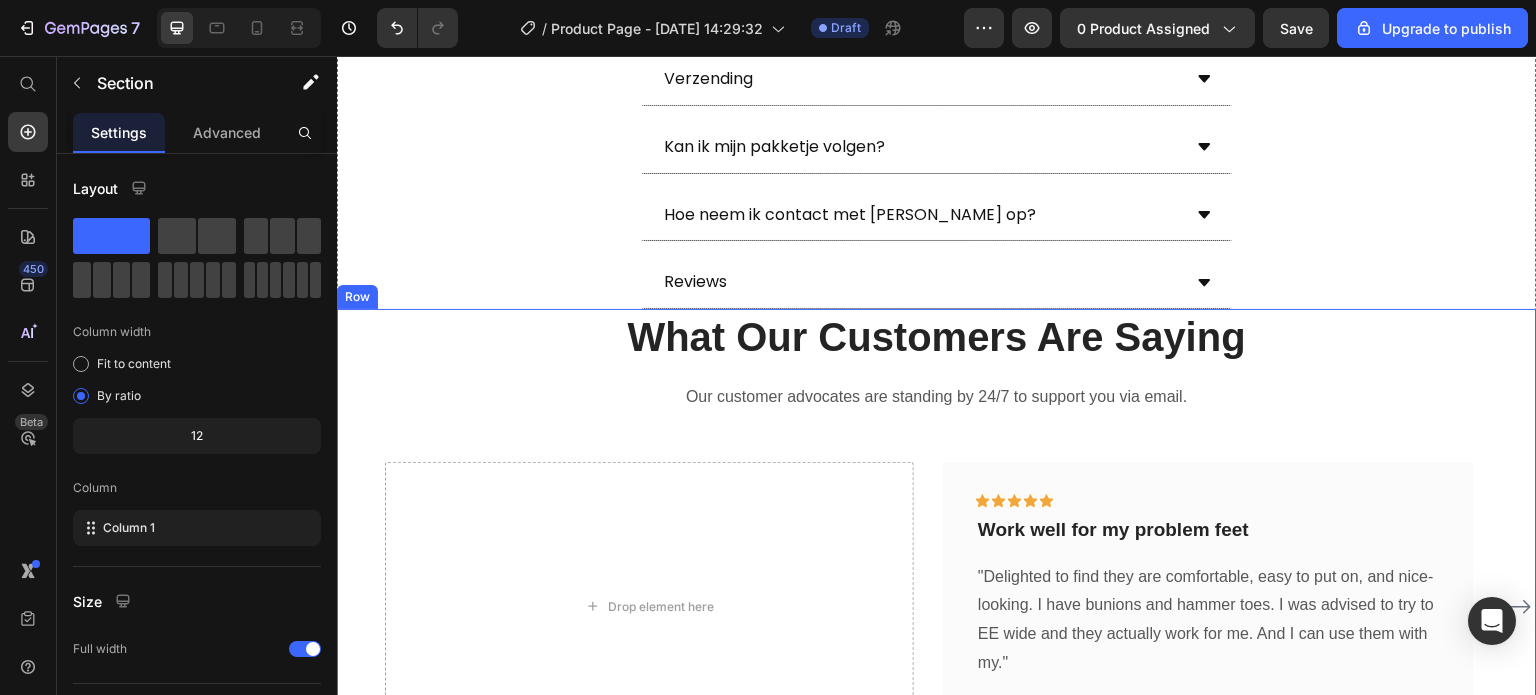 scroll, scrollTop: 1100, scrollLeft: 0, axis: vertical 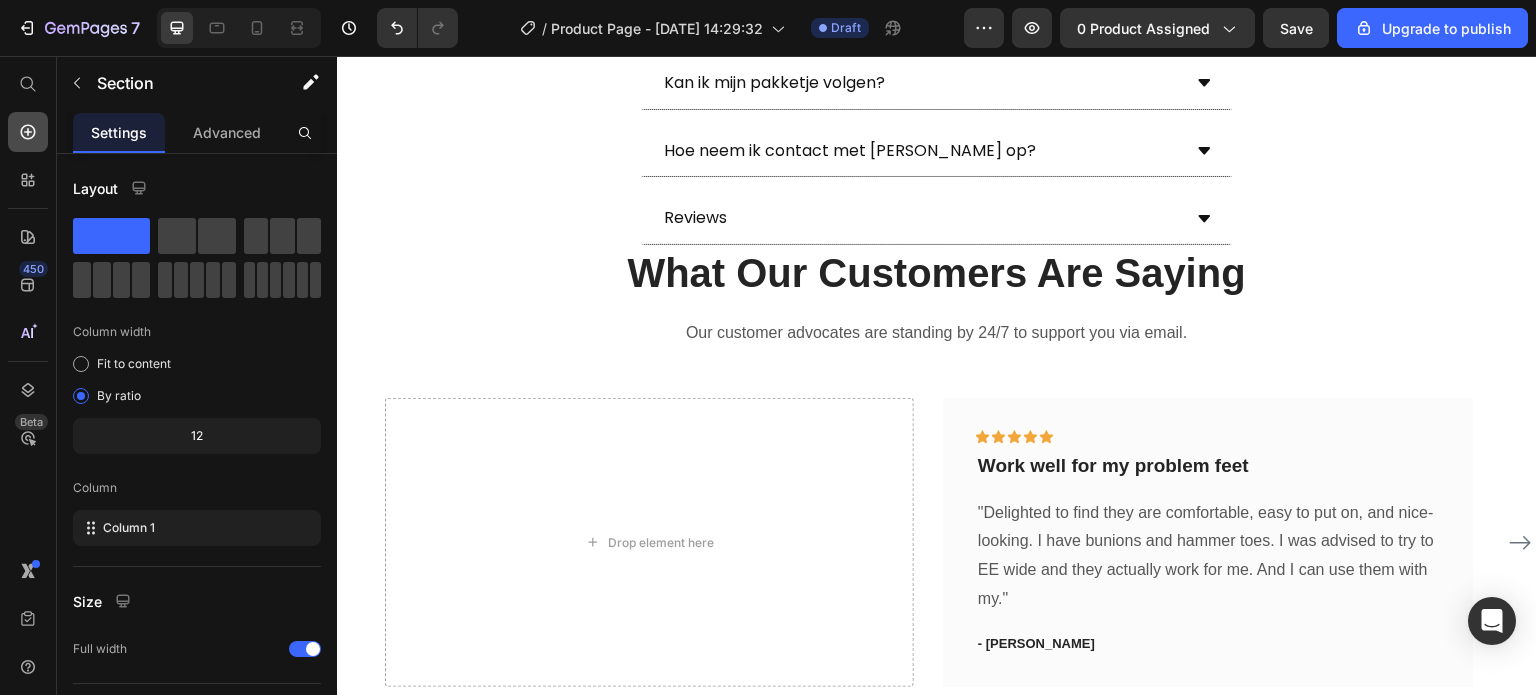 click 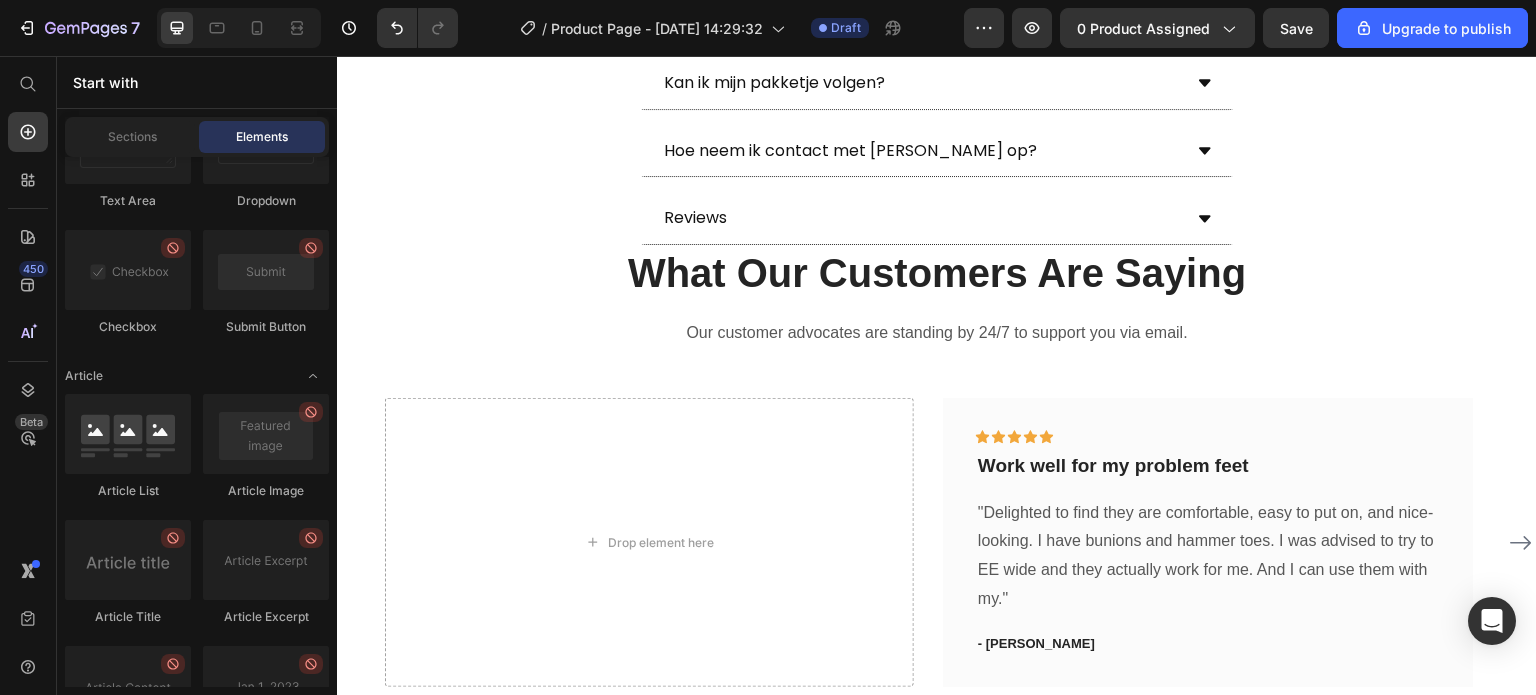 scroll, scrollTop: 5655, scrollLeft: 0, axis: vertical 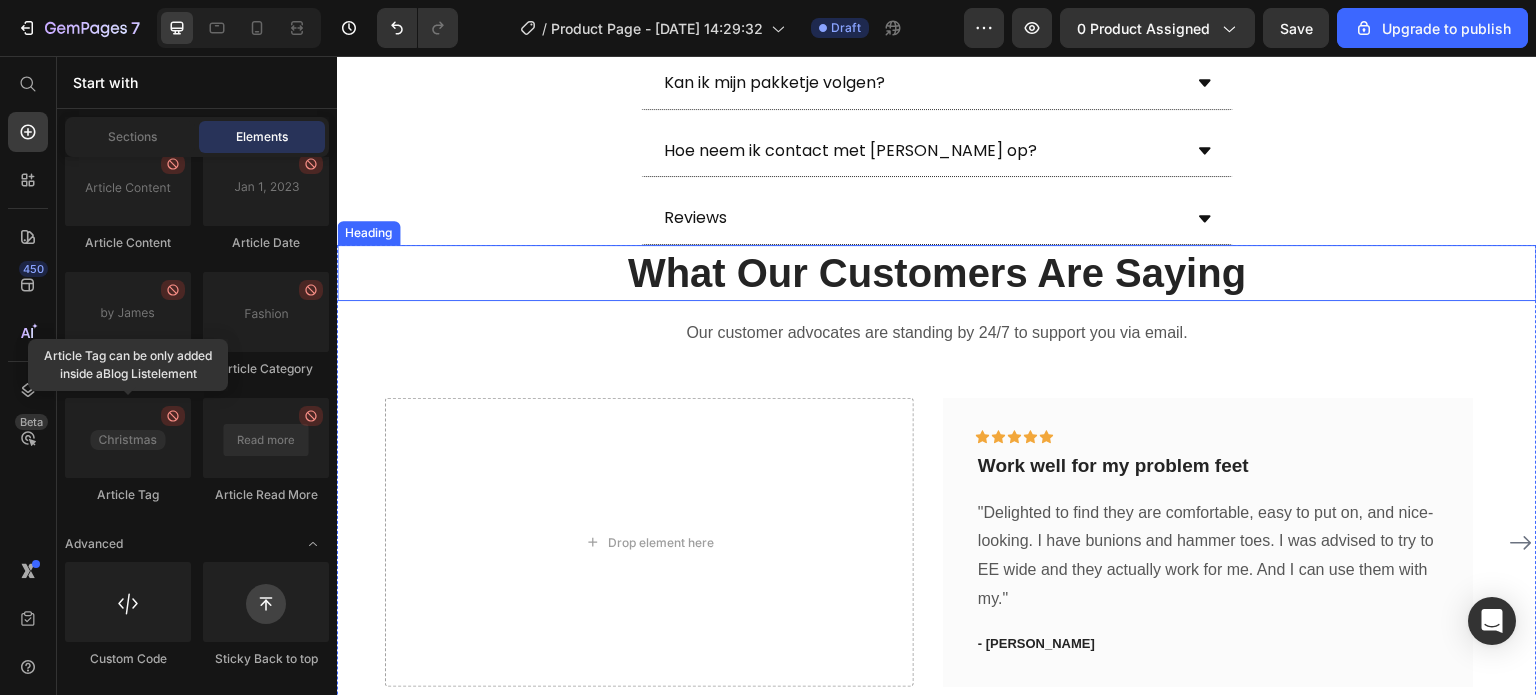 click on "What Our Customers Are Saying" at bounding box center (937, 273) 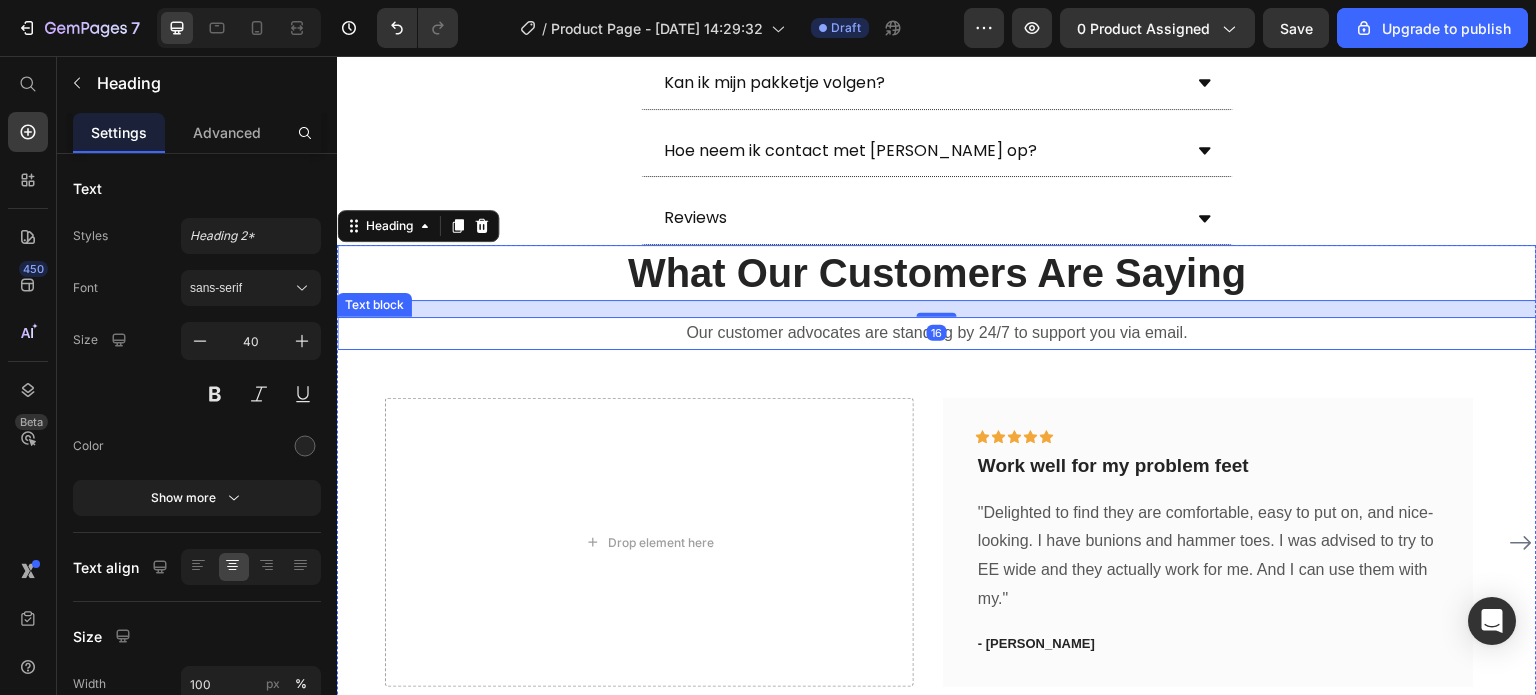 click on "Our customer advocates are standing by 24/7 to support you via email." at bounding box center [937, 333] 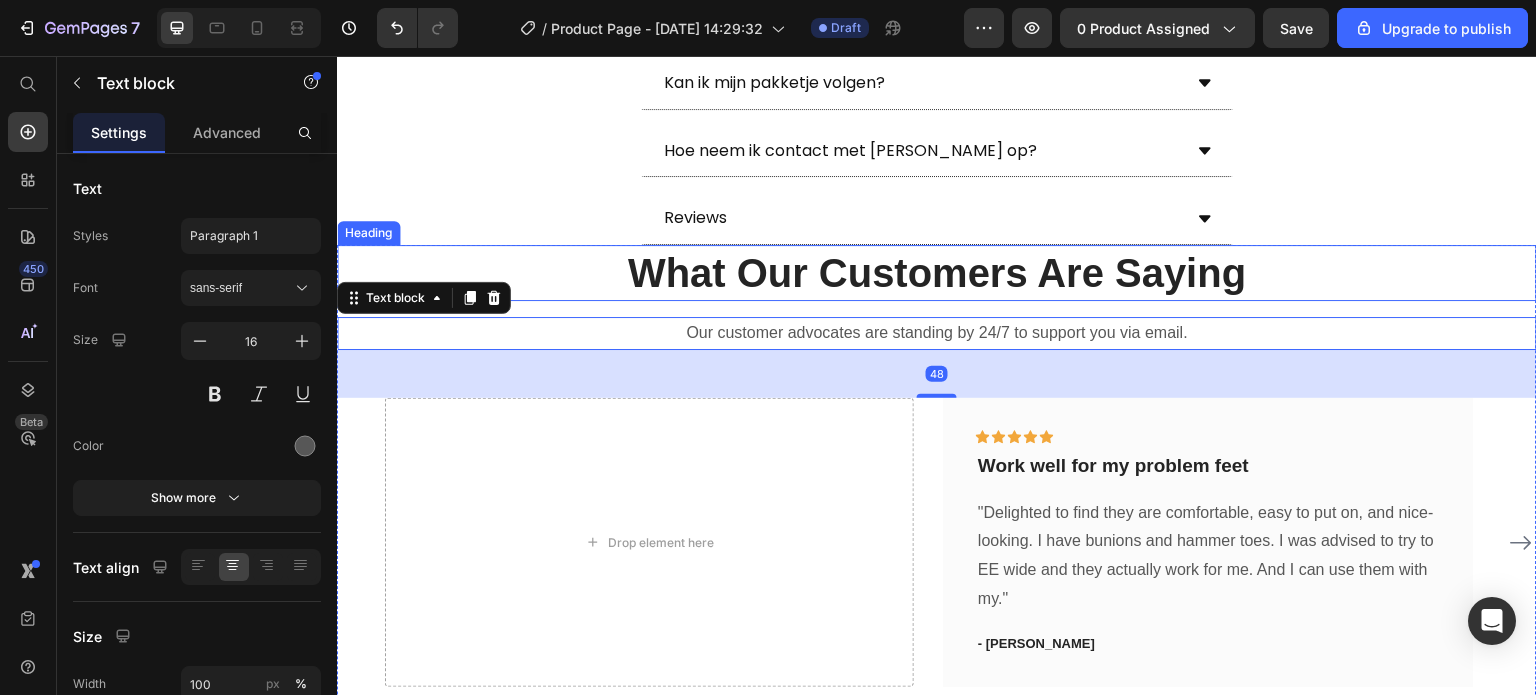 click on "What Our Customers Are Saying" at bounding box center [937, 273] 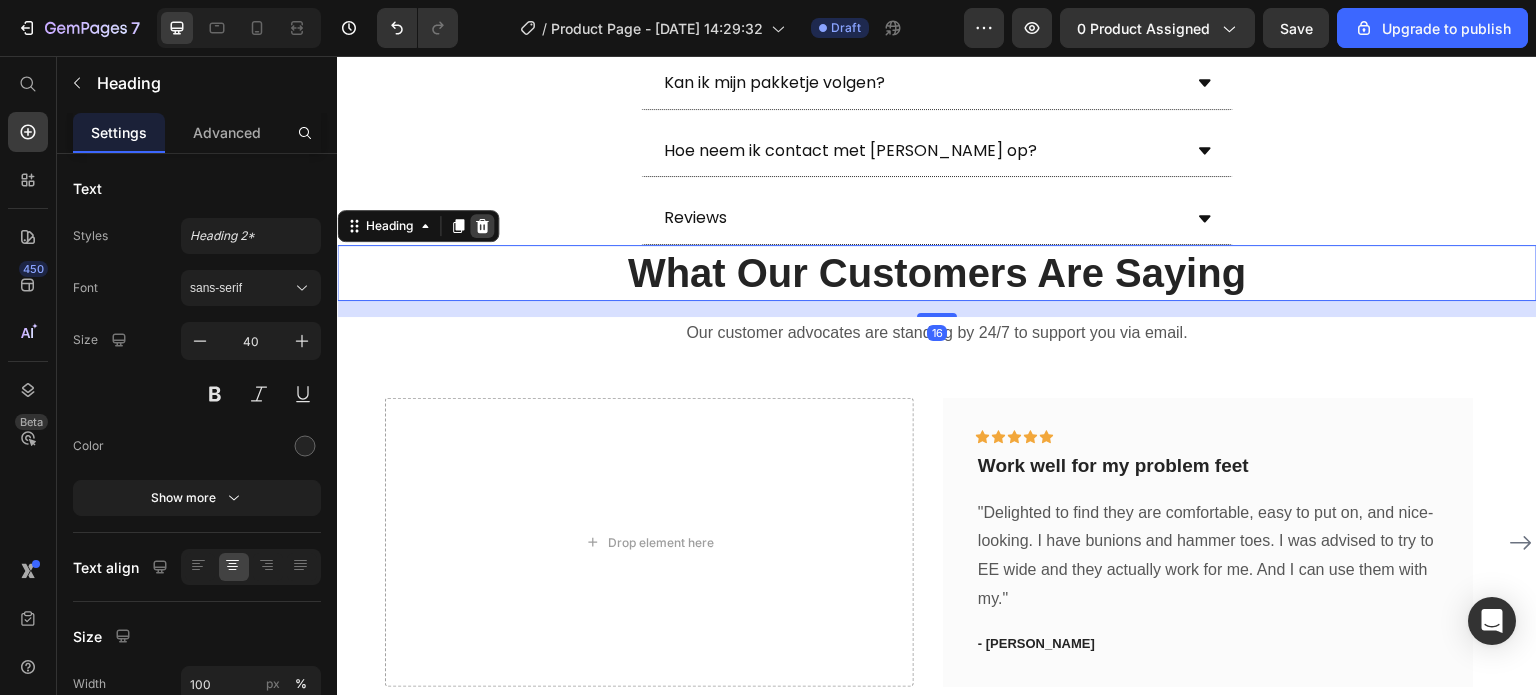 click 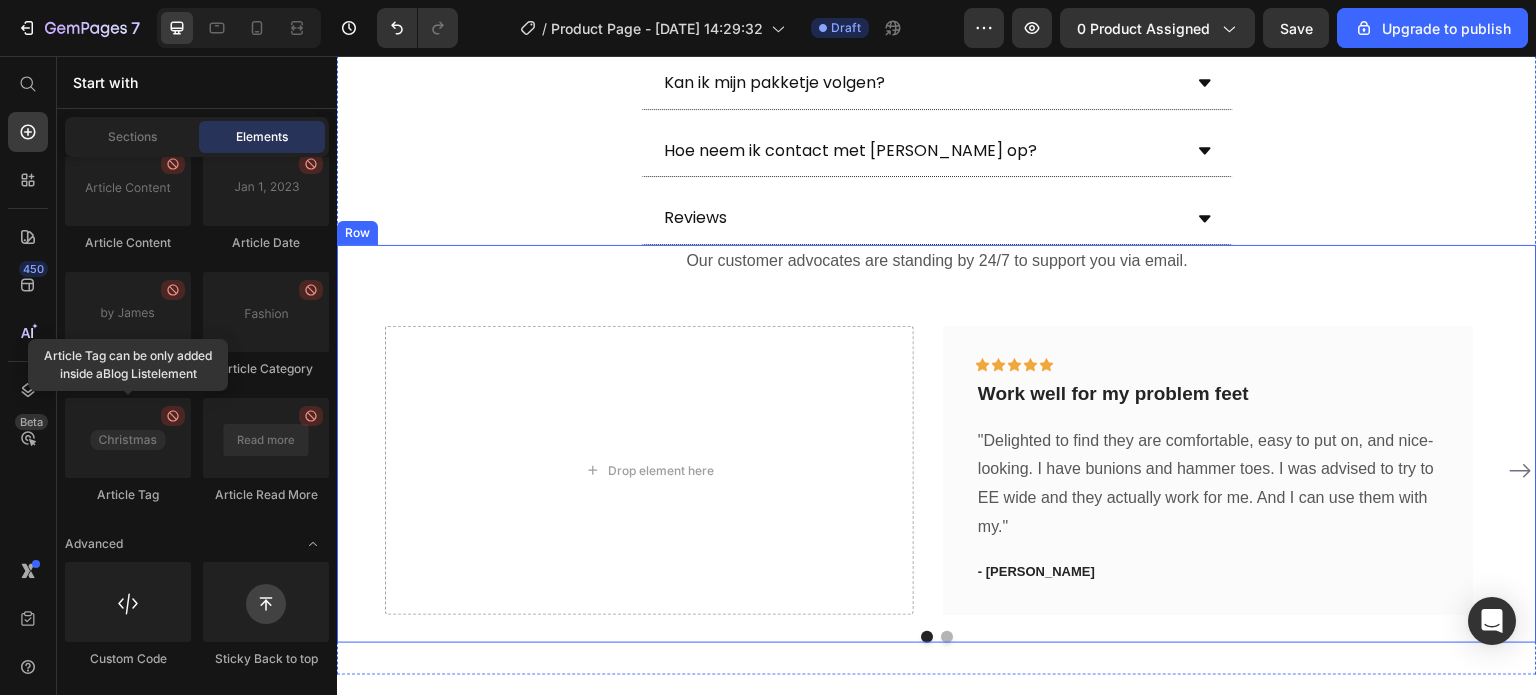 click on "Our customer advocates are standing by 24/7 to support you via email. Text block
Drop element here
Icon
Icon
Icon
Icon
Icon Row Work well for my problem feet Text block "Delighted to find they are comfortable, easy to put on, and nice-looking. I have [MEDICAL_DATA] and hammer toes. I was advised to try to EE wide and they actually work for me. And I can use them with my." Text block - [PERSON_NAME] Text block Row
Icon
Icon
Icon
Icon
Icon Row You're walking on a cloud! Text block “ These shoes are everything I hoped they would be ! So comfortable so lightweight and absolutely slip on as easily as they say they do - I will definitely be a repeat customer.” Text block - [PERSON_NAME] Text block Row
Icon
Icon
Icon
Icon
Icon Row Work well for my problem feet" at bounding box center (937, 444) 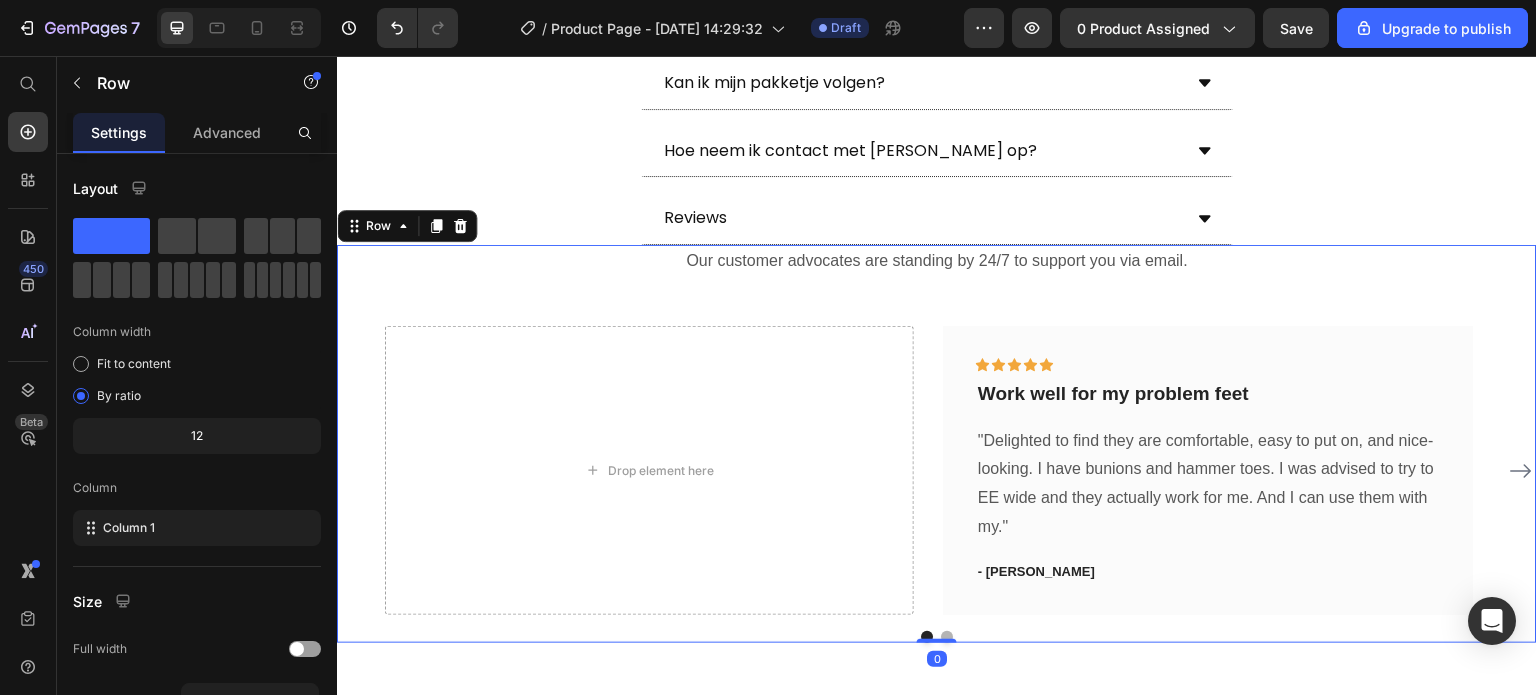 click on "Row" at bounding box center [407, 226] 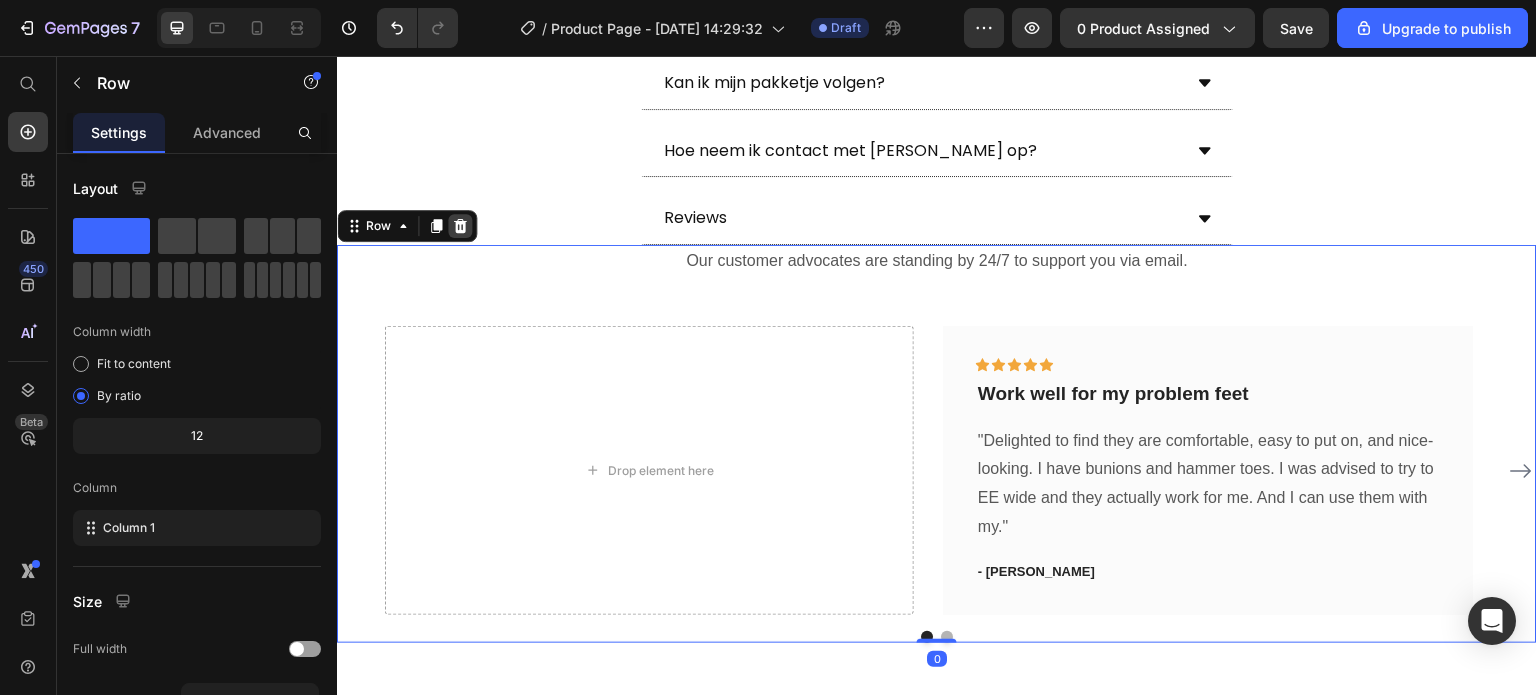 click 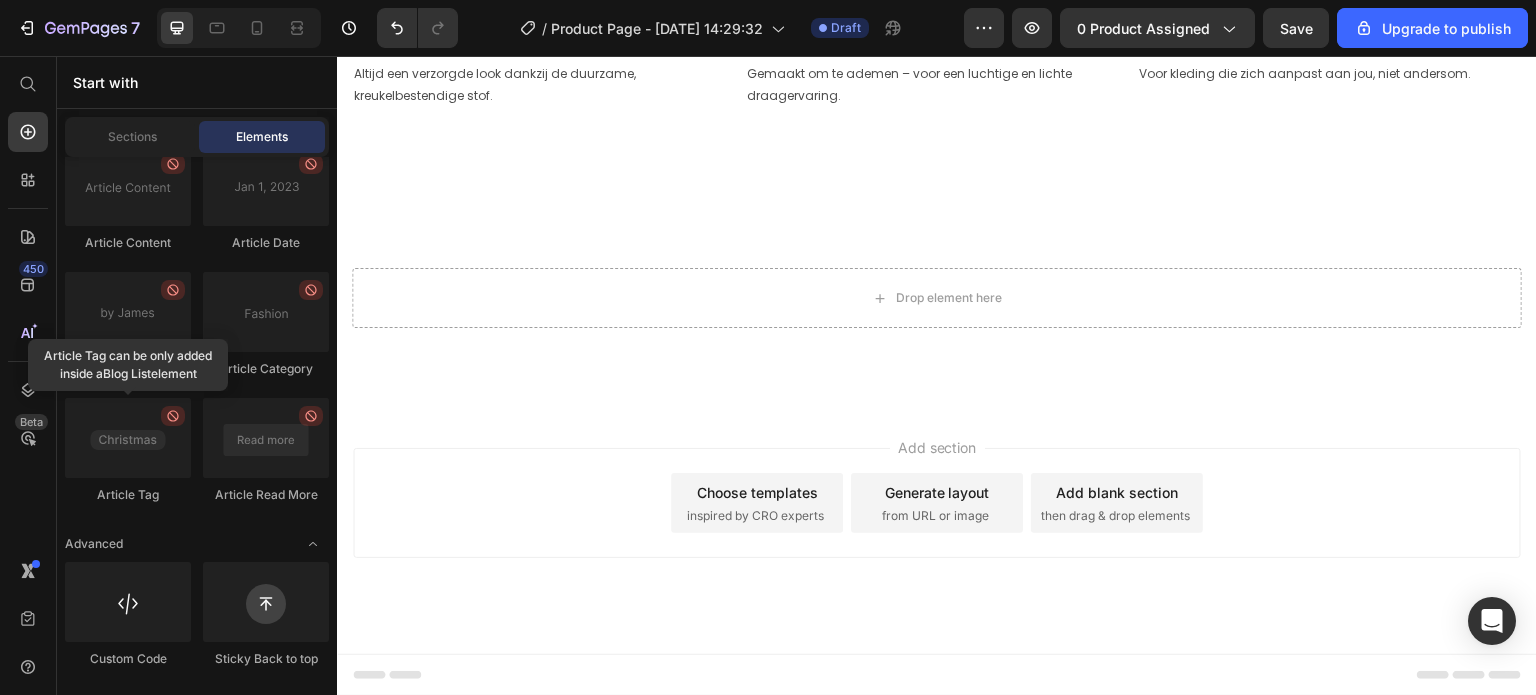 scroll, scrollTop: 2900, scrollLeft: 0, axis: vertical 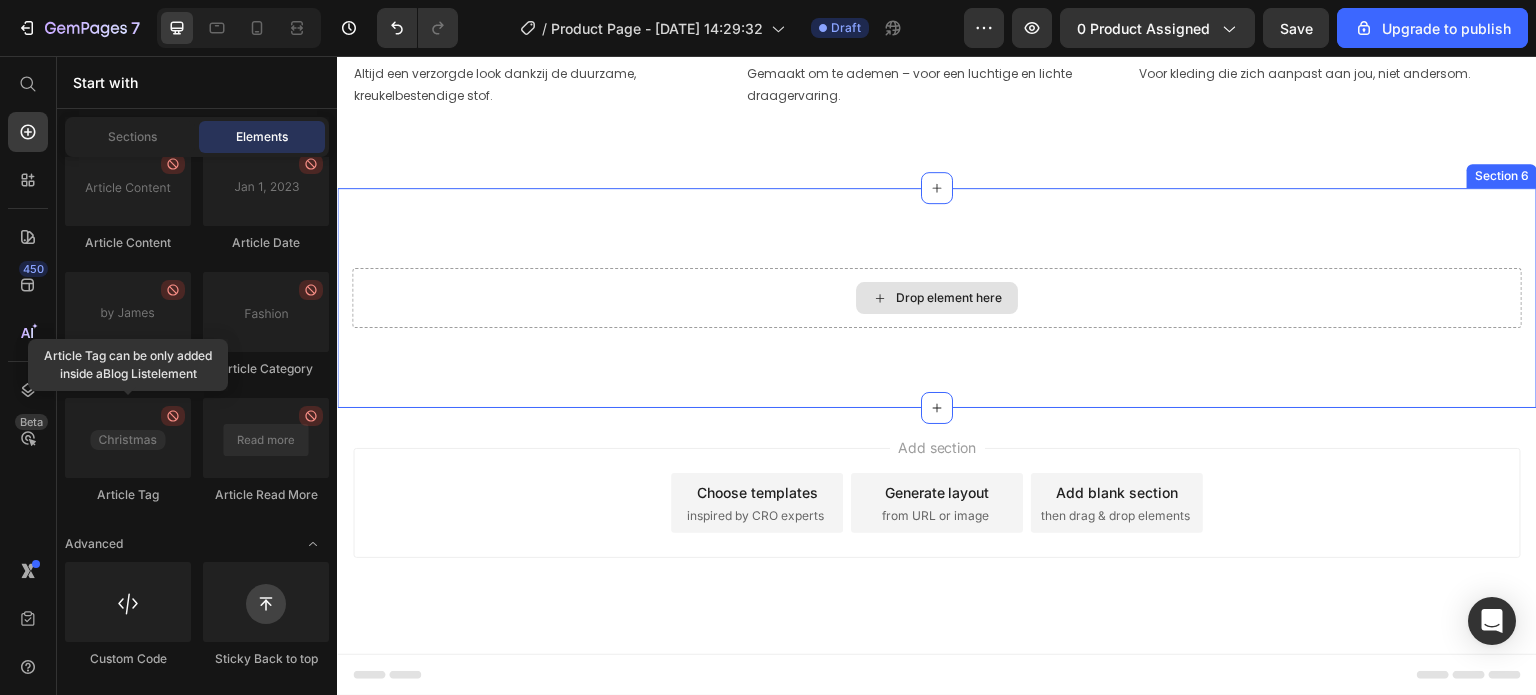 click on "Drop element here" at bounding box center (937, 298) 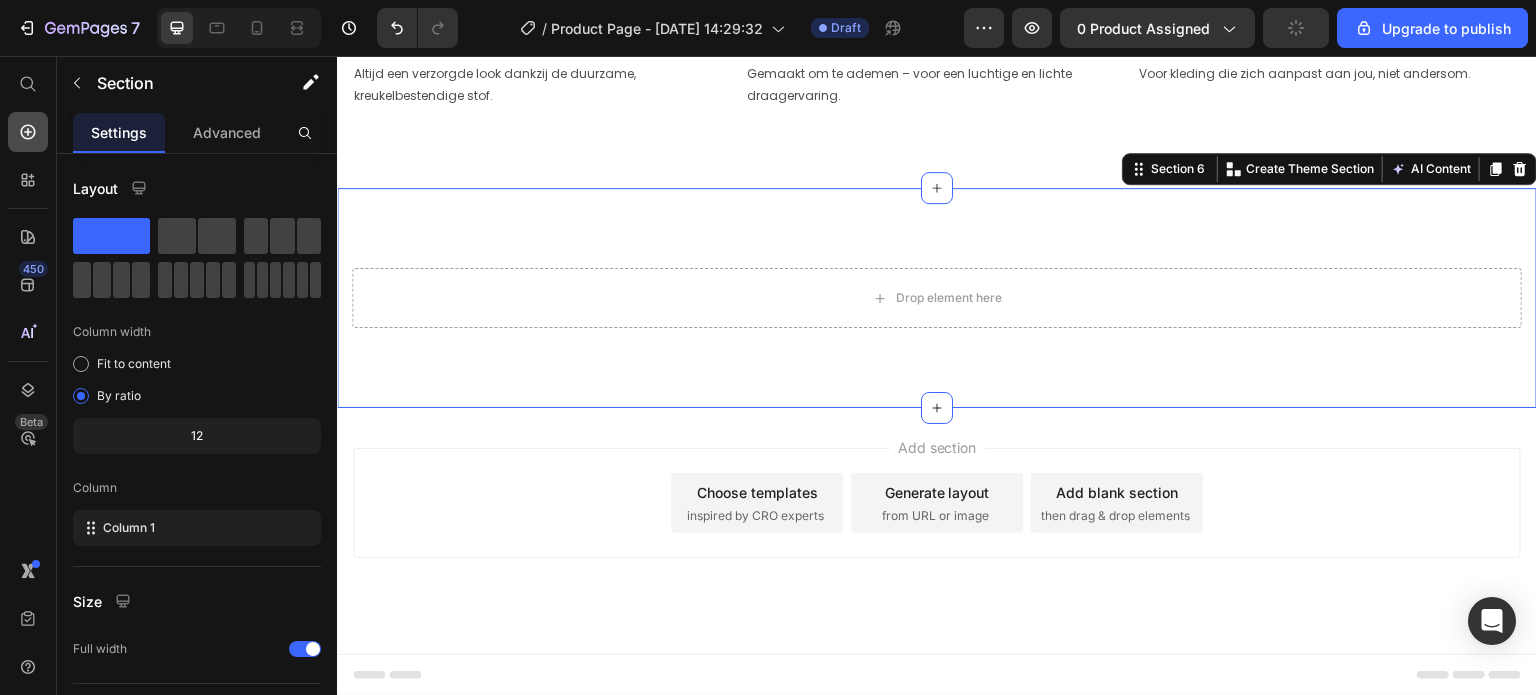 click 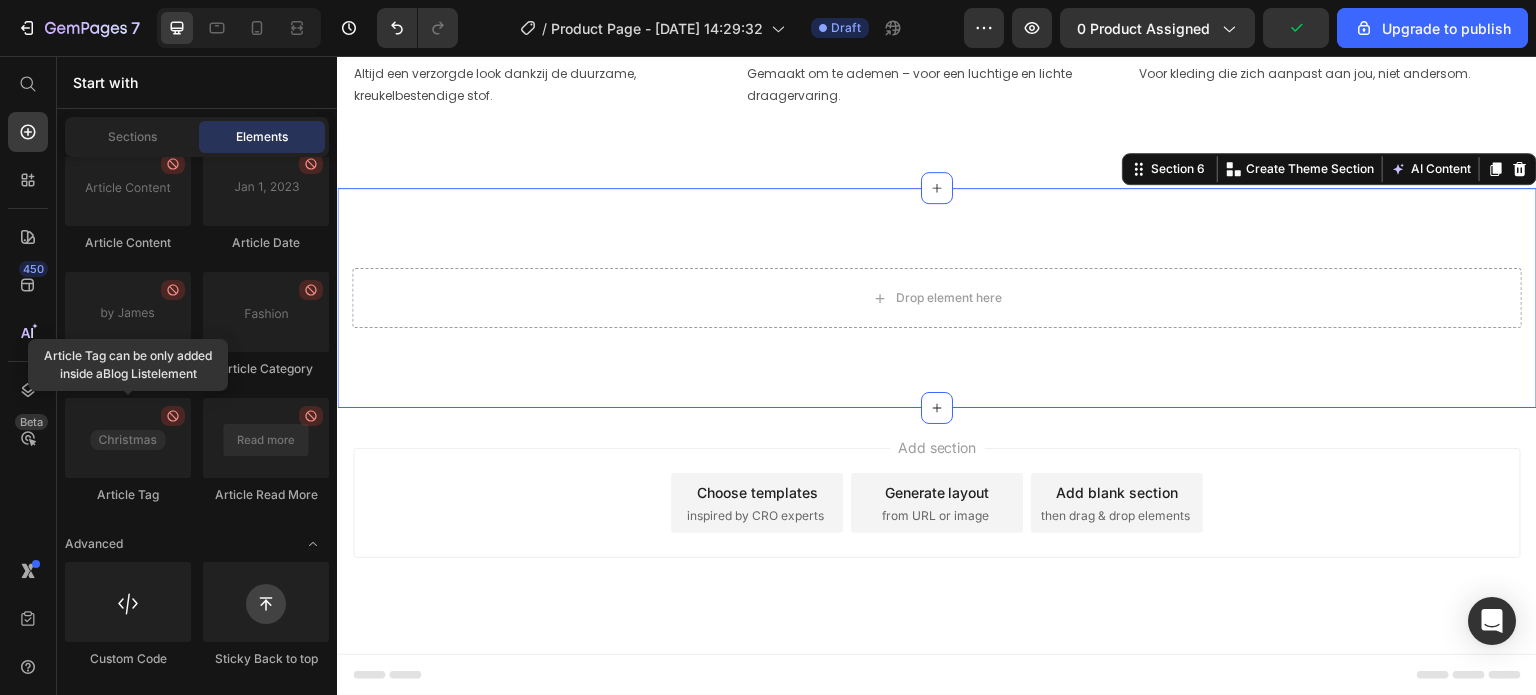 click on "Drop element here Section 6   You can create reusable sections Create Theme Section AI Content Write with GemAI What would you like to describe here? Tone and Voice Persuasive Product Show more Generate" at bounding box center (937, 298) 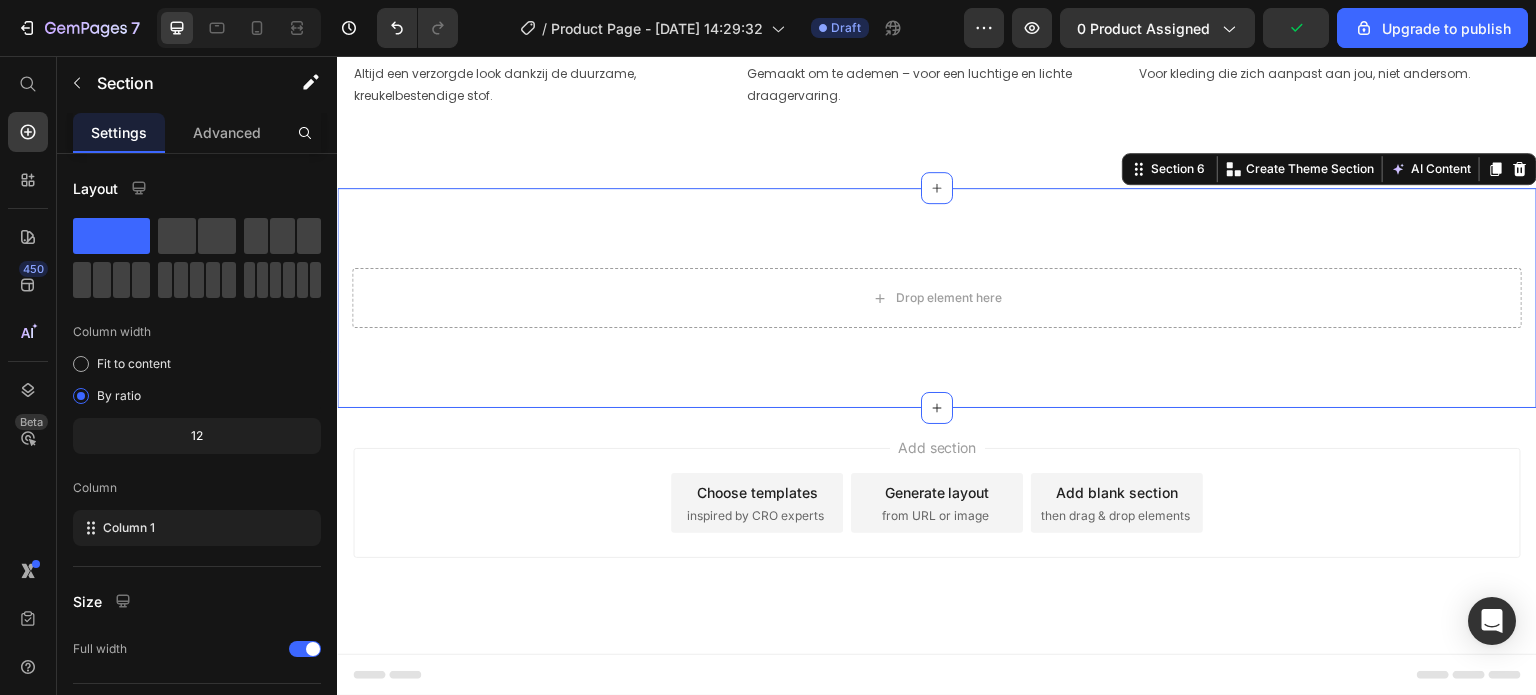 drag, startPoint x: 961, startPoint y: 298, endPoint x: 982, endPoint y: 309, distance: 23.70654 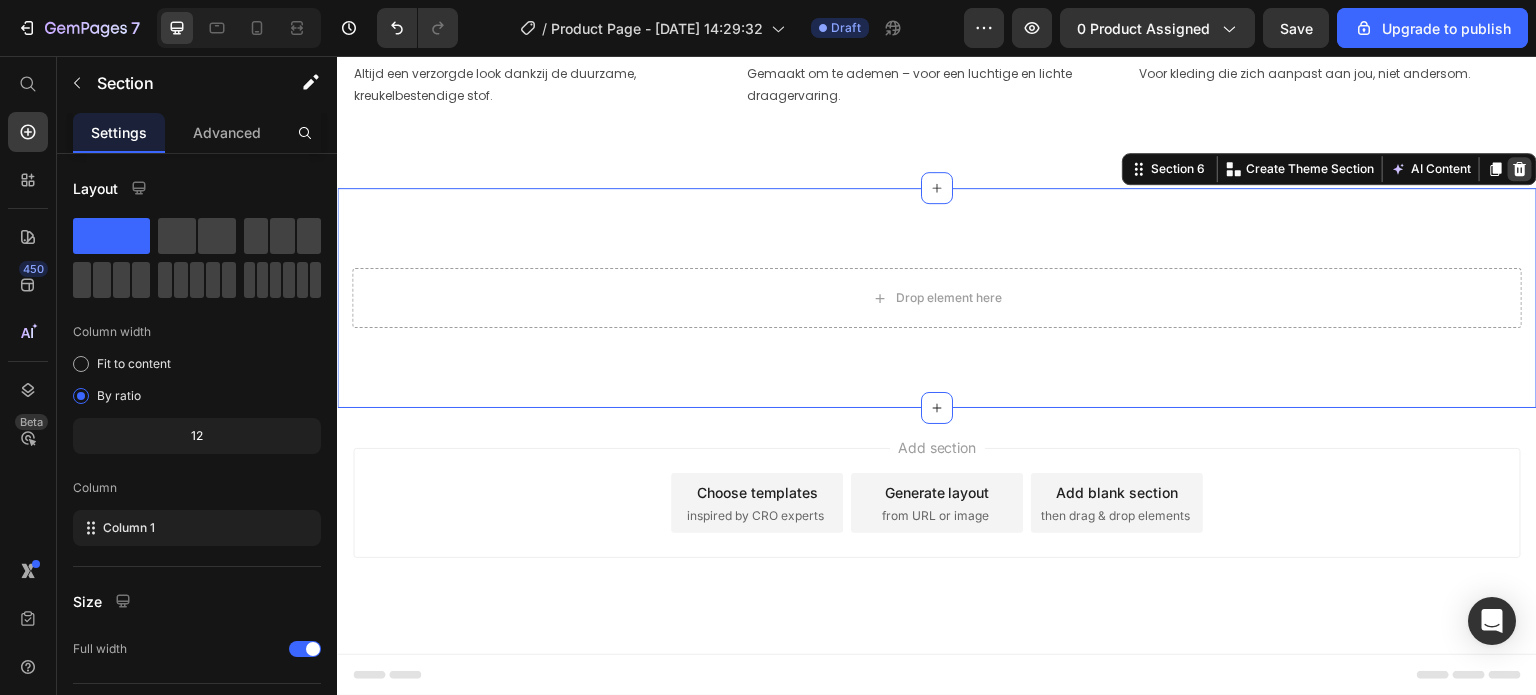 click at bounding box center [1520, 169] 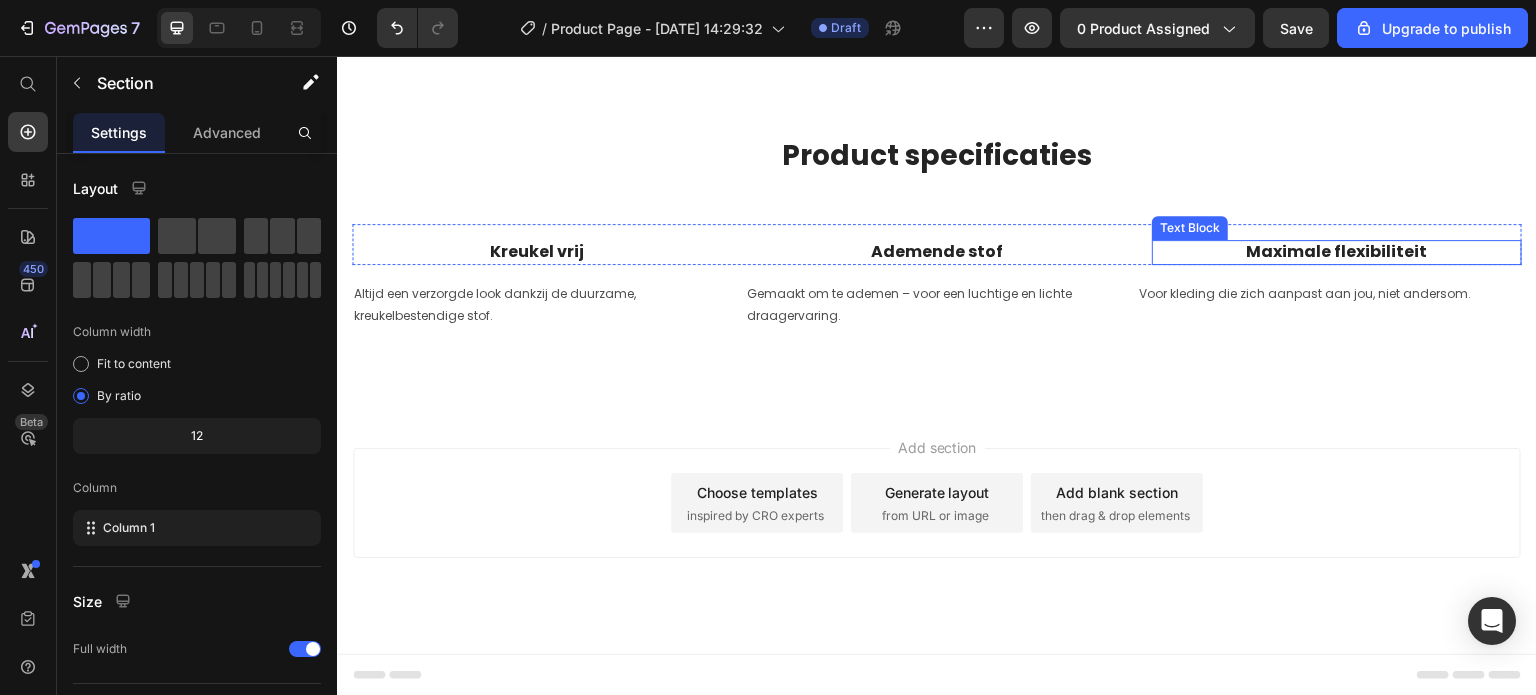 scroll, scrollTop: 2775, scrollLeft: 0, axis: vertical 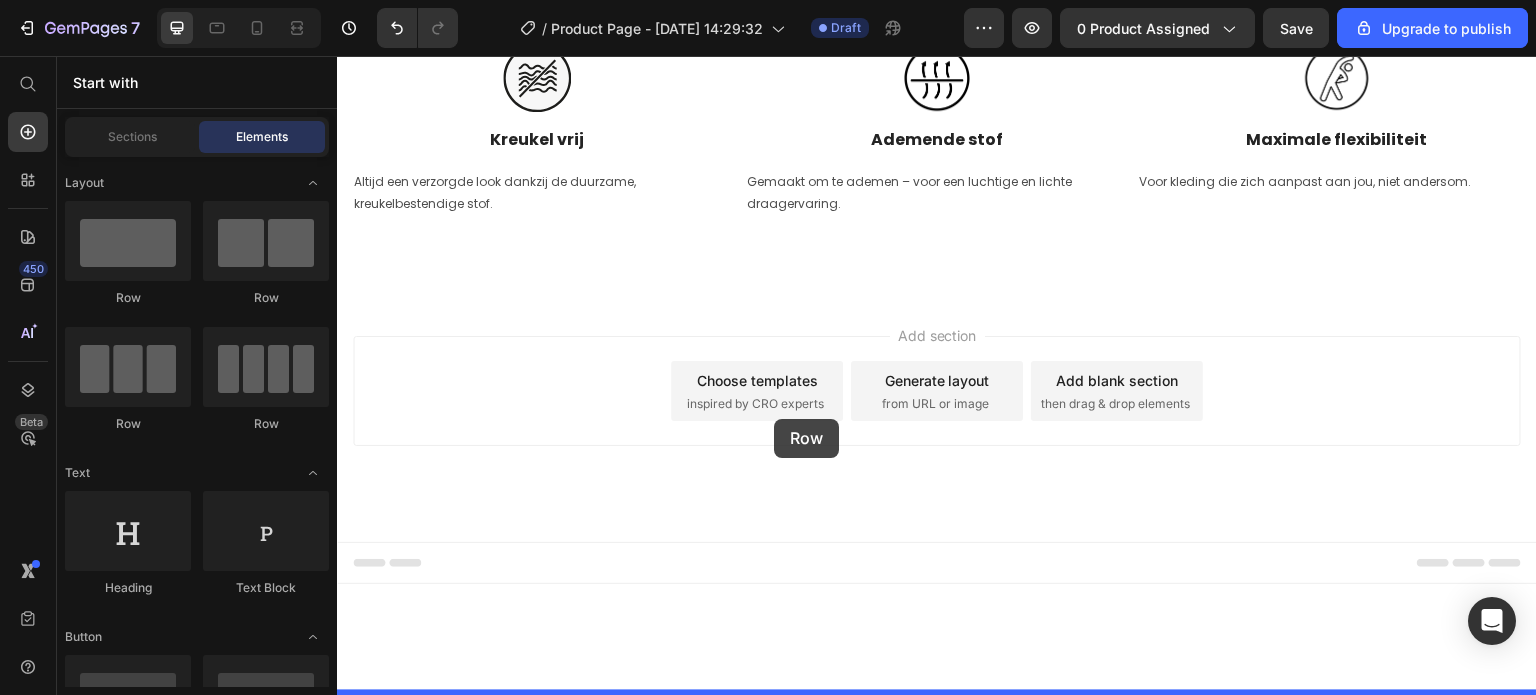 drag, startPoint x: 487, startPoint y: 299, endPoint x: 774, endPoint y: 419, distance: 311.07715 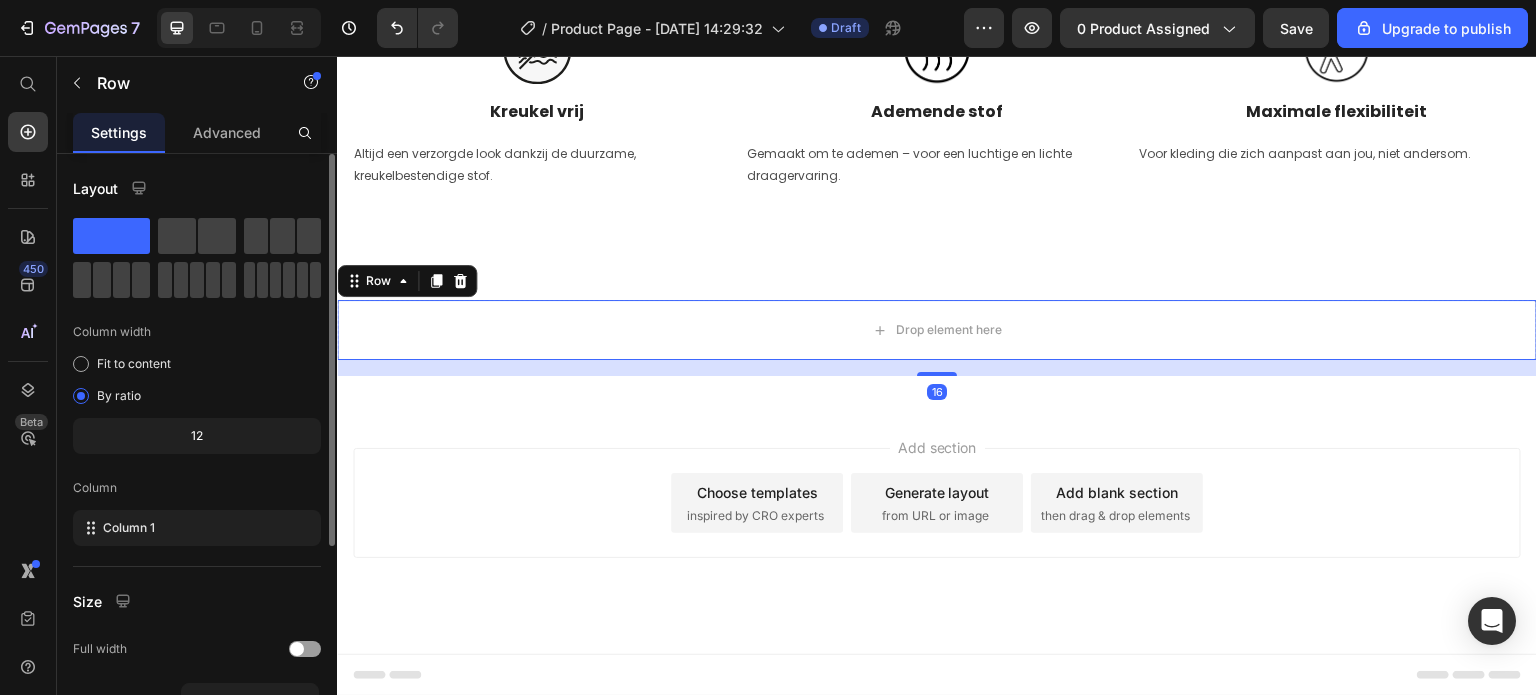 scroll, scrollTop: 2900, scrollLeft: 0, axis: vertical 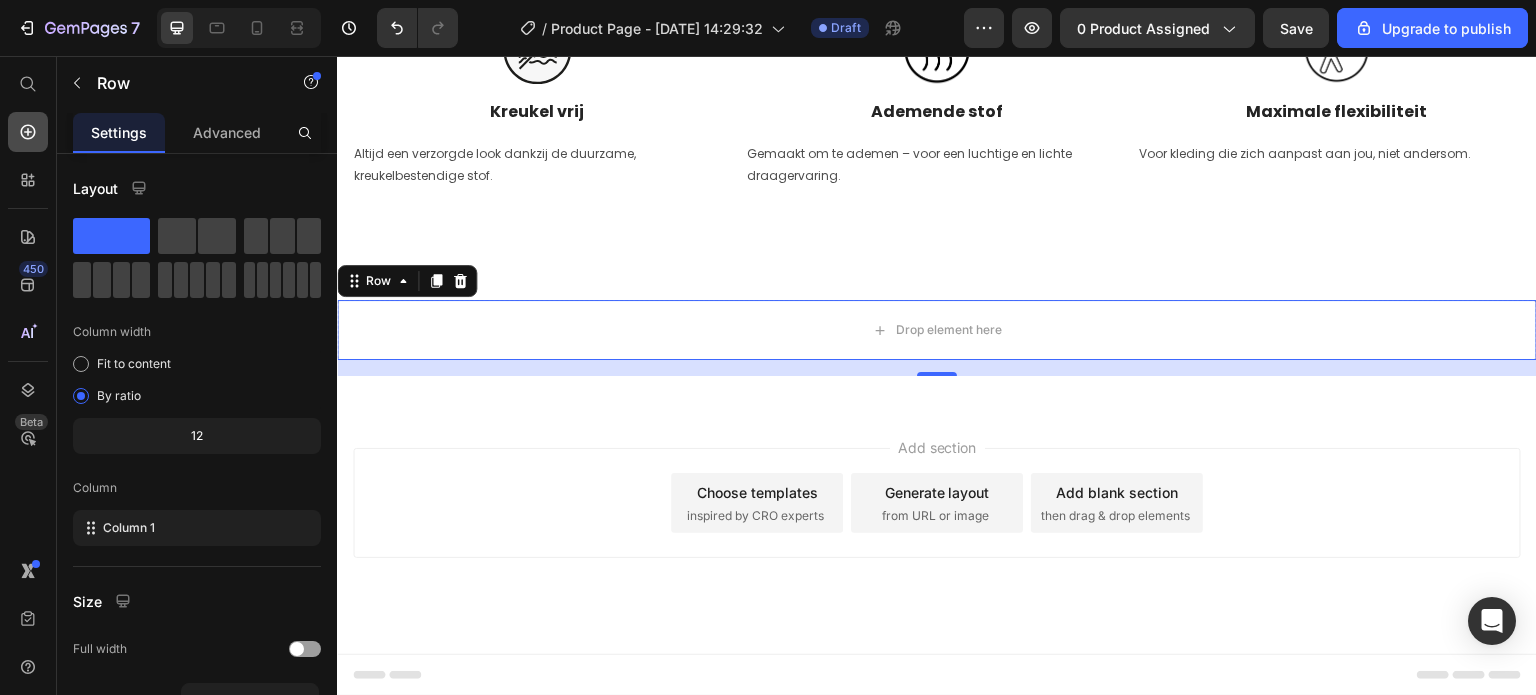 click 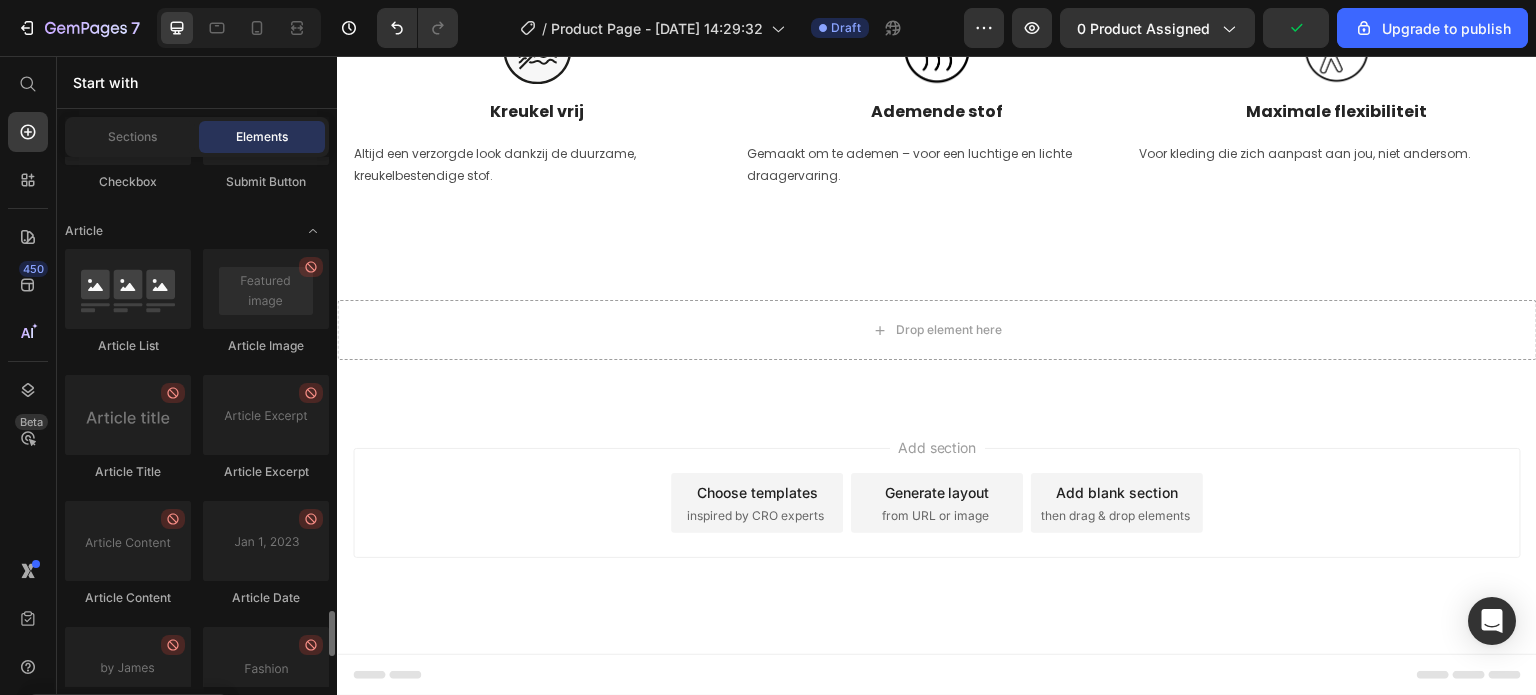 scroll, scrollTop: 5655, scrollLeft: 0, axis: vertical 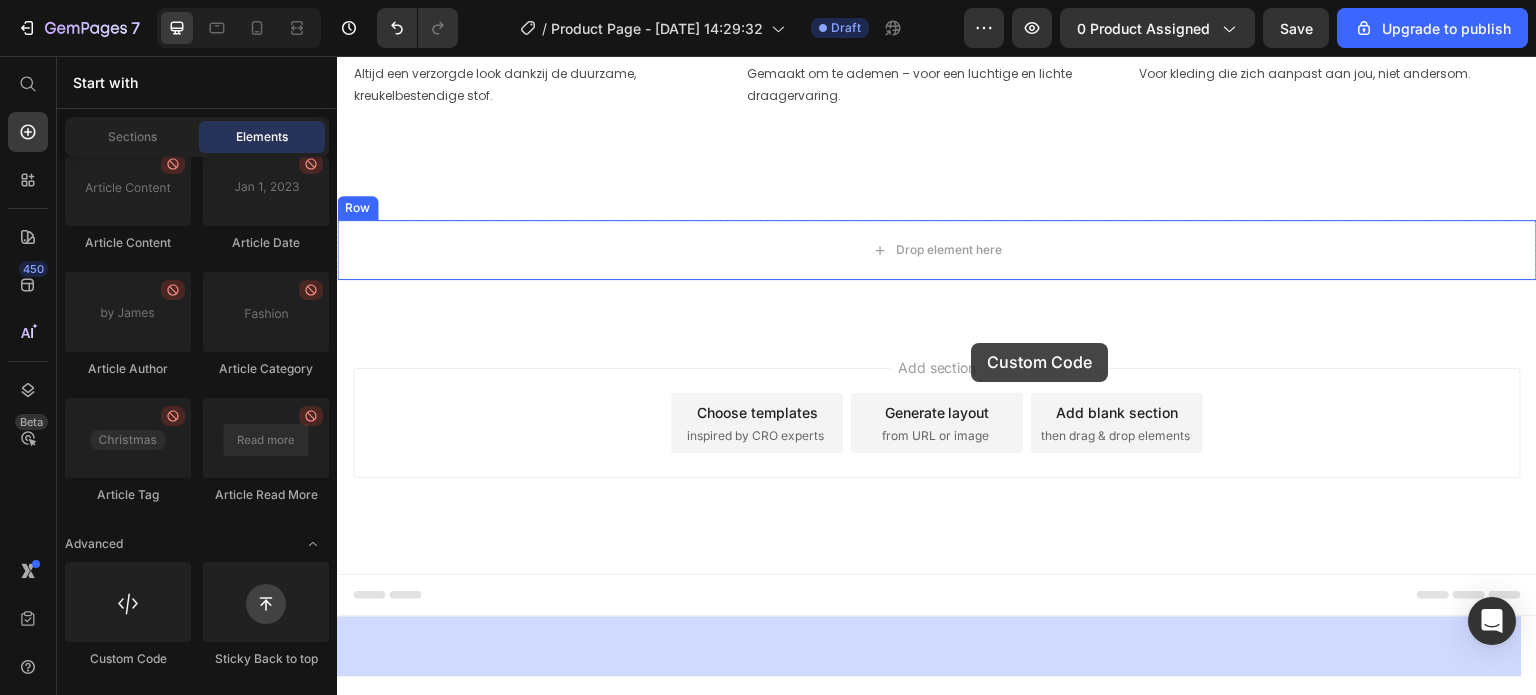 drag, startPoint x: 461, startPoint y: 673, endPoint x: 972, endPoint y: 343, distance: 608.2935 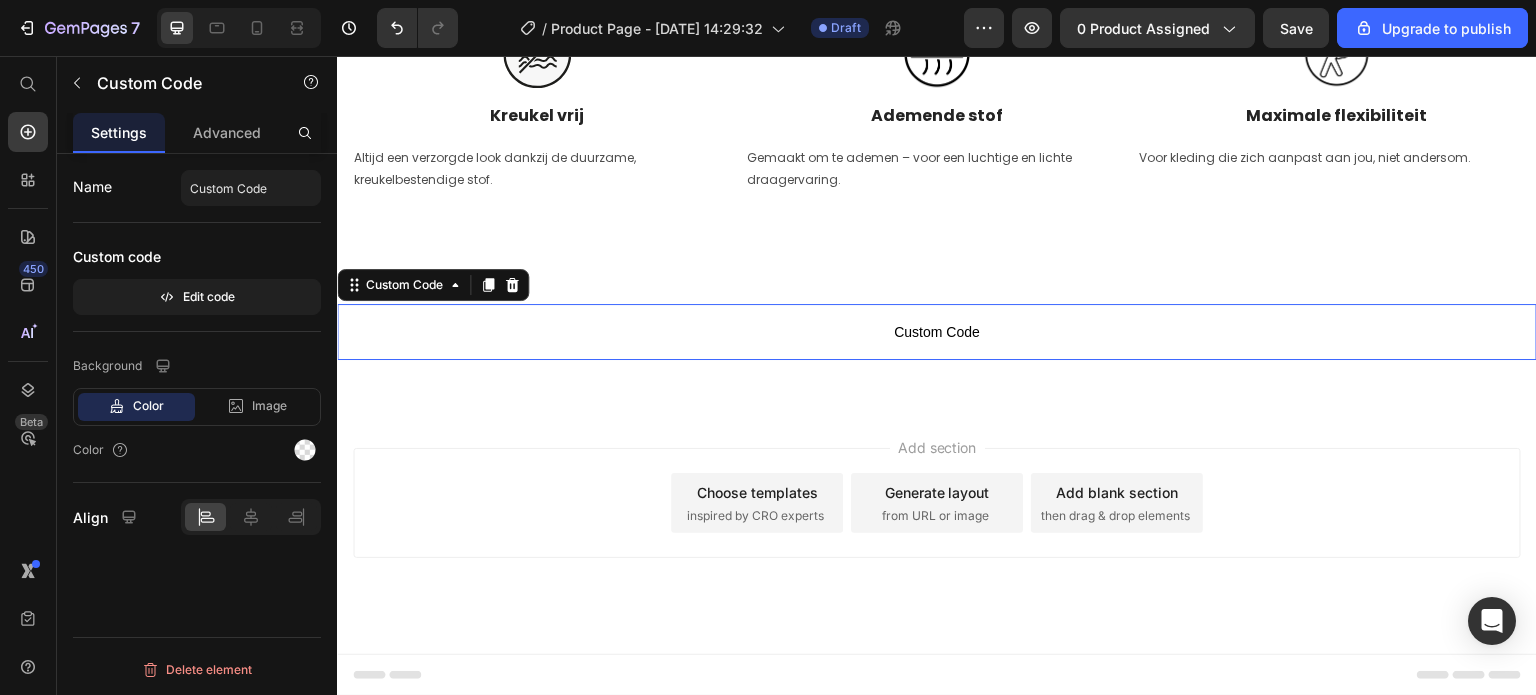scroll, scrollTop: 2911, scrollLeft: 0, axis: vertical 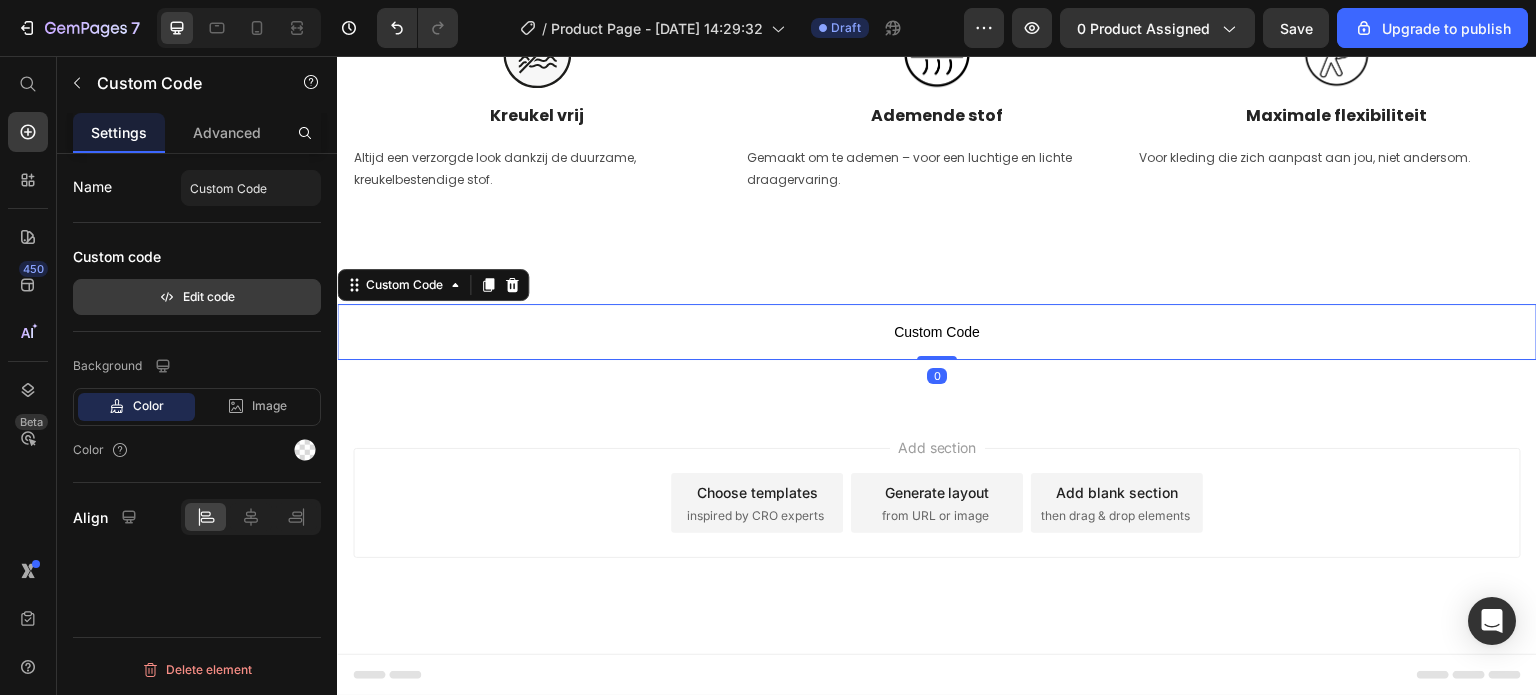 click on "Edit code" at bounding box center [197, 297] 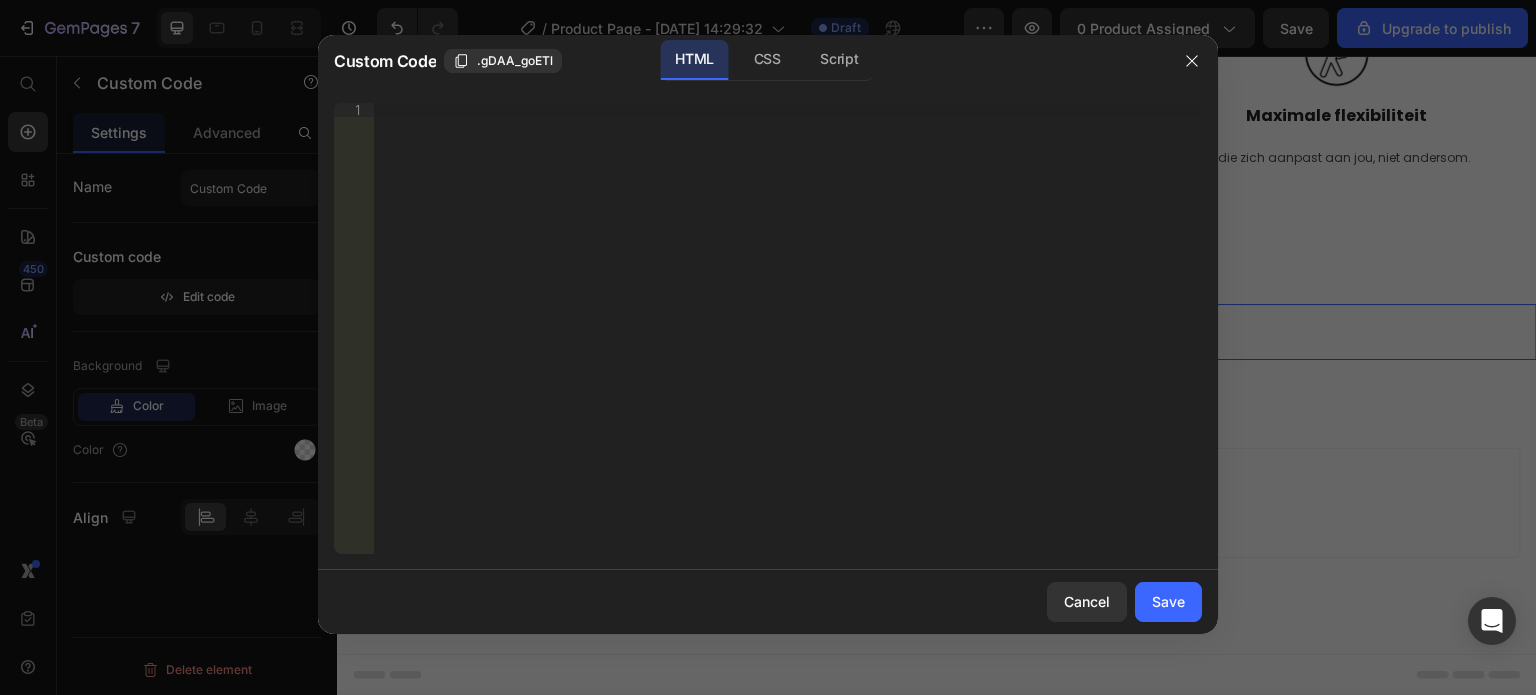 click on "Insert the 3rd-party installation code, HTML code, or Liquid code to display custom content." at bounding box center (788, 342) 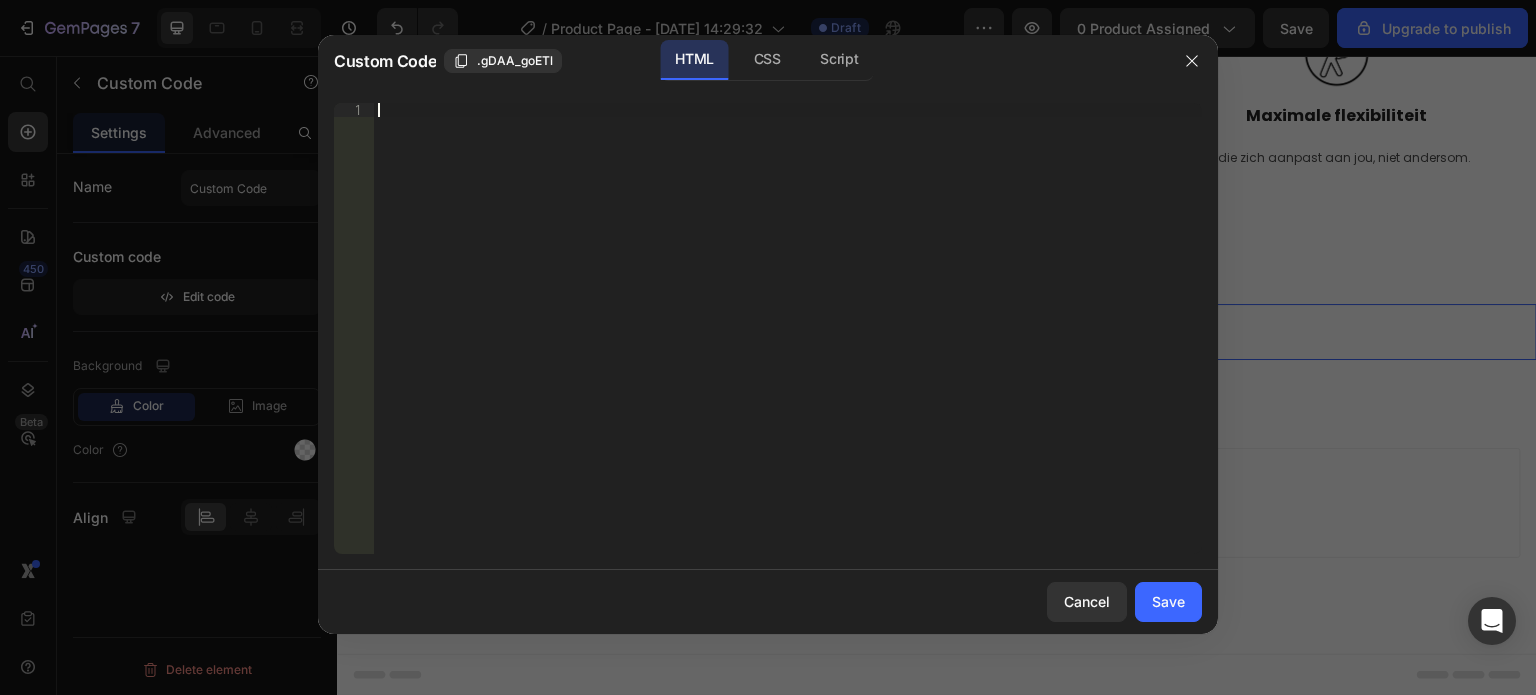 paste on "{% endschema %}" 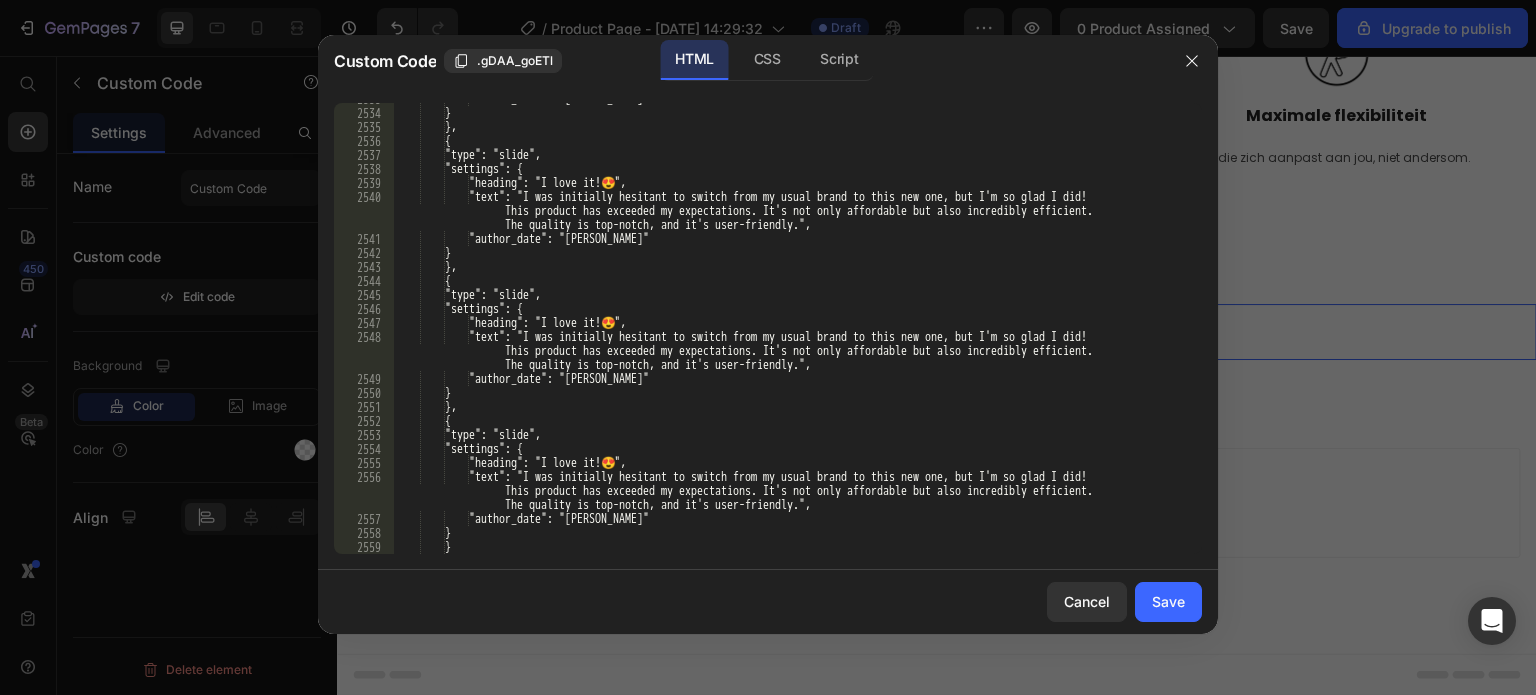 scroll, scrollTop: 32316, scrollLeft: 0, axis: vertical 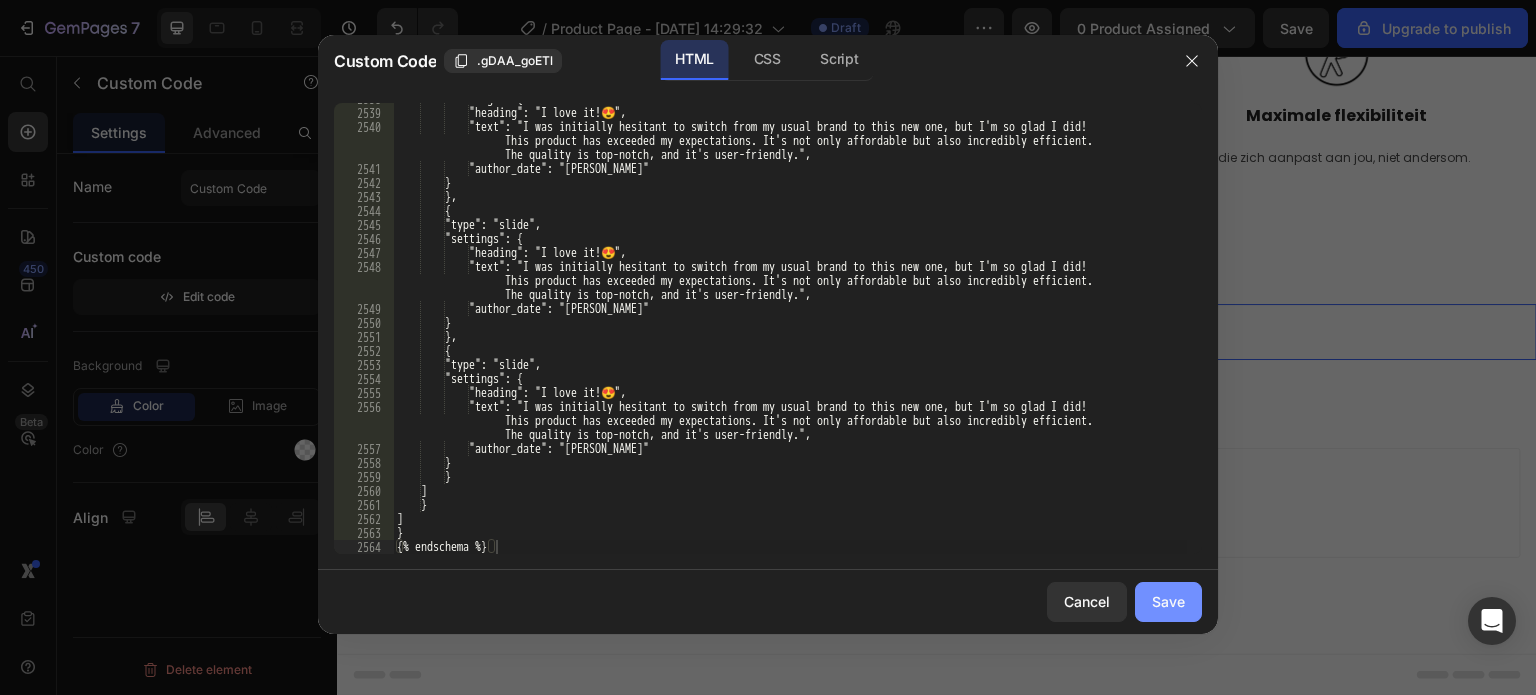 click on "Save" at bounding box center (1168, 601) 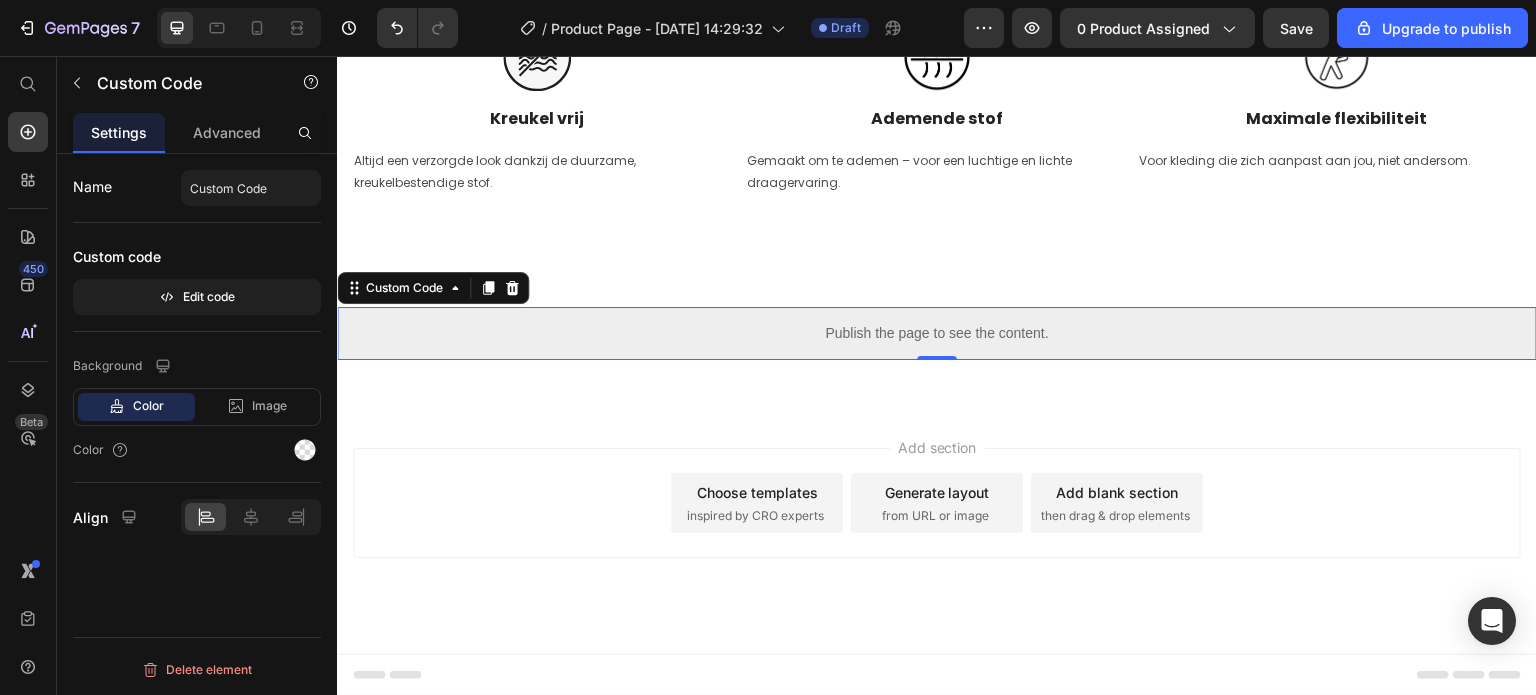 scroll, scrollTop: 2908, scrollLeft: 0, axis: vertical 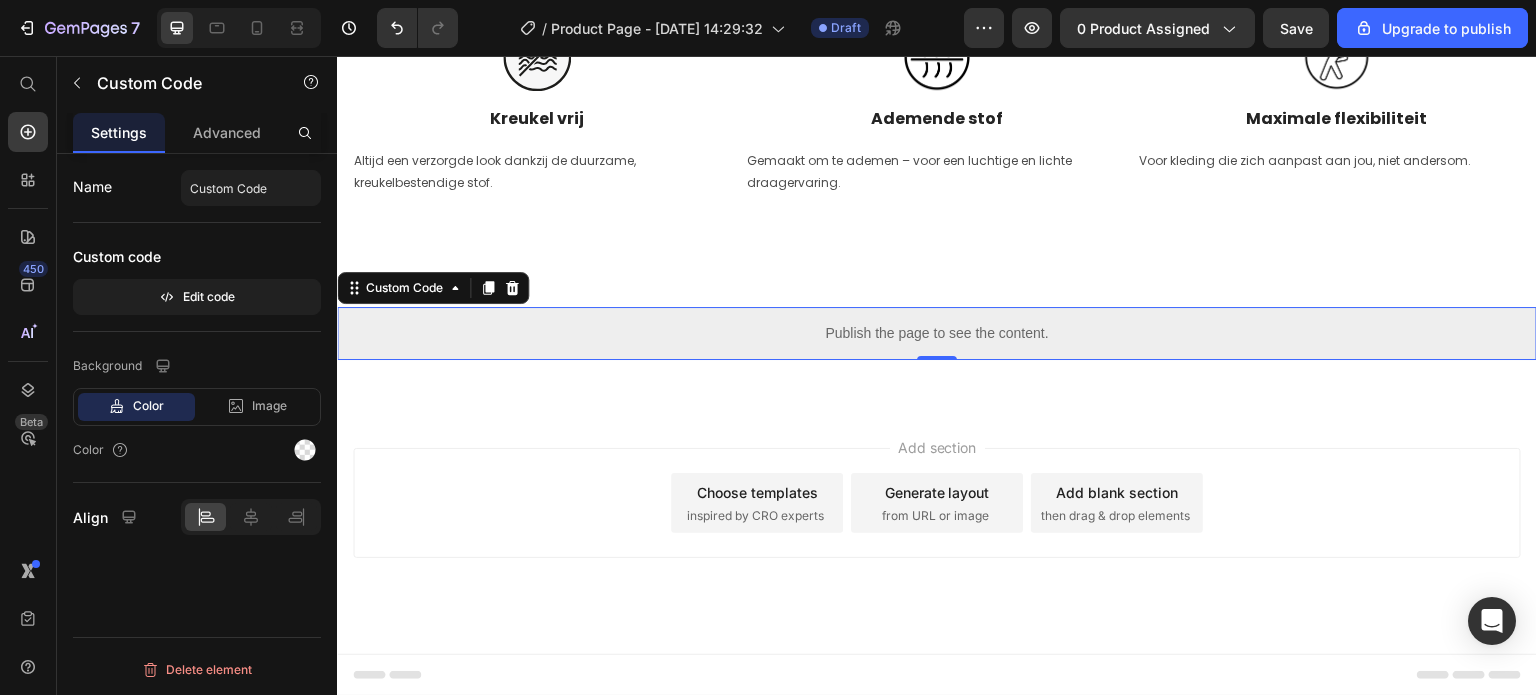 click on "7   /  Product Page - [DATE] 14:29:32 Draft Preview 0 product assigned  Save  Upgrade to publish" 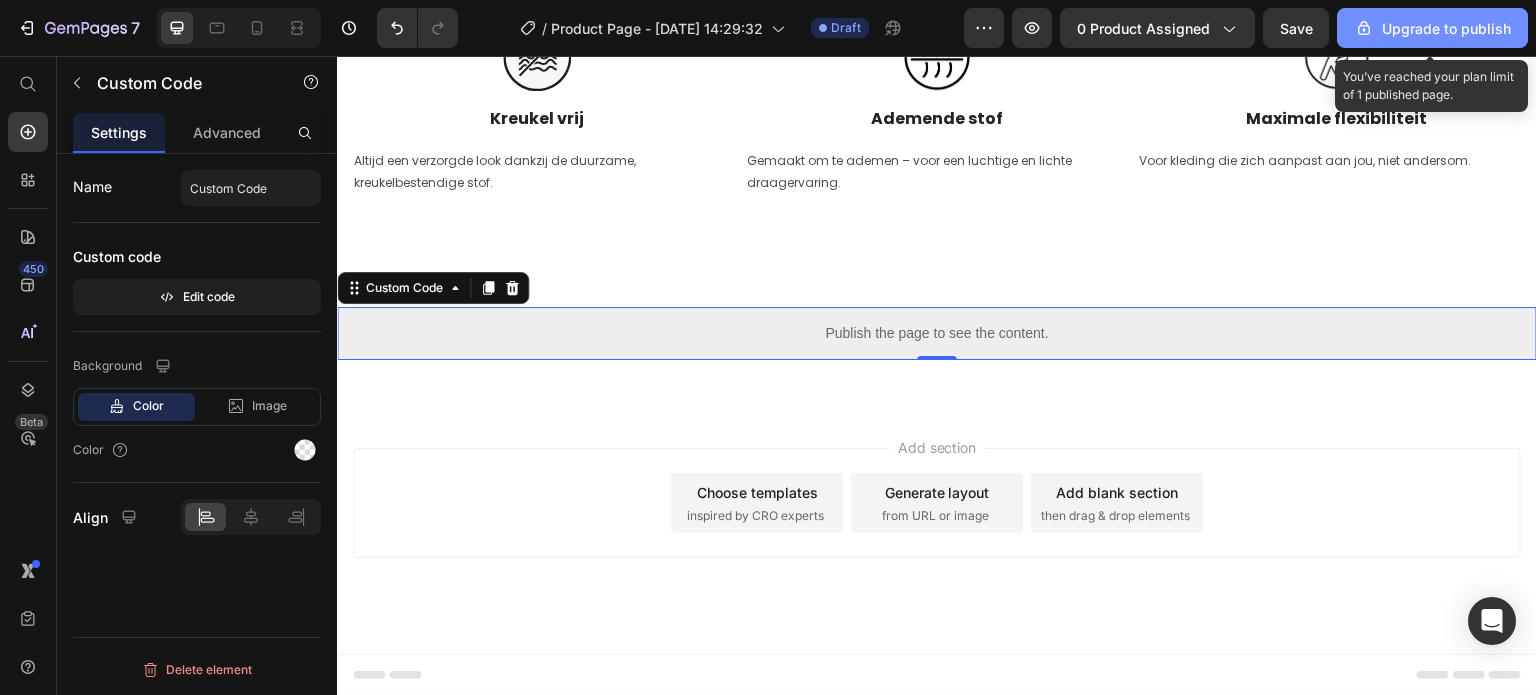 click on "Upgrade to publish" at bounding box center [1432, 28] 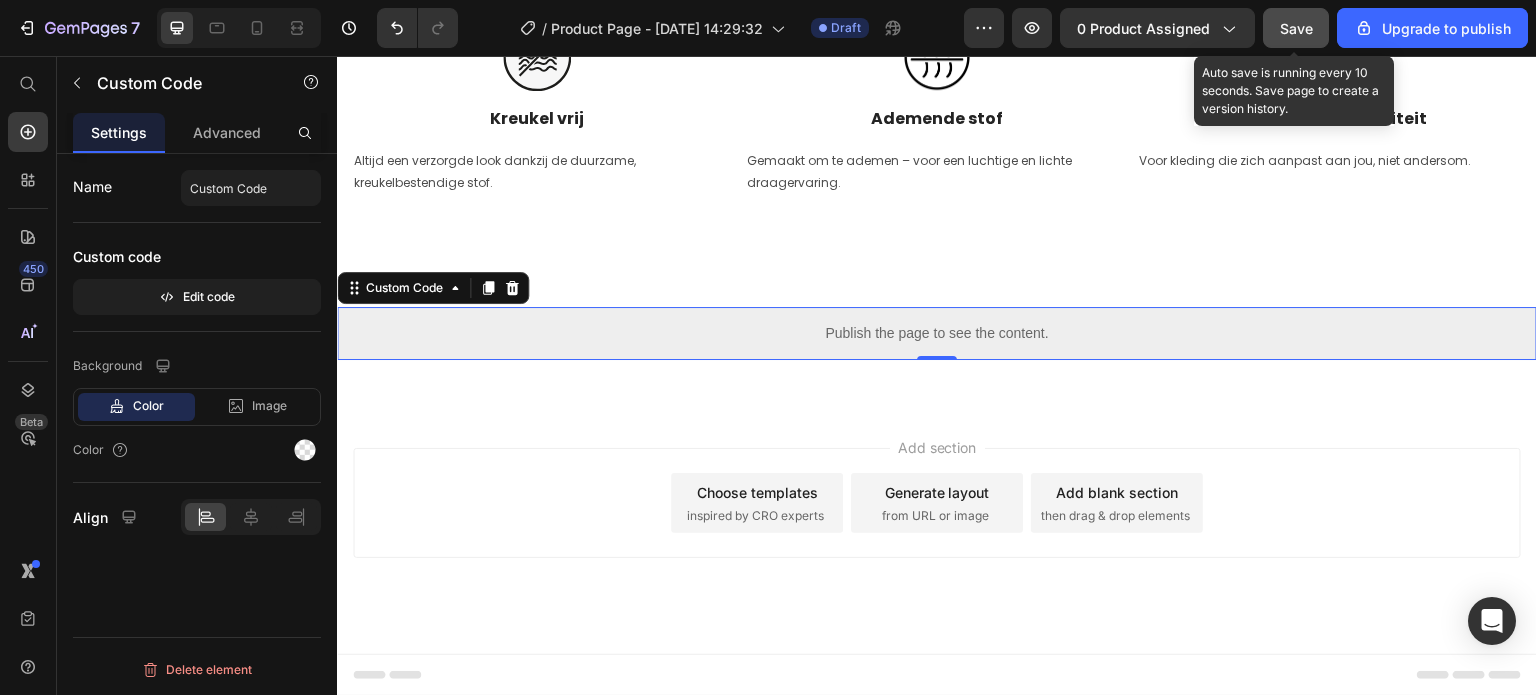 click on "Save" 